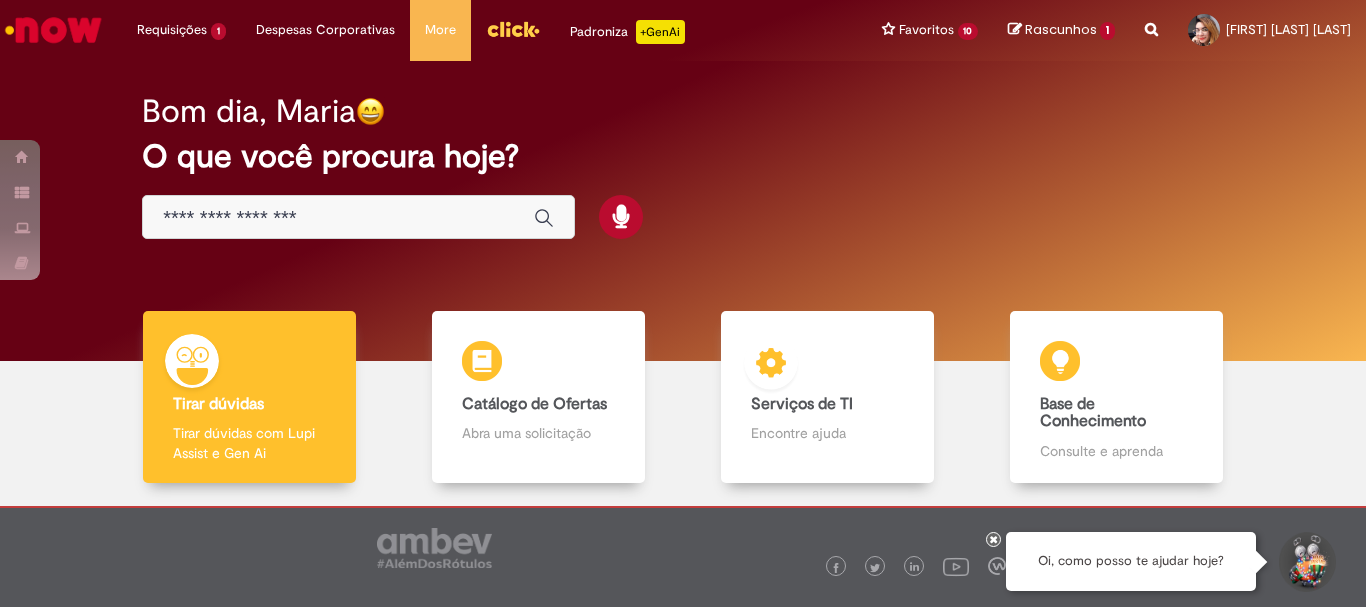 scroll, scrollTop: 0, scrollLeft: 0, axis: both 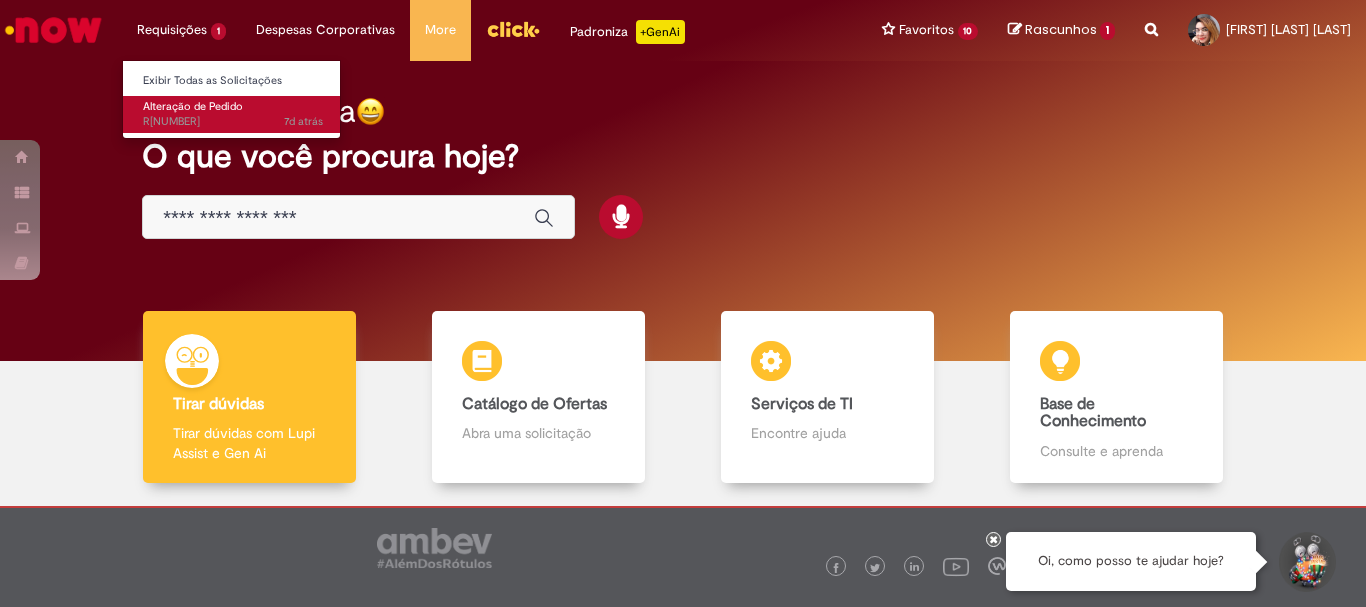 click on "Alteração de Pedido" at bounding box center [193, 106] 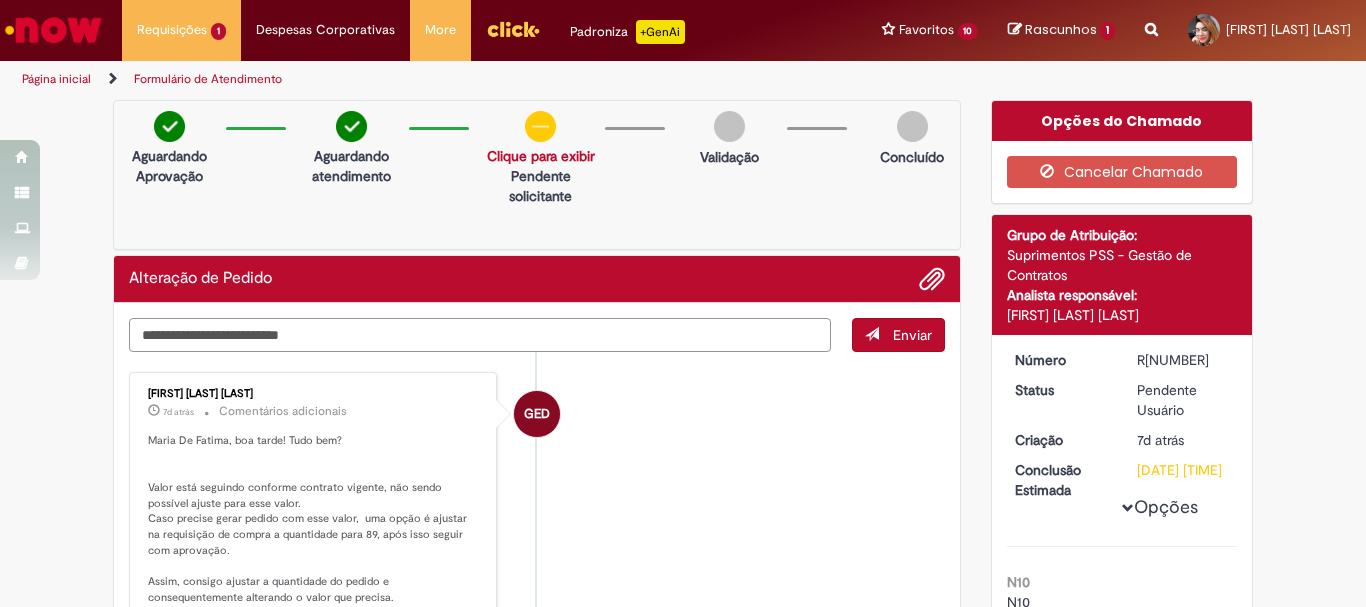 click at bounding box center (480, 335) 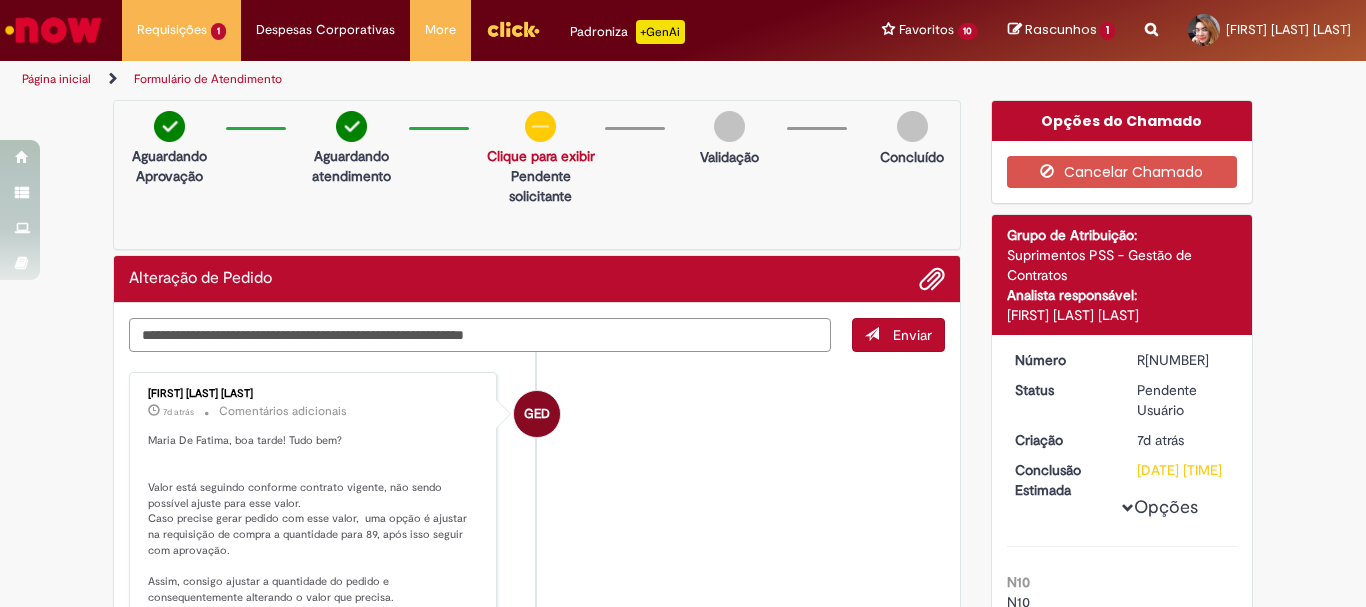 type on "**********" 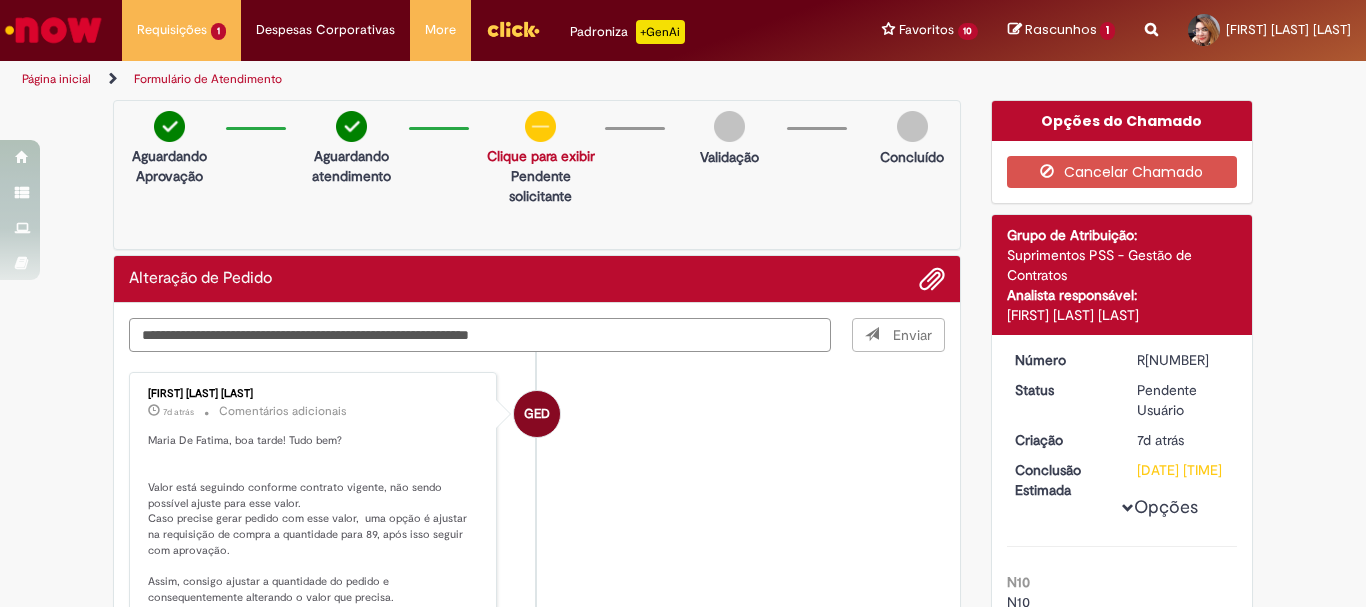 type 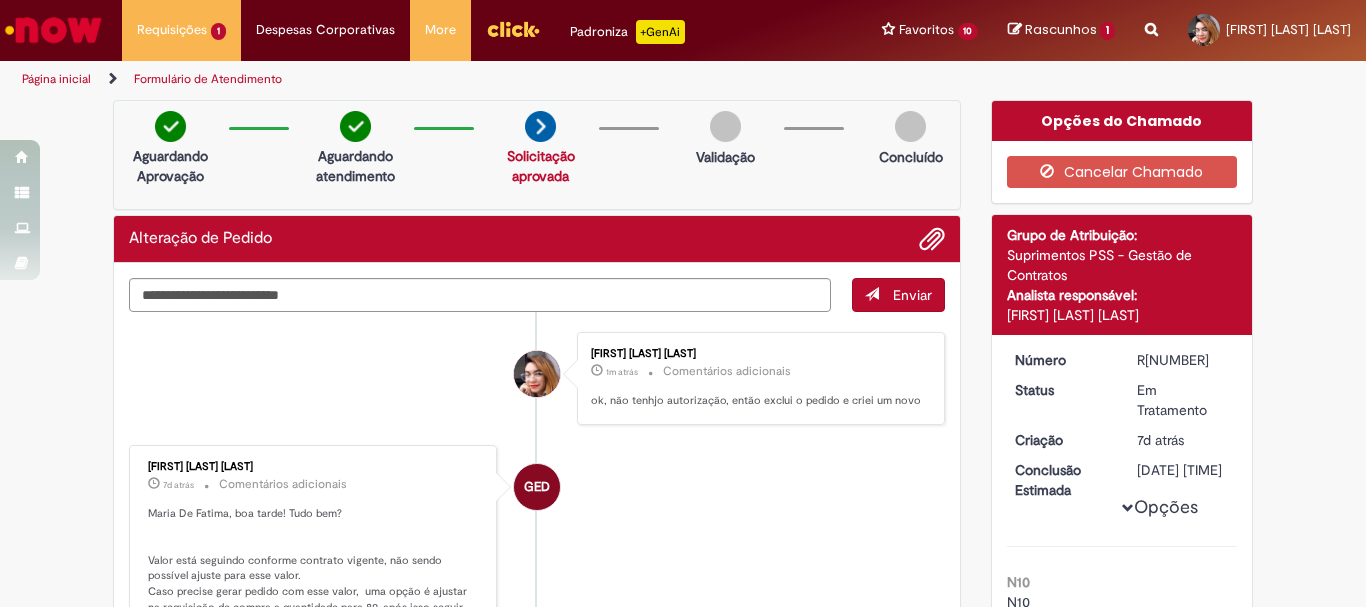 click on "Página inicial" at bounding box center [56, 79] 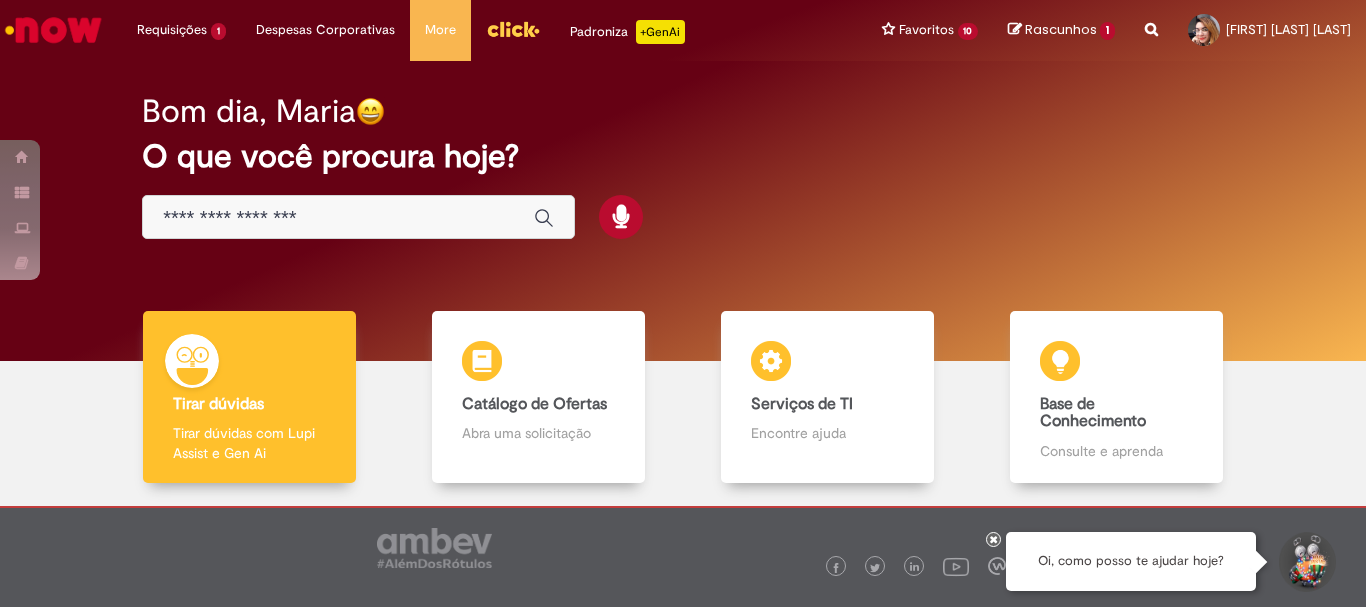 click at bounding box center (338, 218) 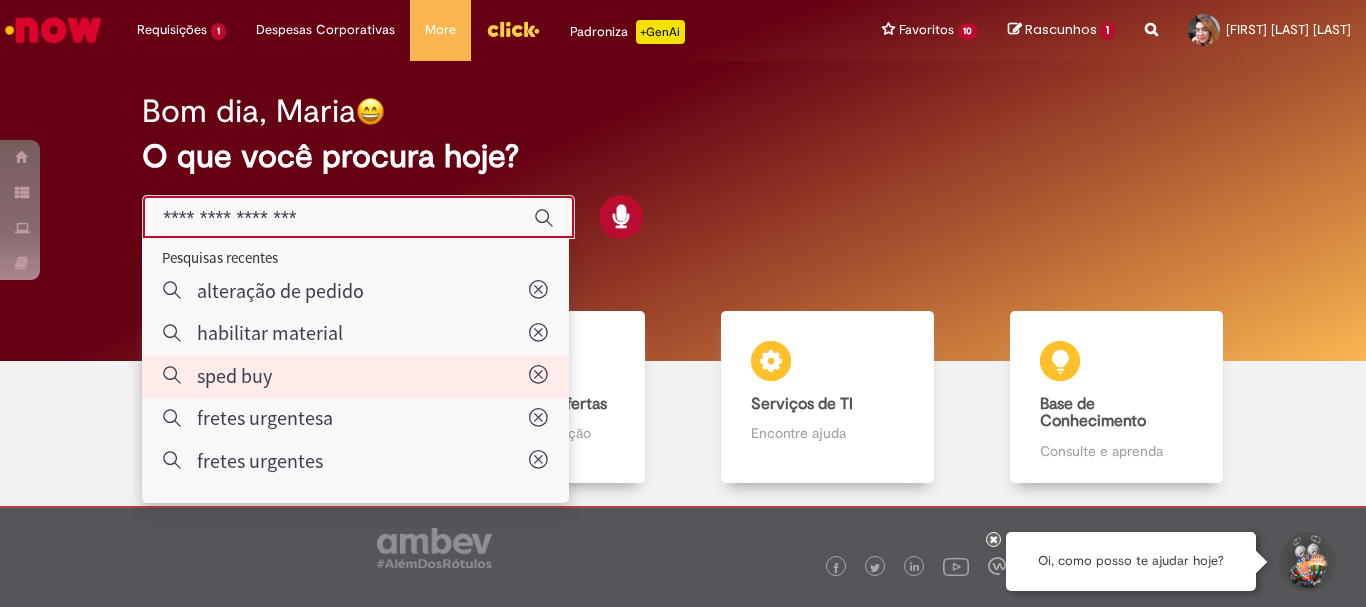 type on "********" 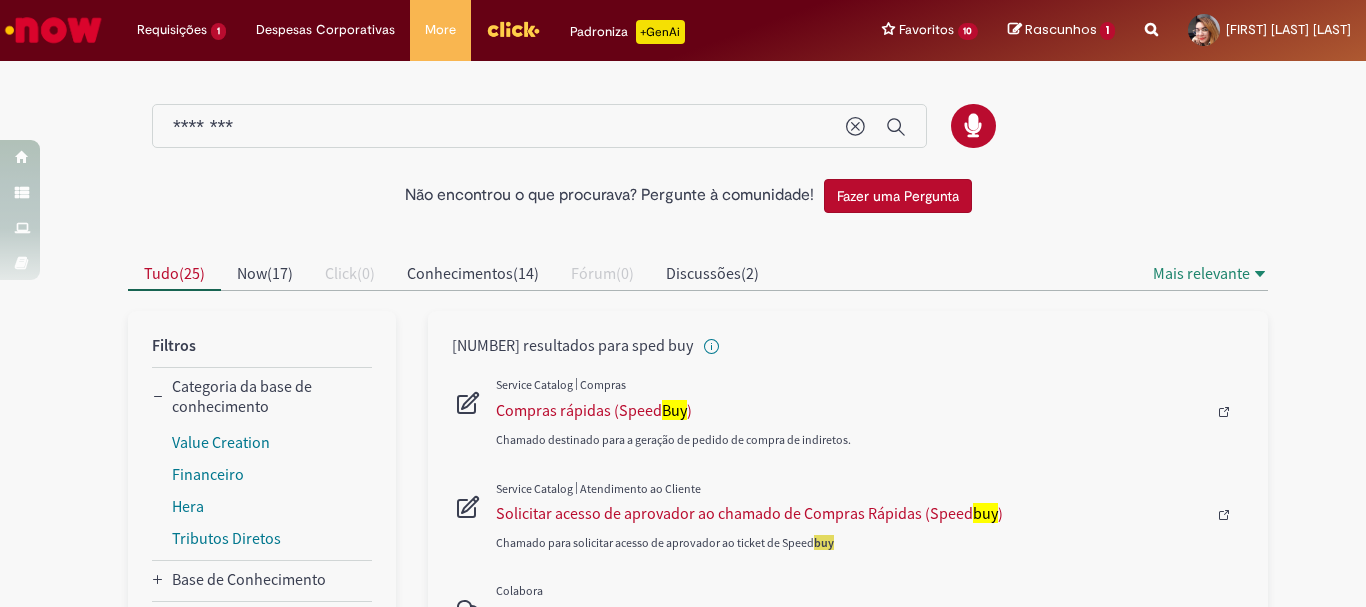 click at bounding box center [870, 385] 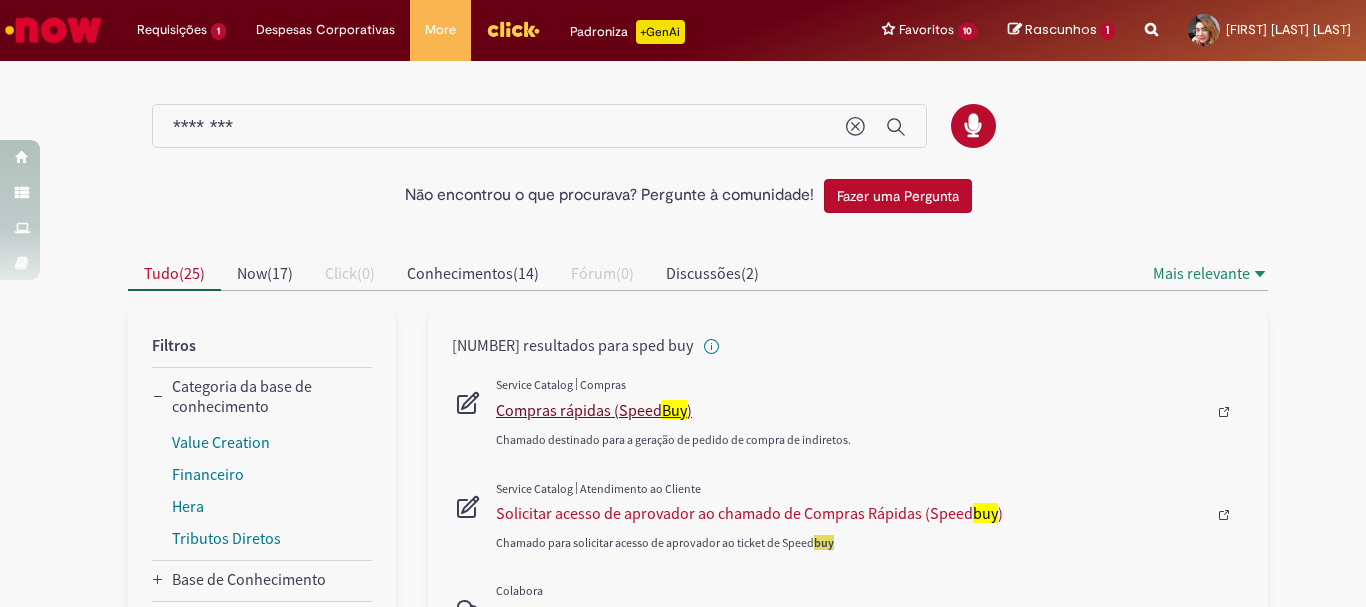 click on "Compras rápidas (Speed  Buy )" at bounding box center (851, 410) 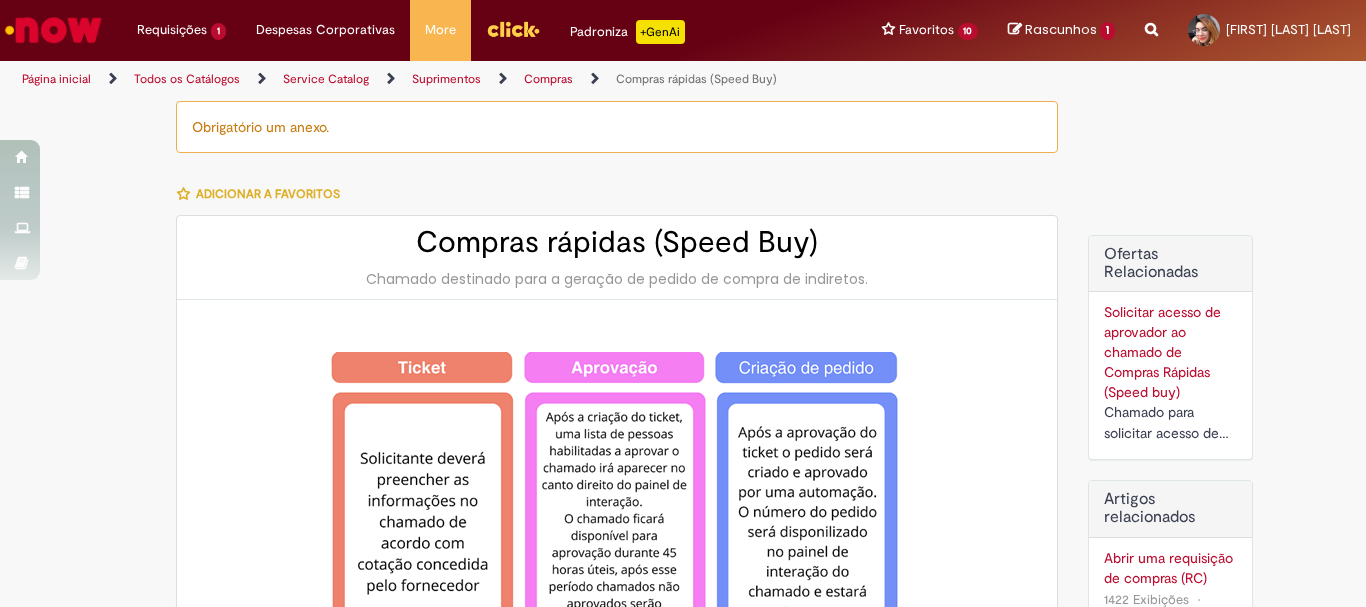 type on "********" 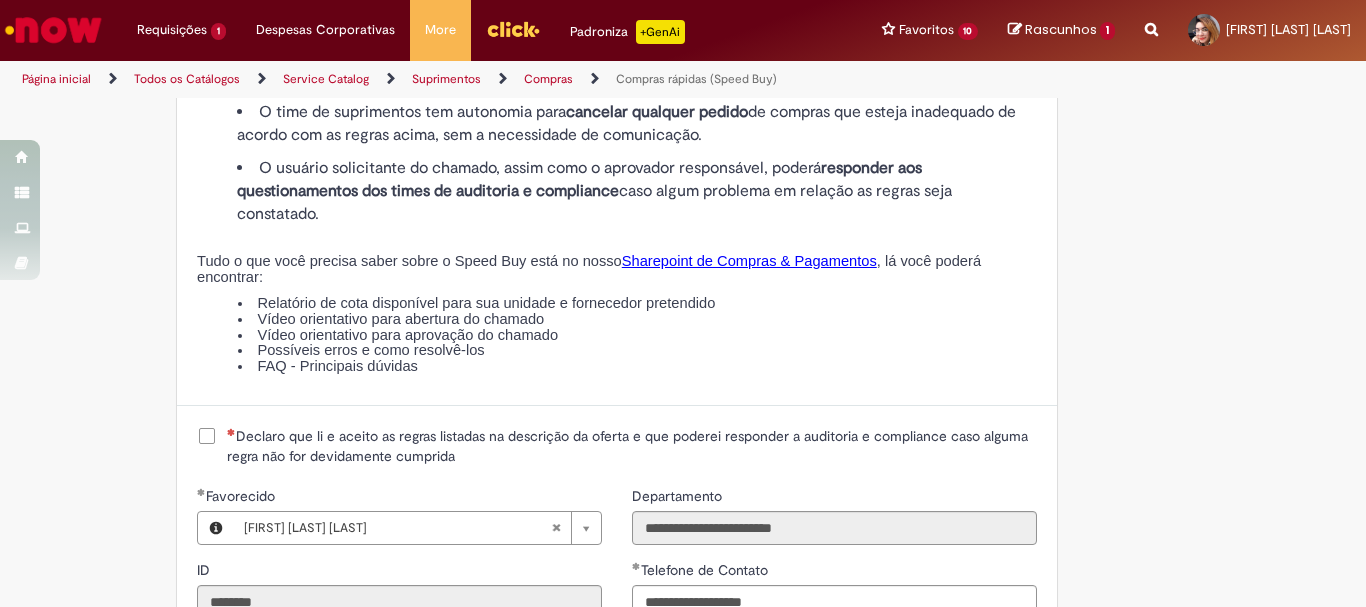 scroll, scrollTop: 2400, scrollLeft: 0, axis: vertical 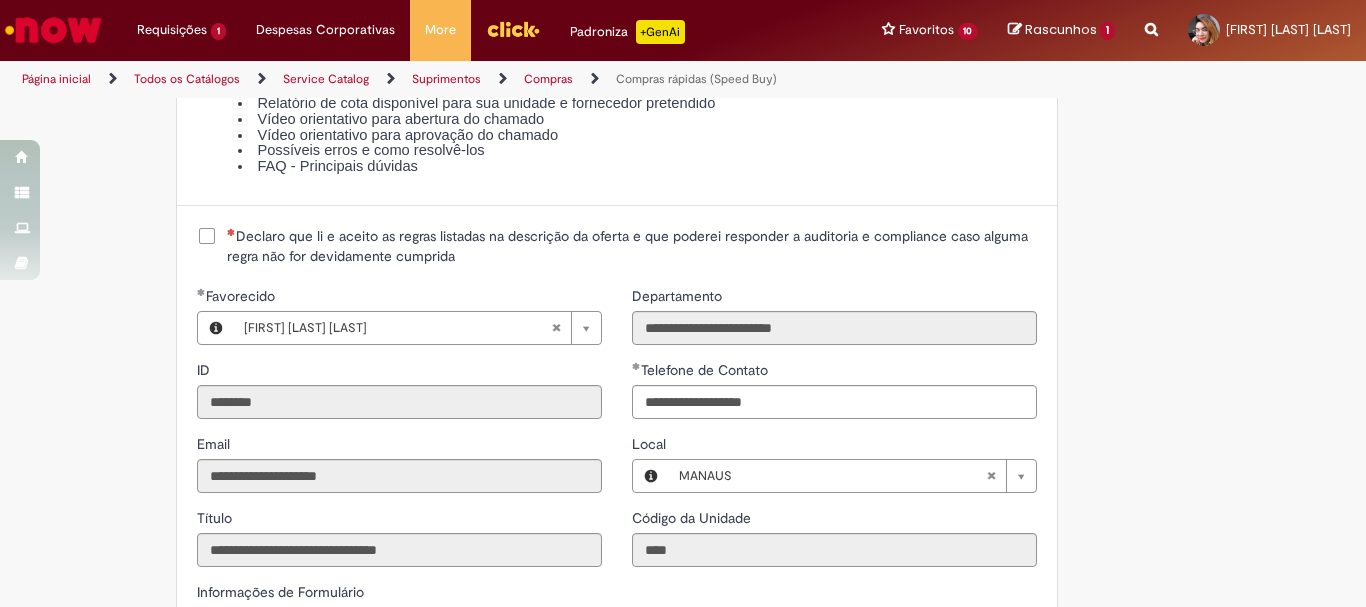 click on "Declaro que li e aceito as regras listadas na descrição da oferta e que poderei responder a auditoria e compliance caso alguma regra não for devidamente cumprida" at bounding box center (632, 246) 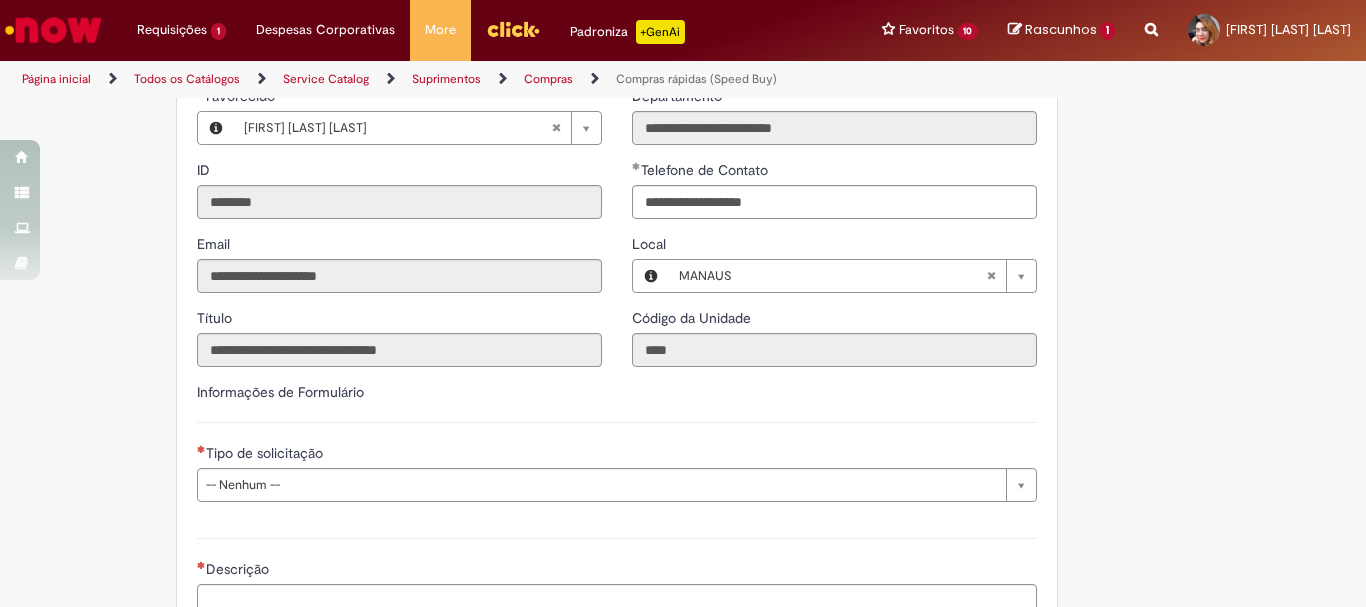 scroll, scrollTop: 2700, scrollLeft: 0, axis: vertical 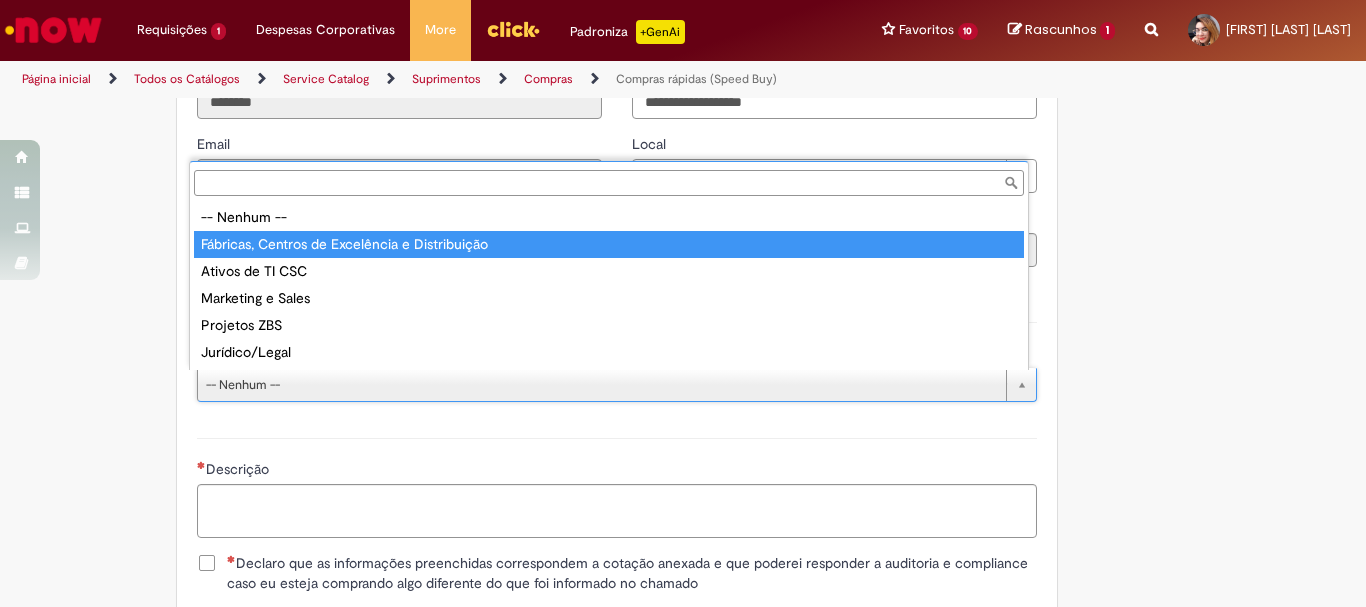 type on "**********" 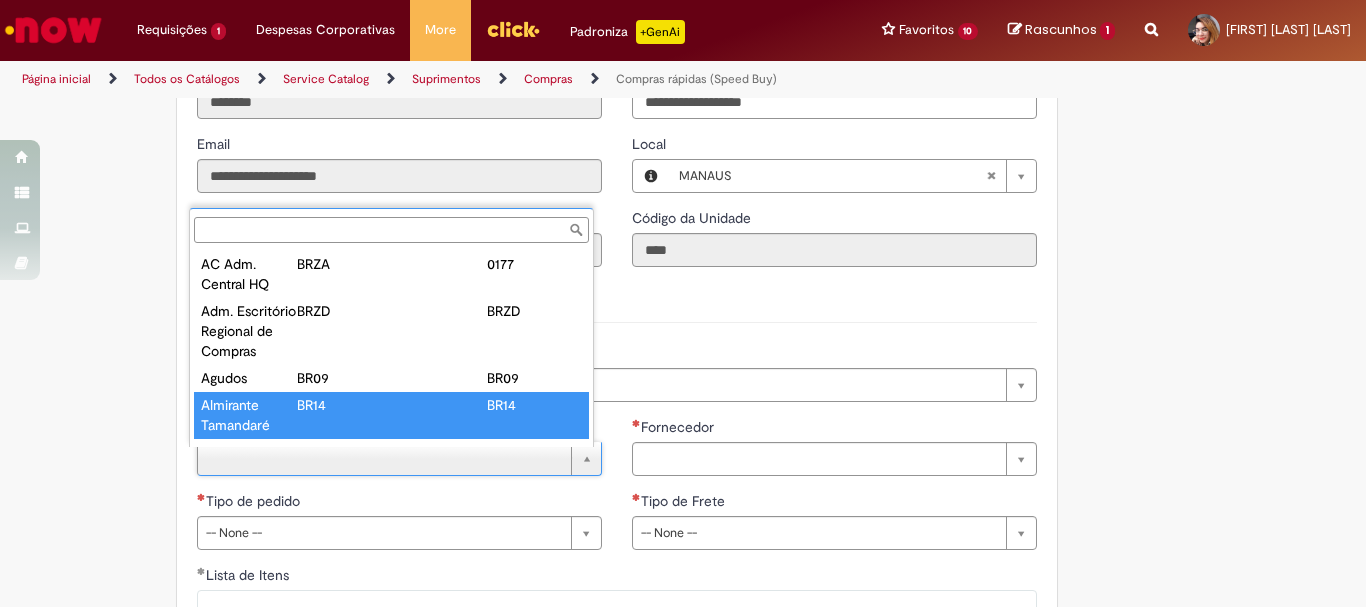 scroll, scrollTop: 8, scrollLeft: 0, axis: vertical 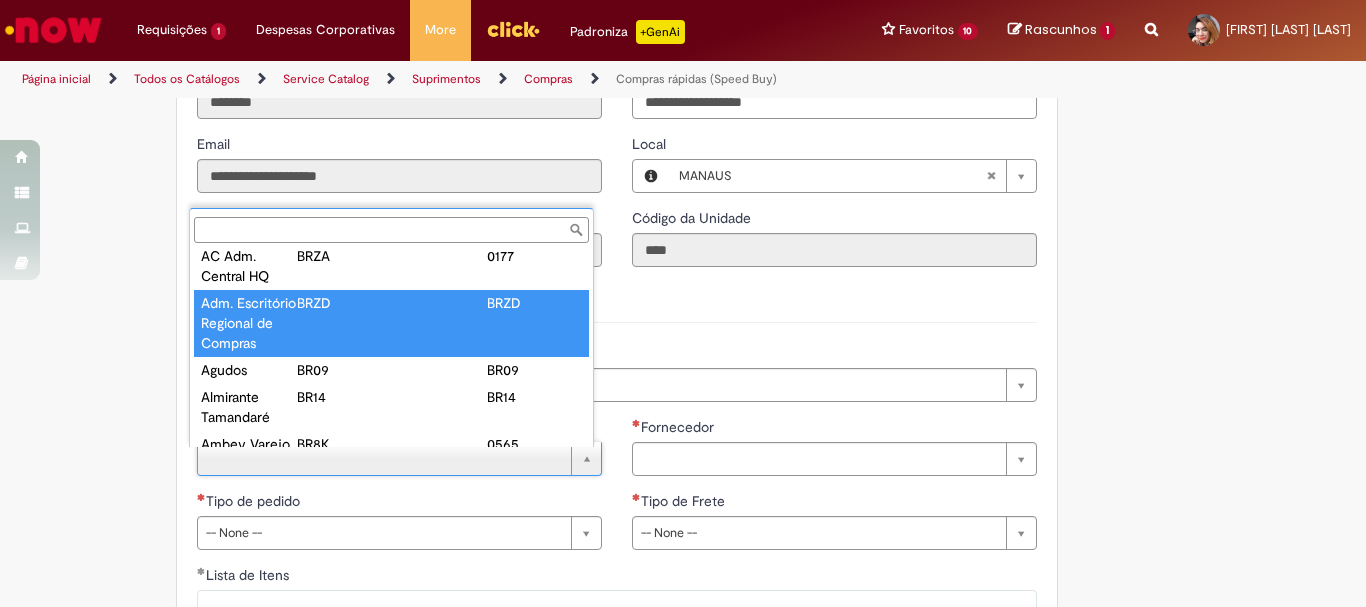 type on "*" 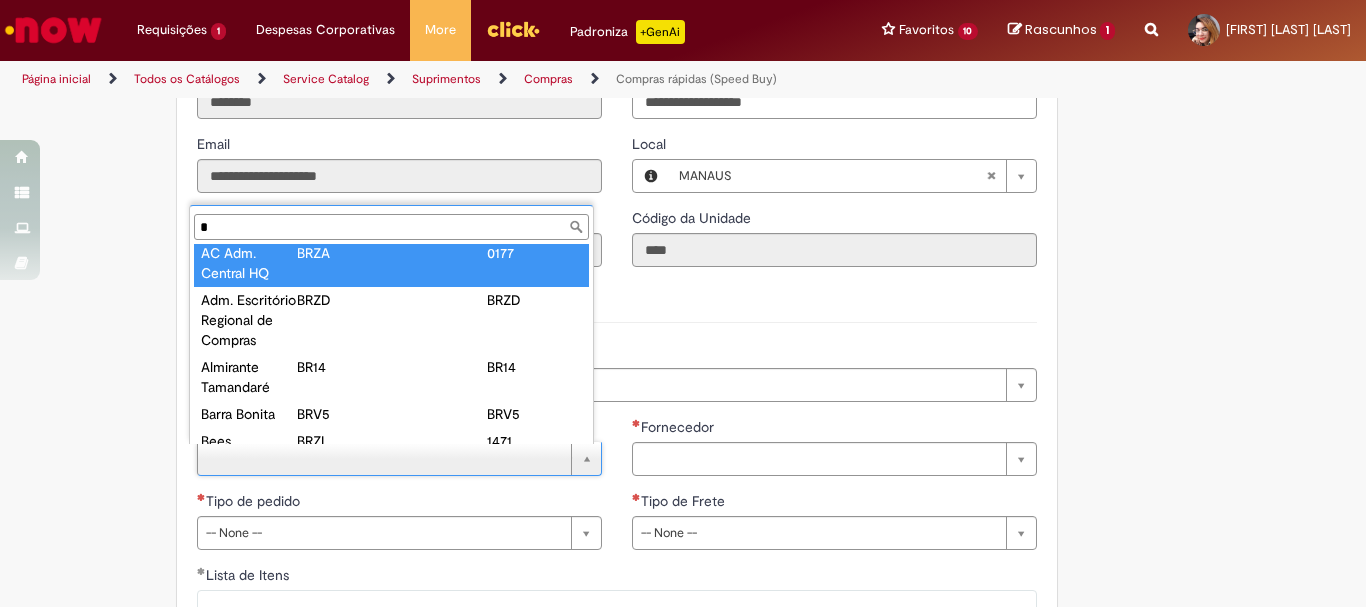 scroll, scrollTop: 0, scrollLeft: 0, axis: both 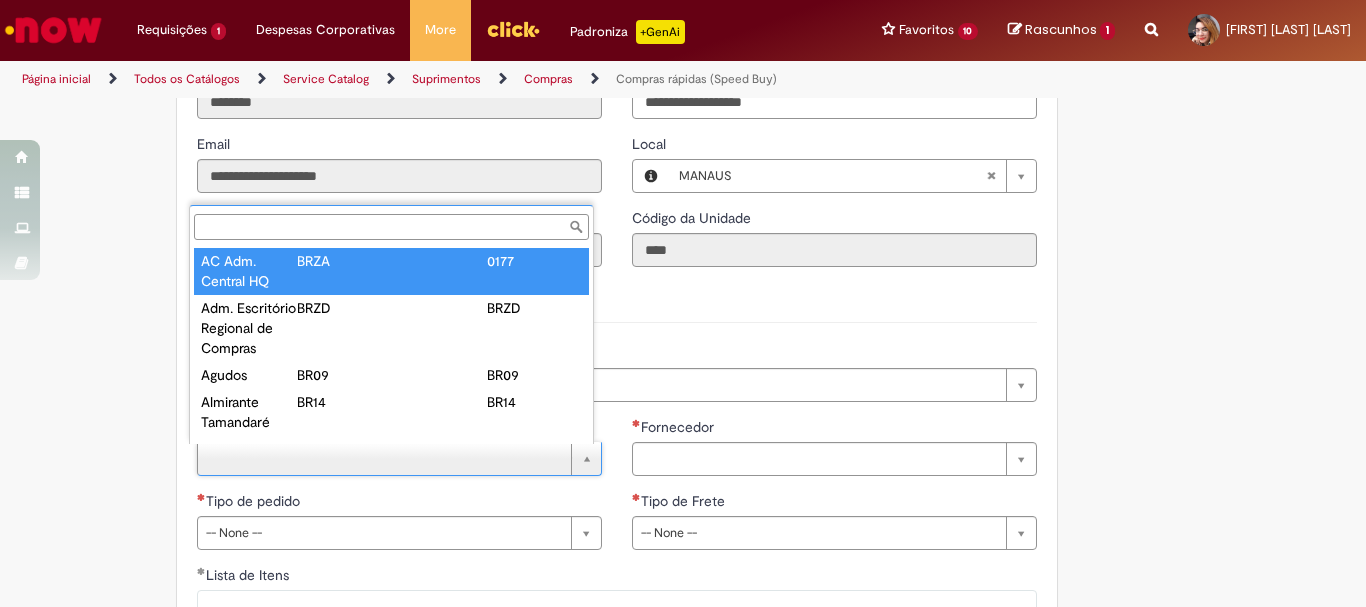 type on "*" 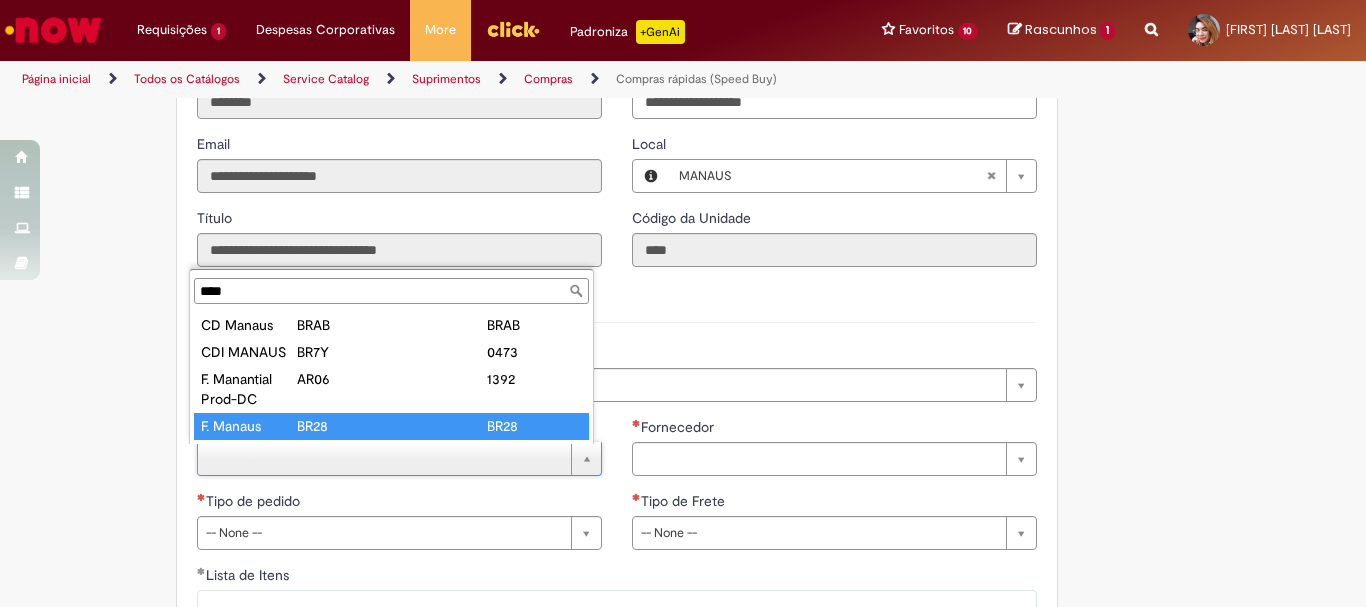 type on "****" 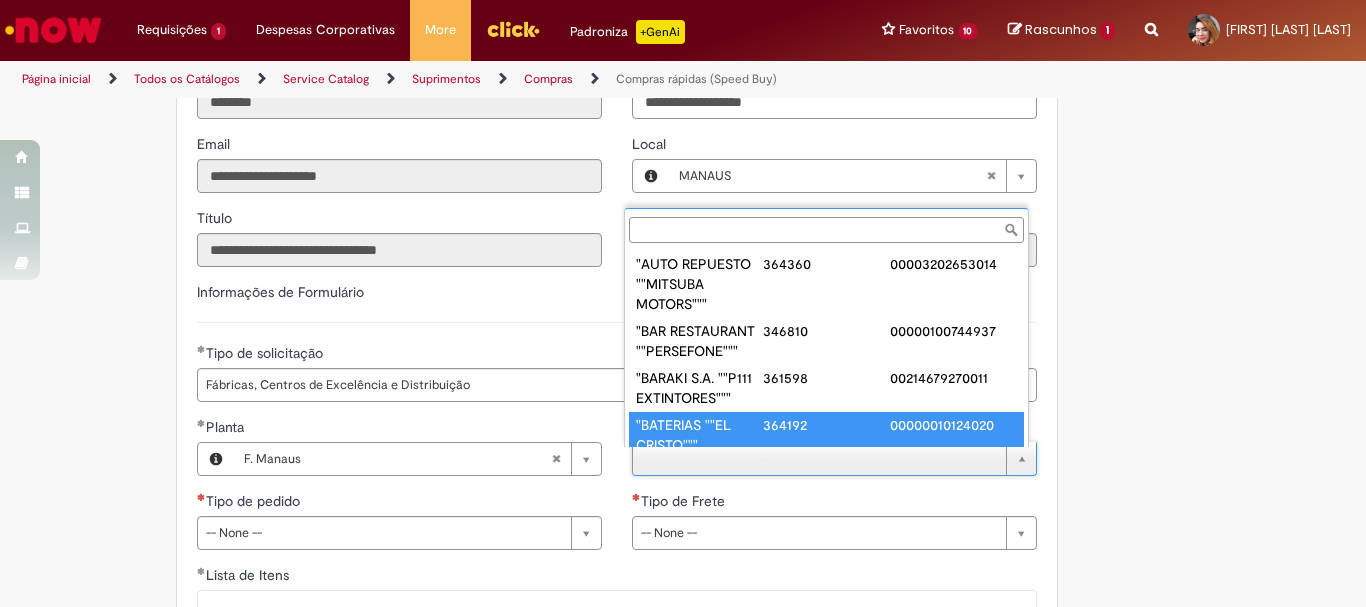 scroll, scrollTop: 8, scrollLeft: 0, axis: vertical 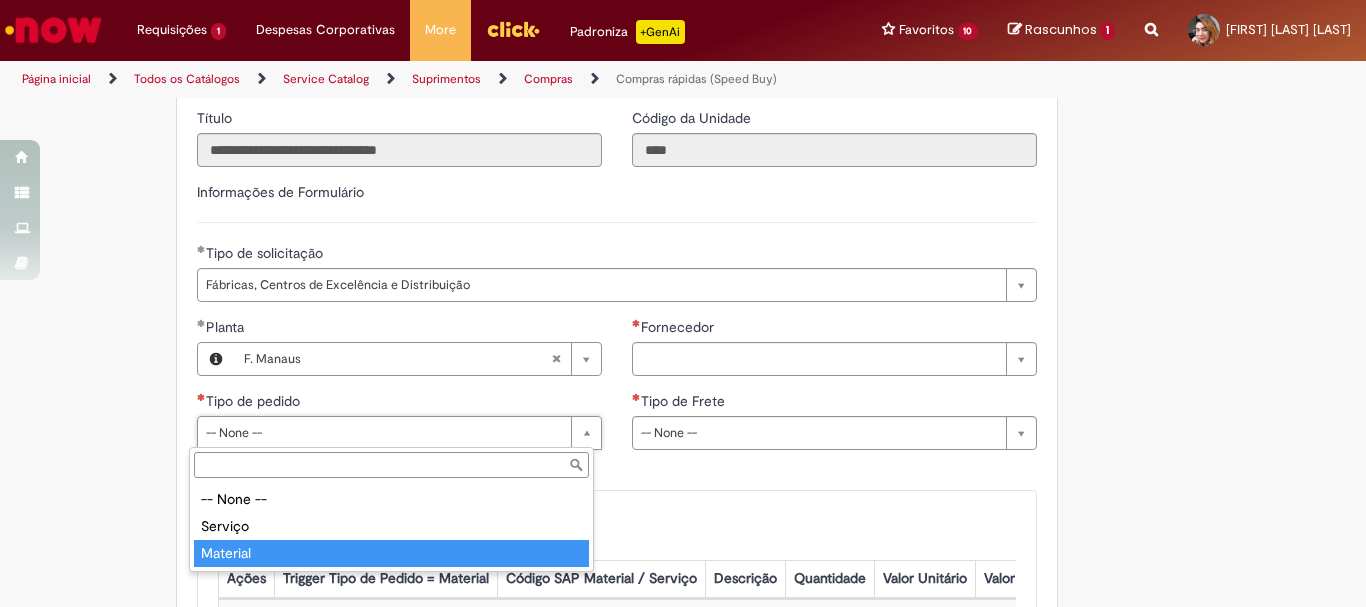 type on "********" 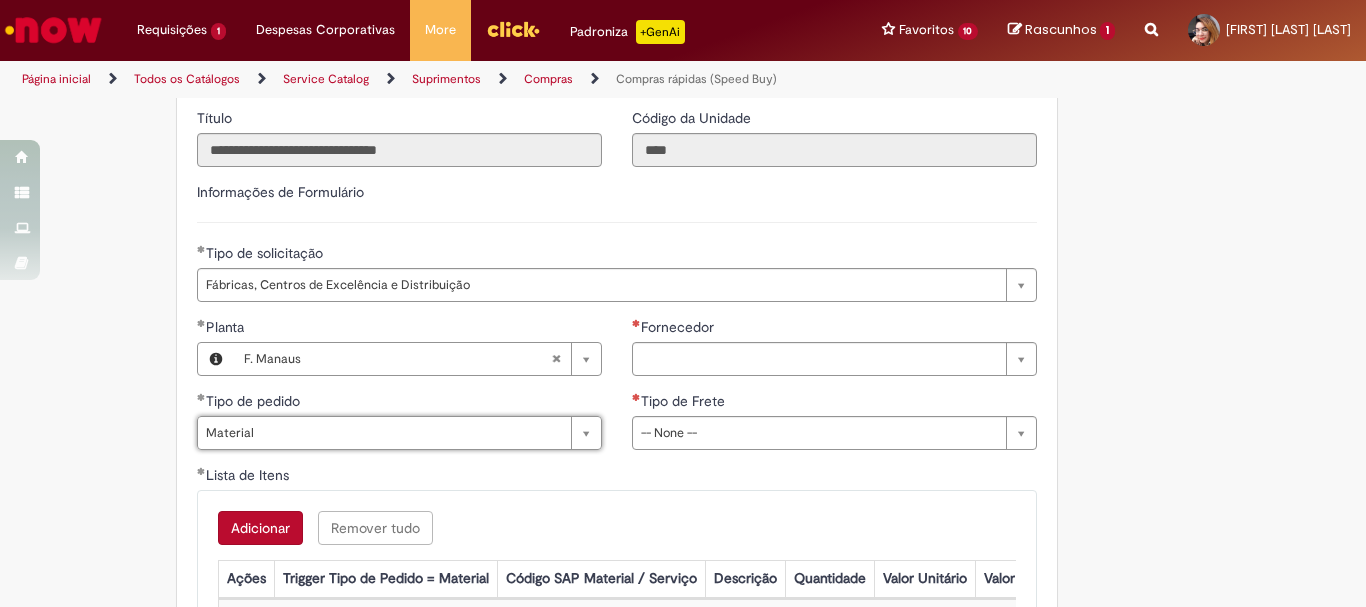 drag, startPoint x: 1029, startPoint y: 439, endPoint x: 1016, endPoint y: 440, distance: 13.038404 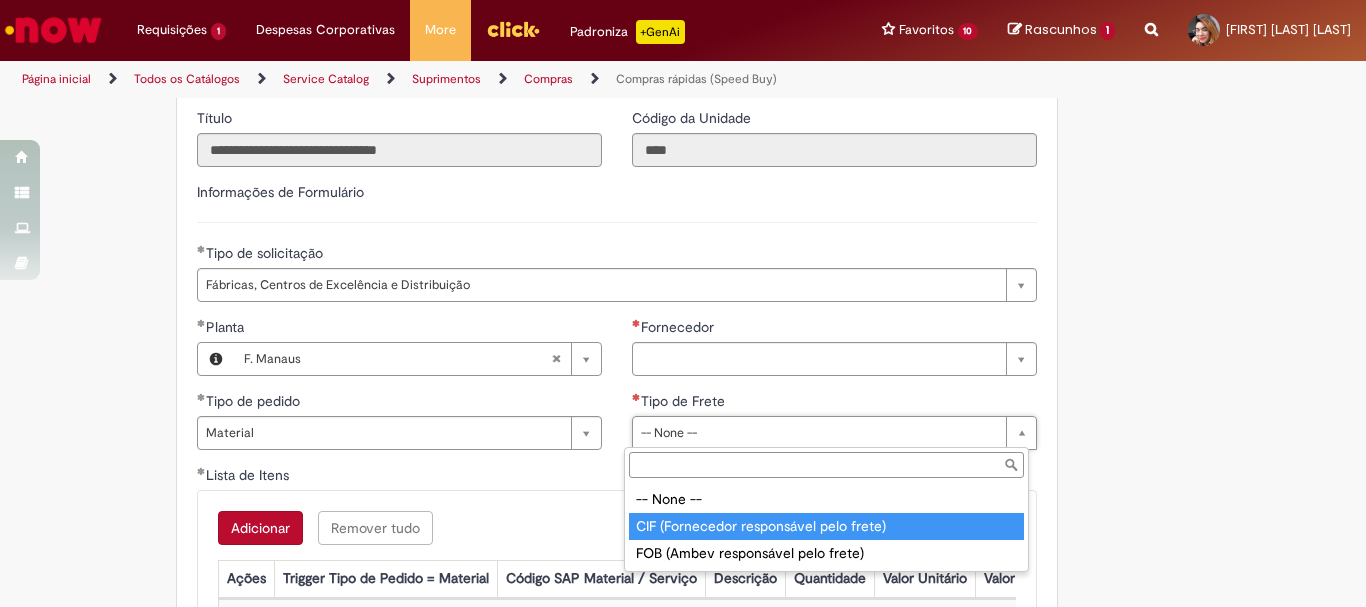 type on "**********" 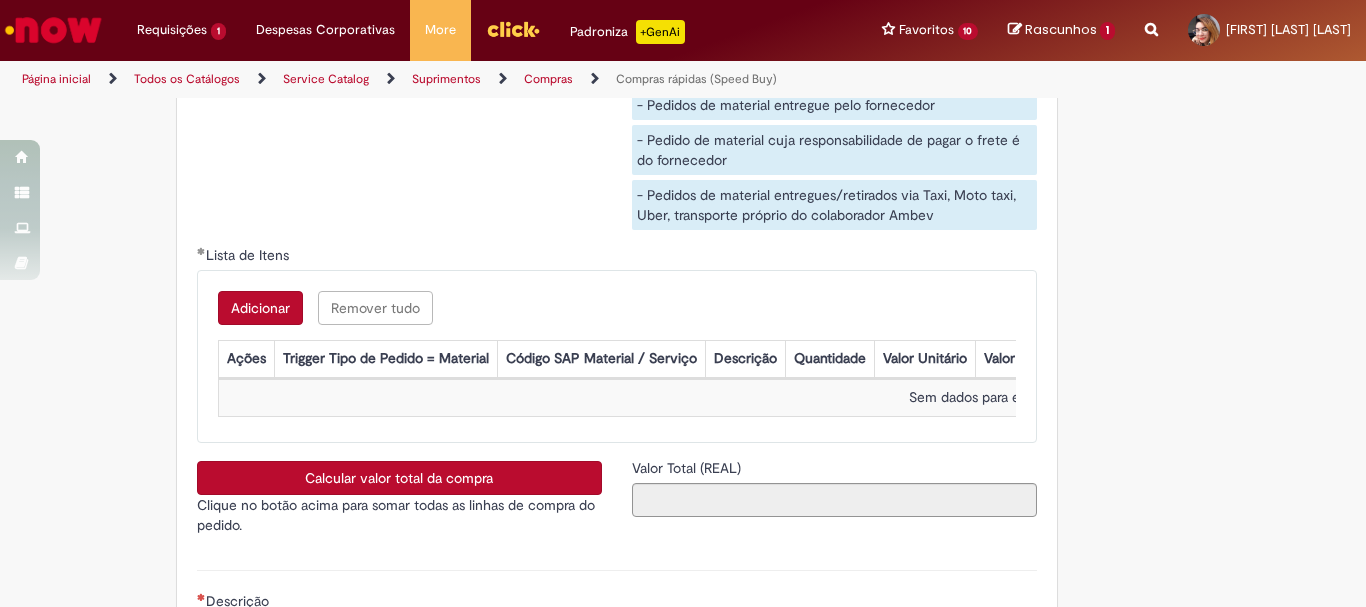 scroll, scrollTop: 3400, scrollLeft: 0, axis: vertical 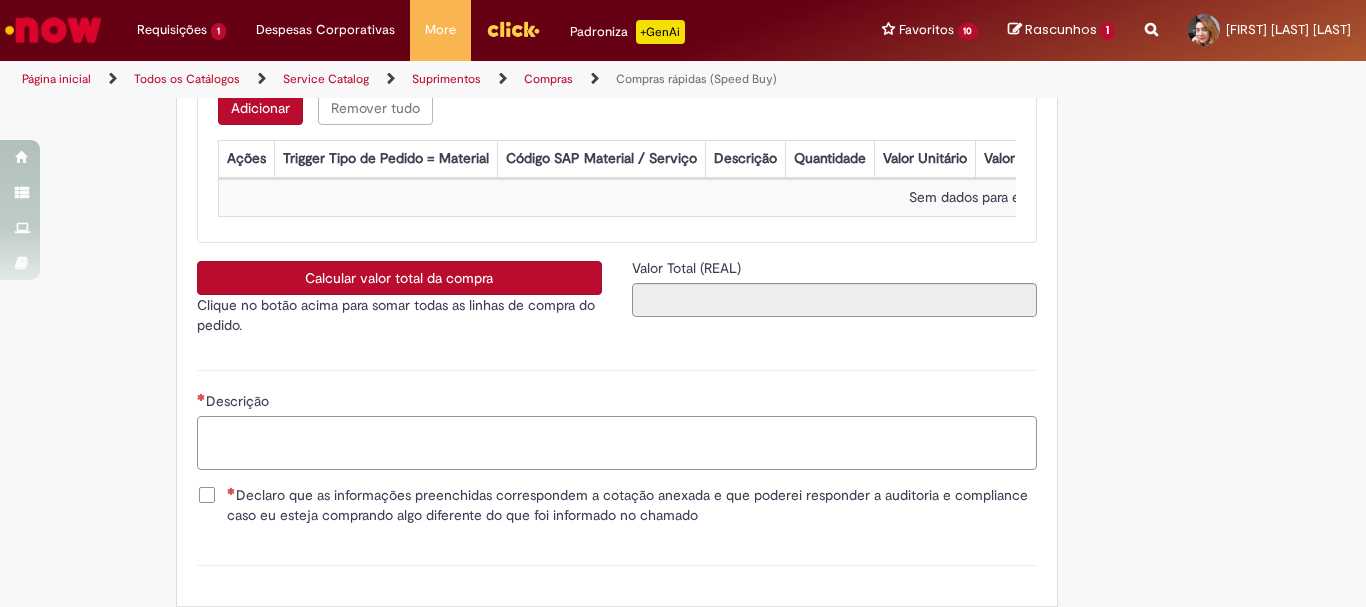 click on "Descrição" at bounding box center [617, 443] 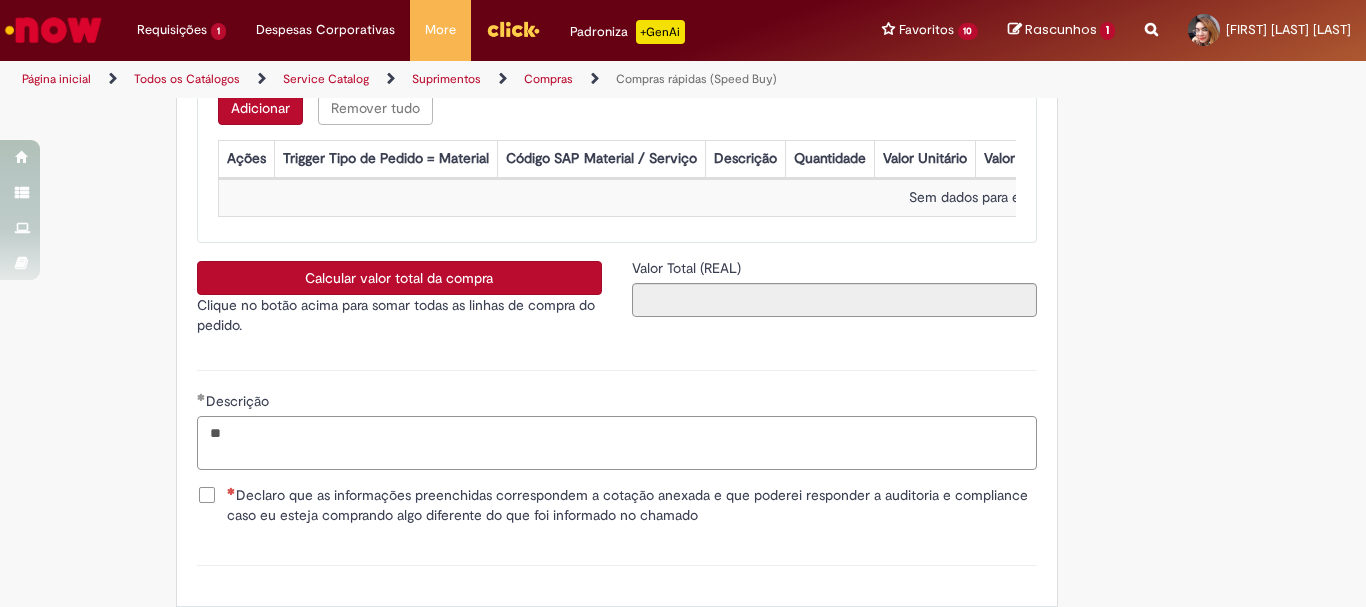 type on "*" 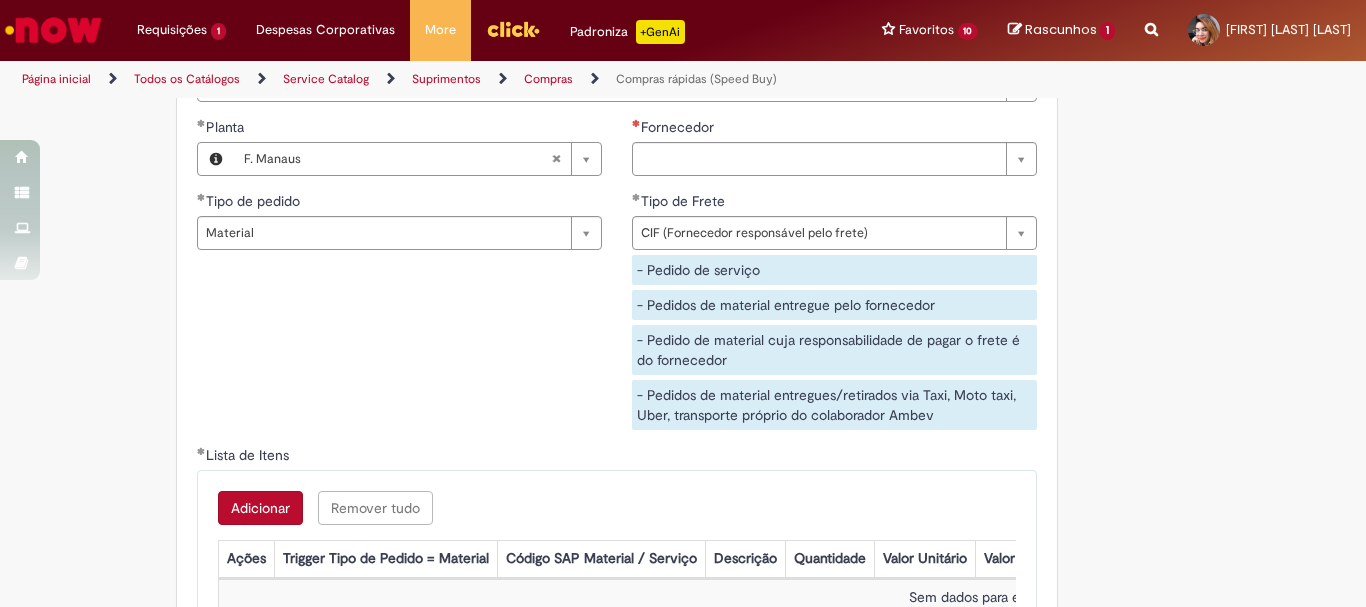 scroll, scrollTop: 2800, scrollLeft: 0, axis: vertical 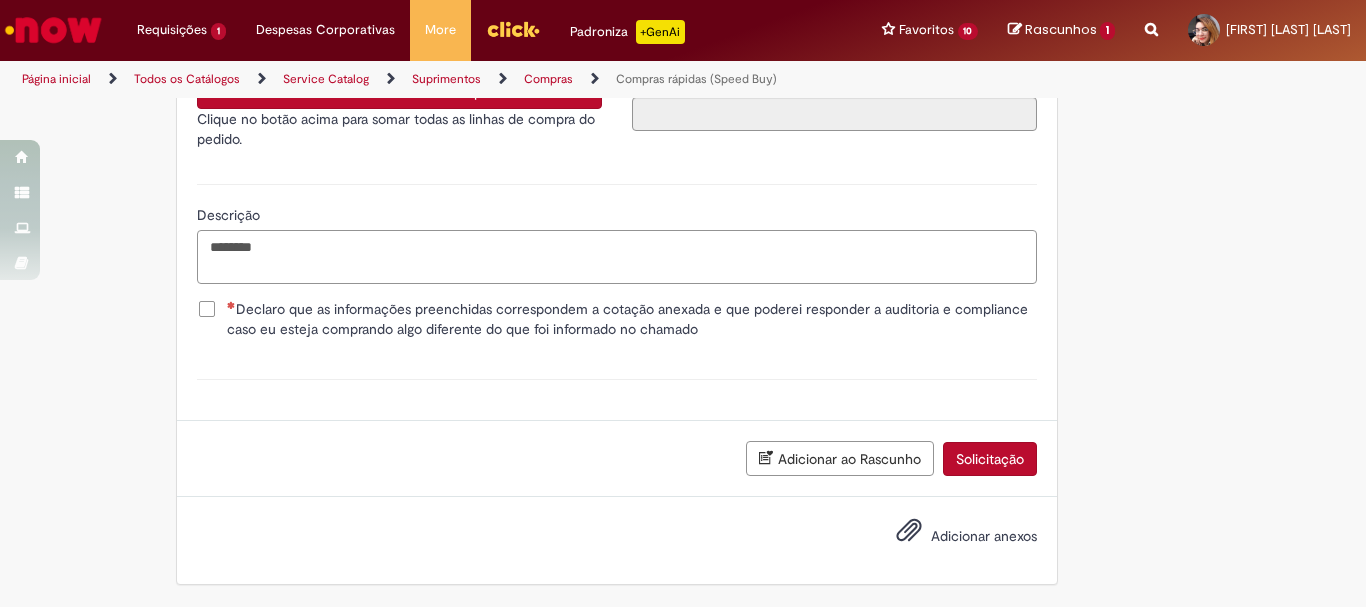 click on "*******" at bounding box center (617, 257) 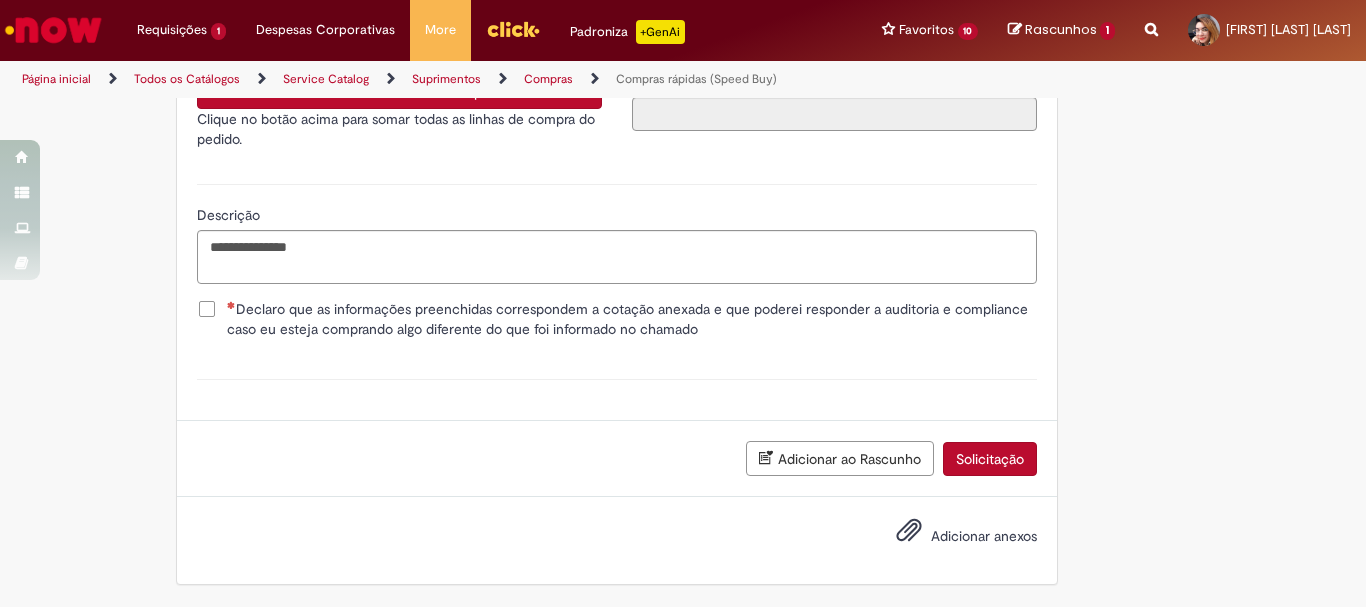 click on "Declaro que as informações preenchidas correspondem a cotação anexada e que poderei responder a auditoria e compliance caso eu esteja comprando algo diferente do que foi informado no chamado" at bounding box center [632, 319] 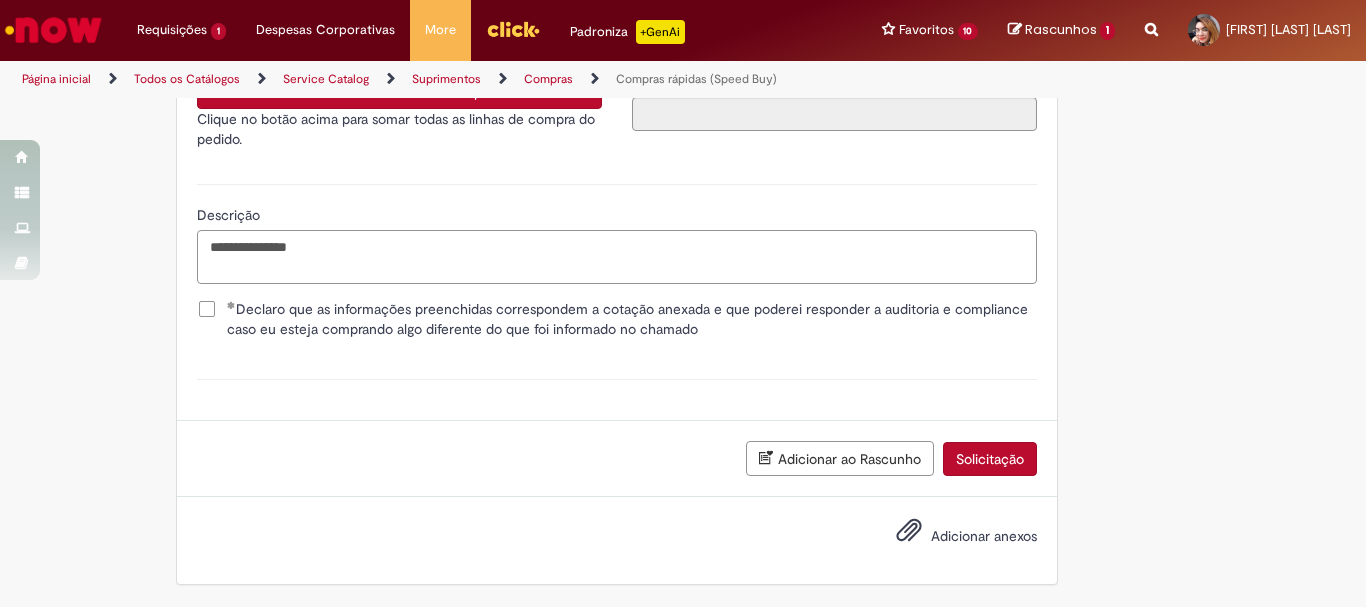 click on "**********" at bounding box center (617, 257) 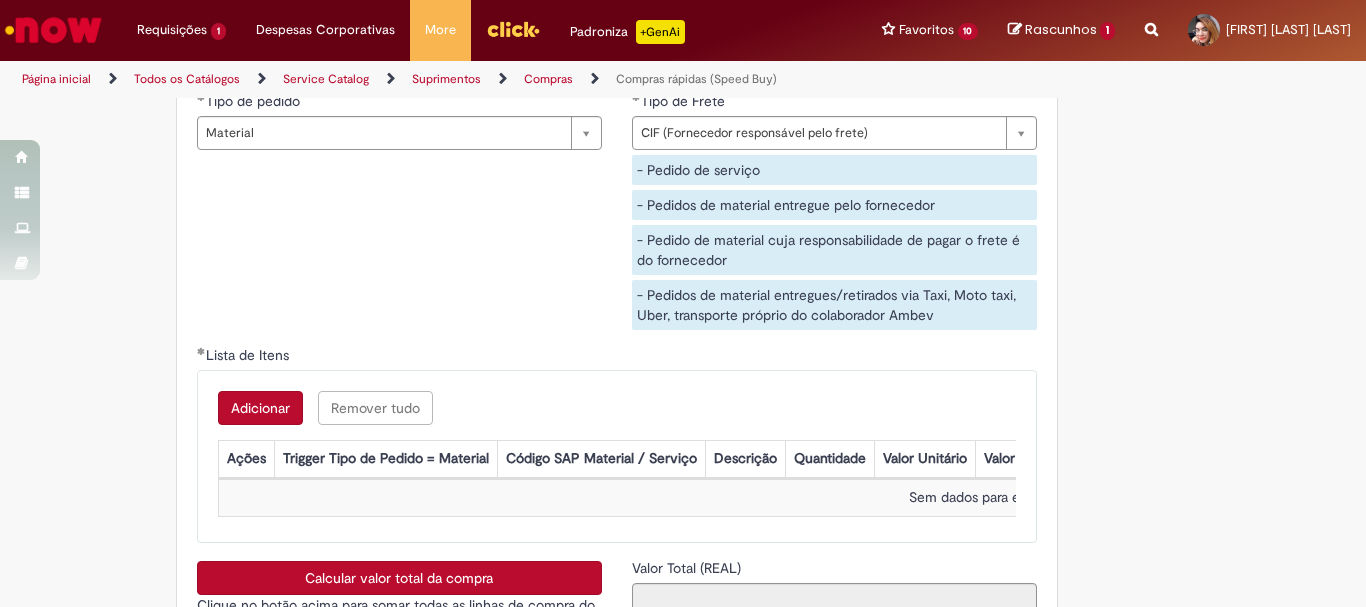 scroll, scrollTop: 2900, scrollLeft: 0, axis: vertical 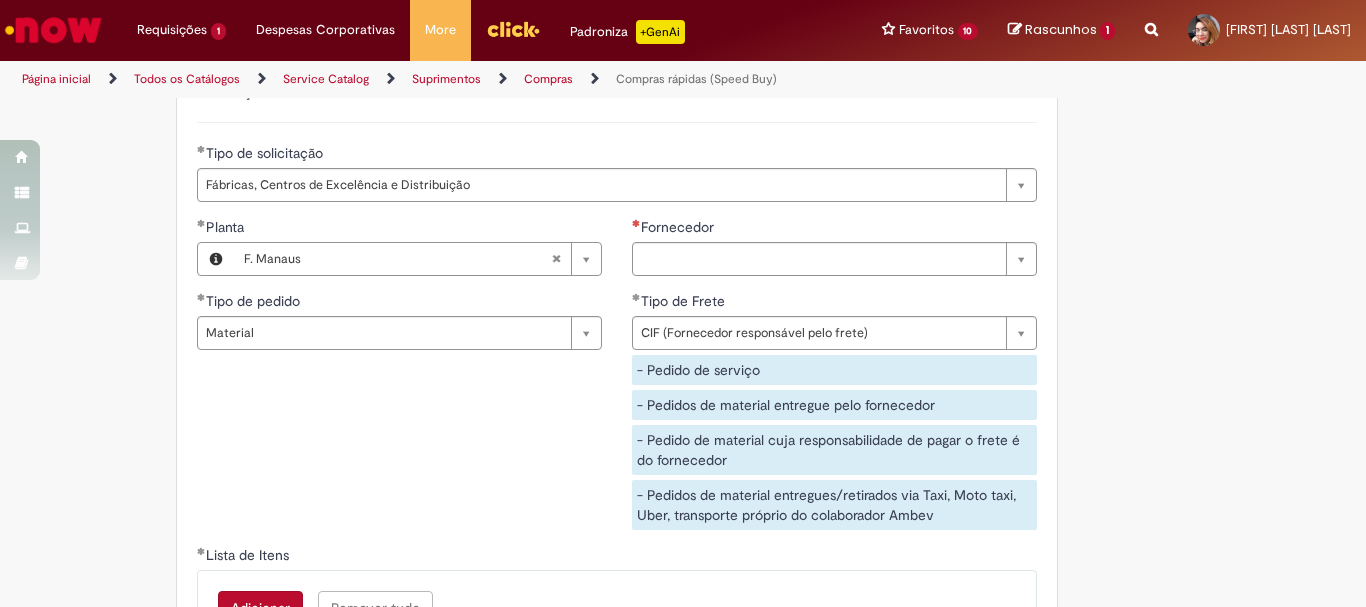 type on "**********" 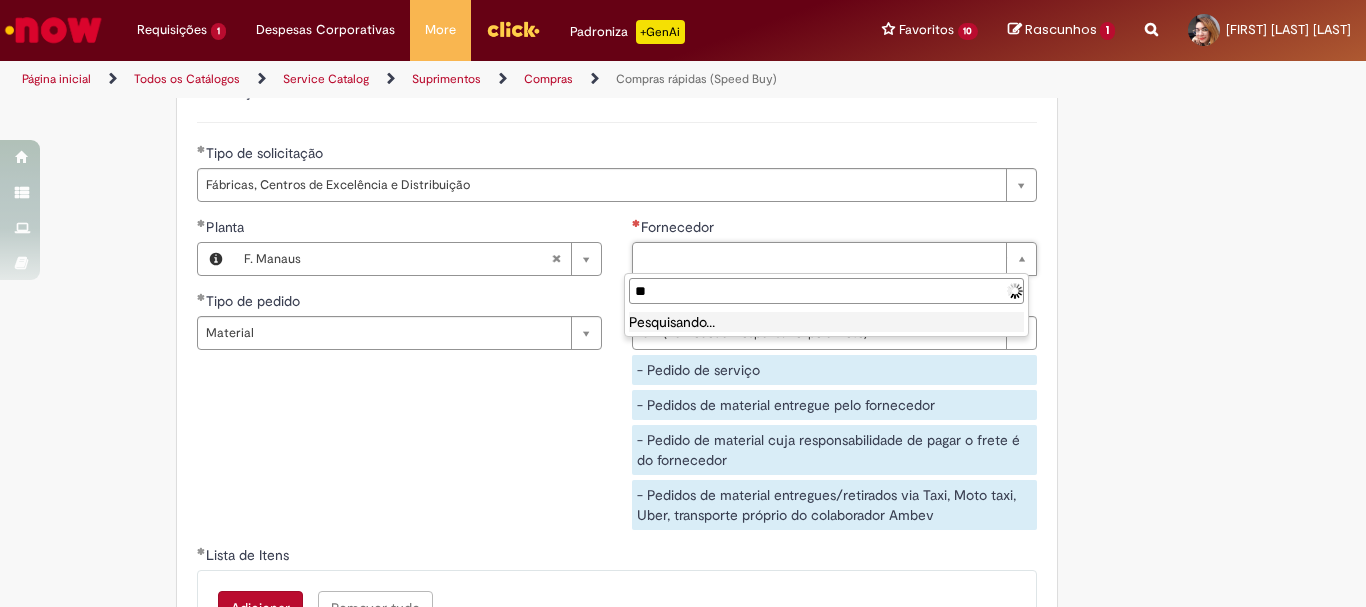 type on "*" 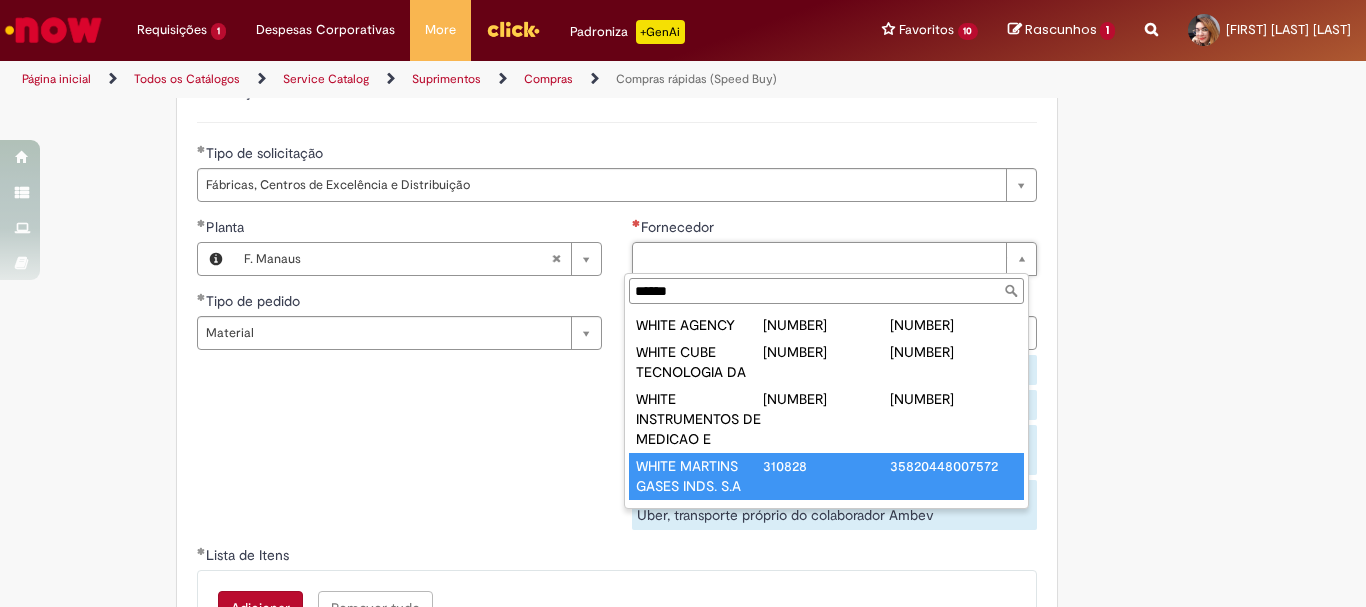 type on "*****" 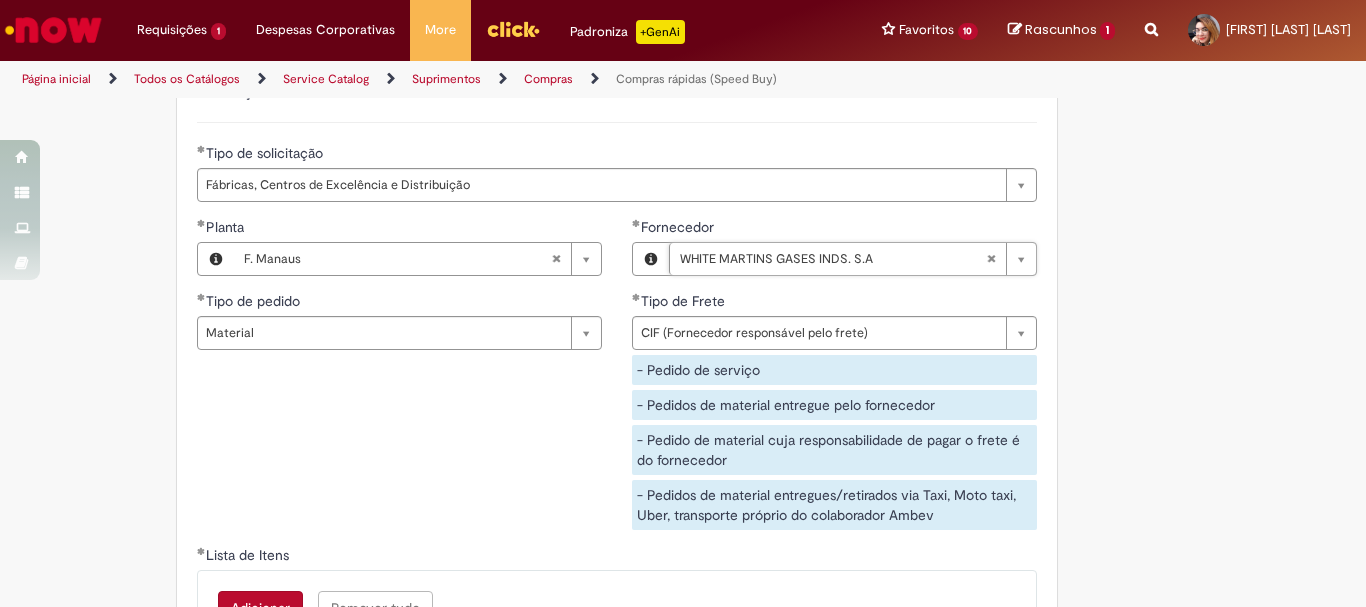 type 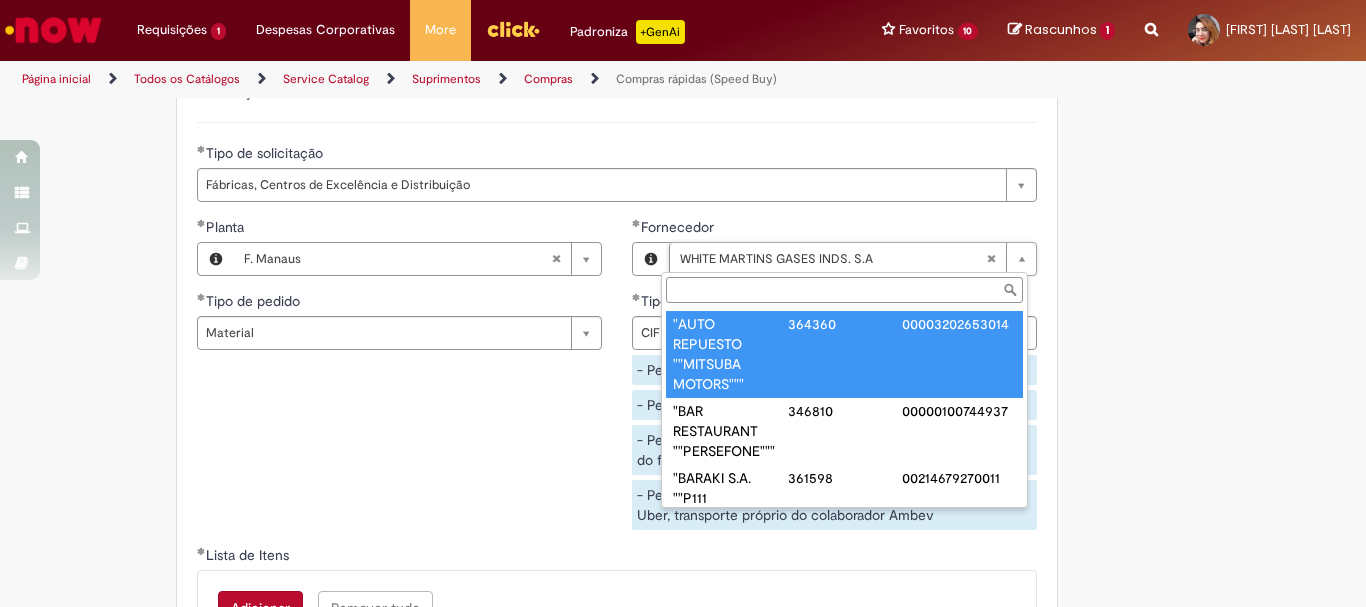 type on "**********" 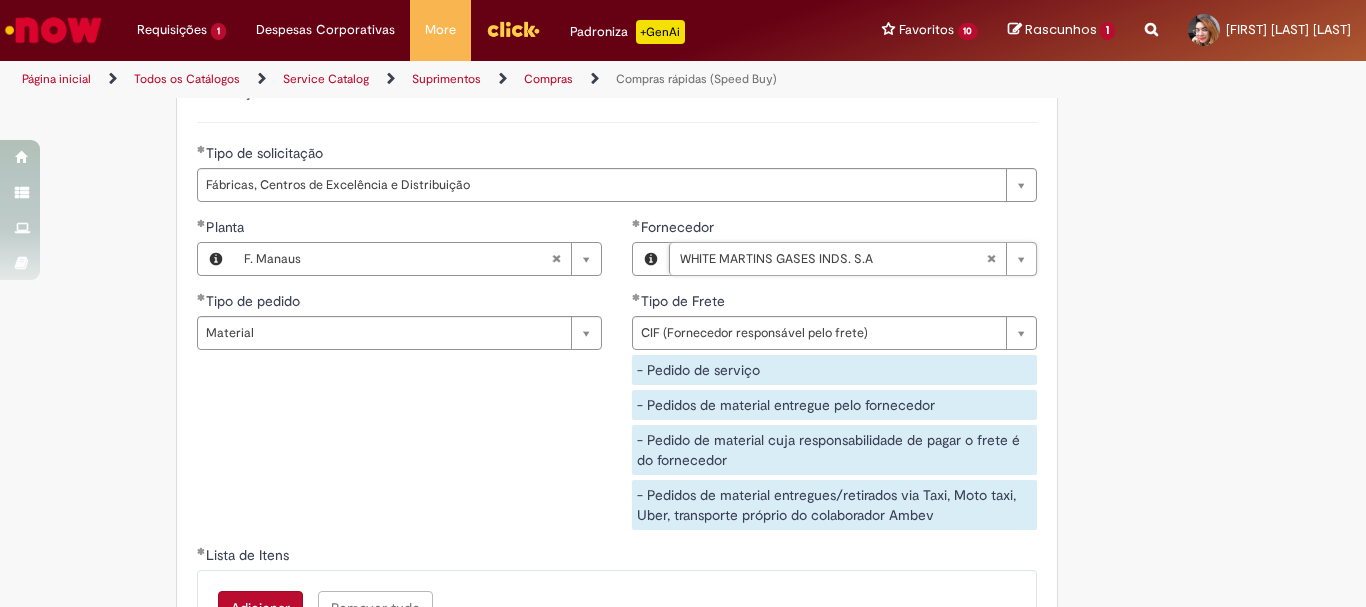 scroll, scrollTop: 0, scrollLeft: 214, axis: horizontal 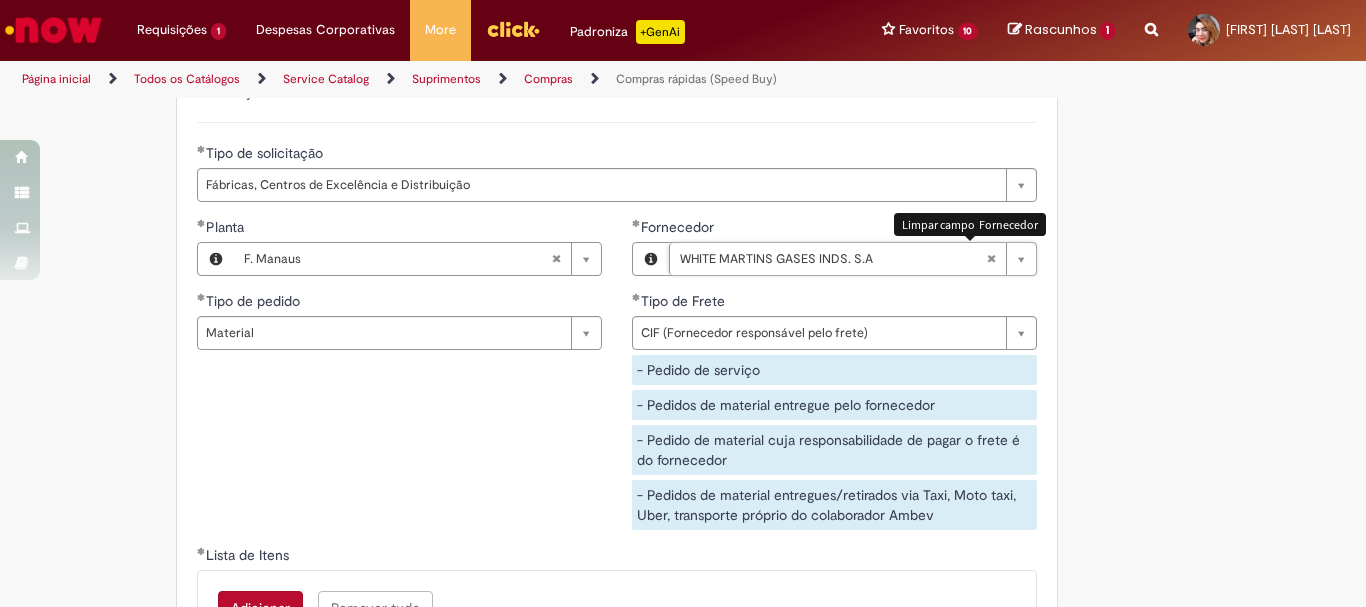 click at bounding box center (991, 259) 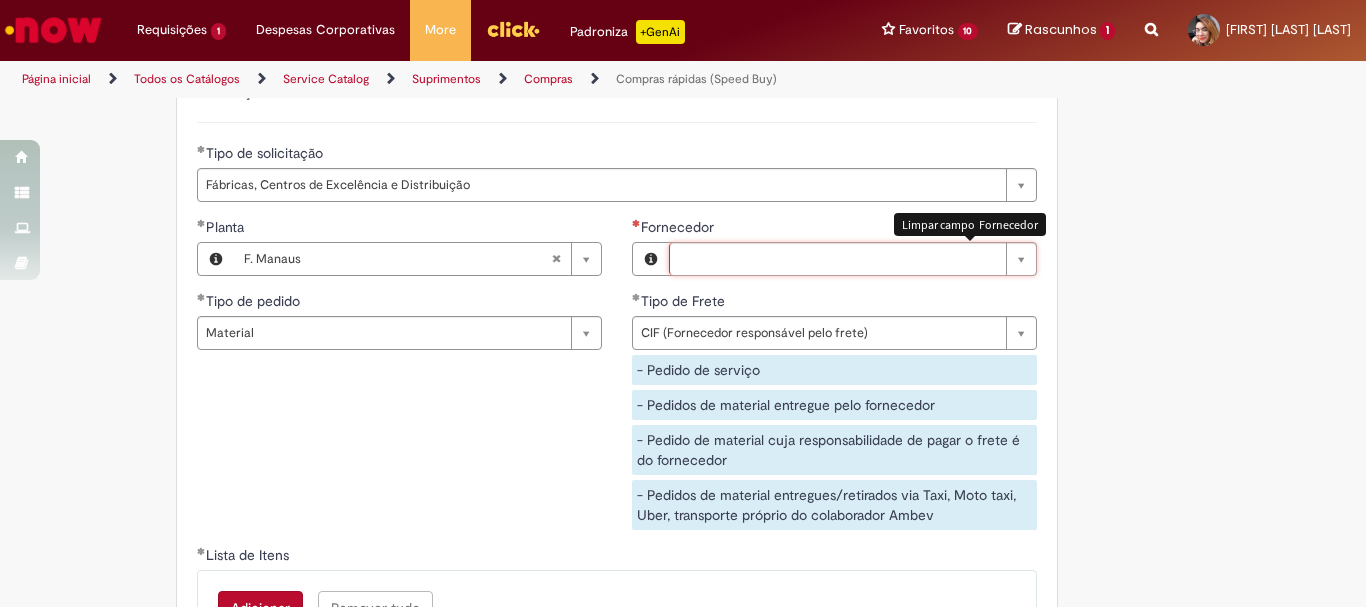 scroll, scrollTop: 0, scrollLeft: 0, axis: both 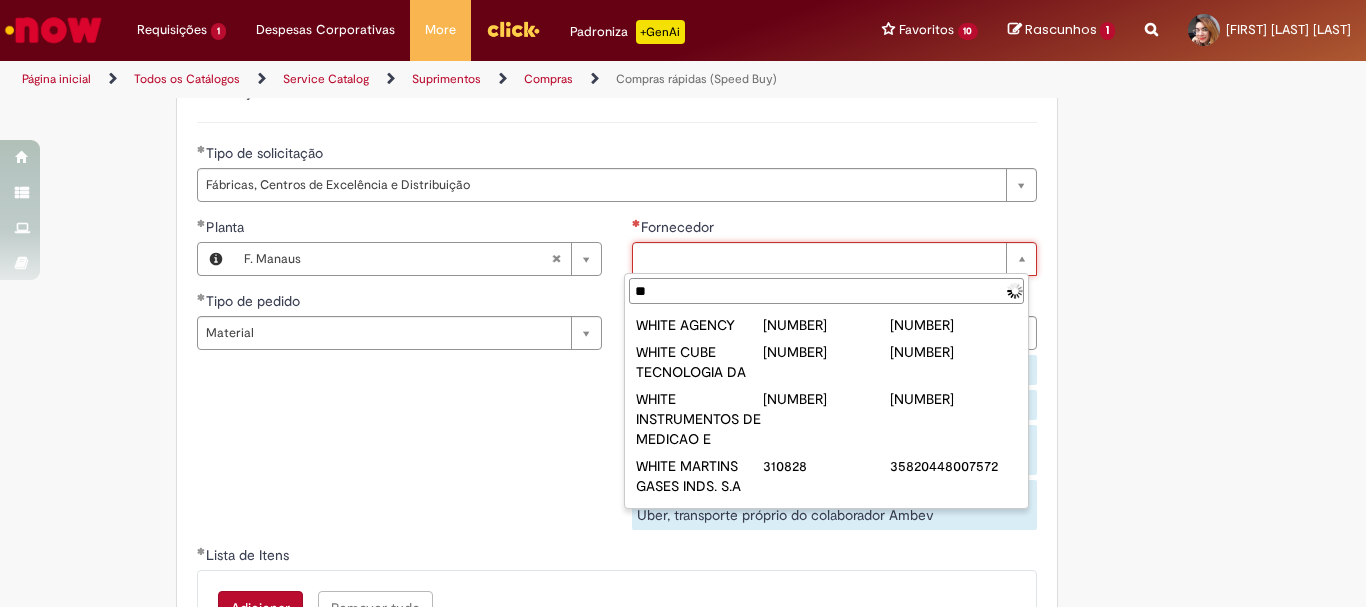 type on "*" 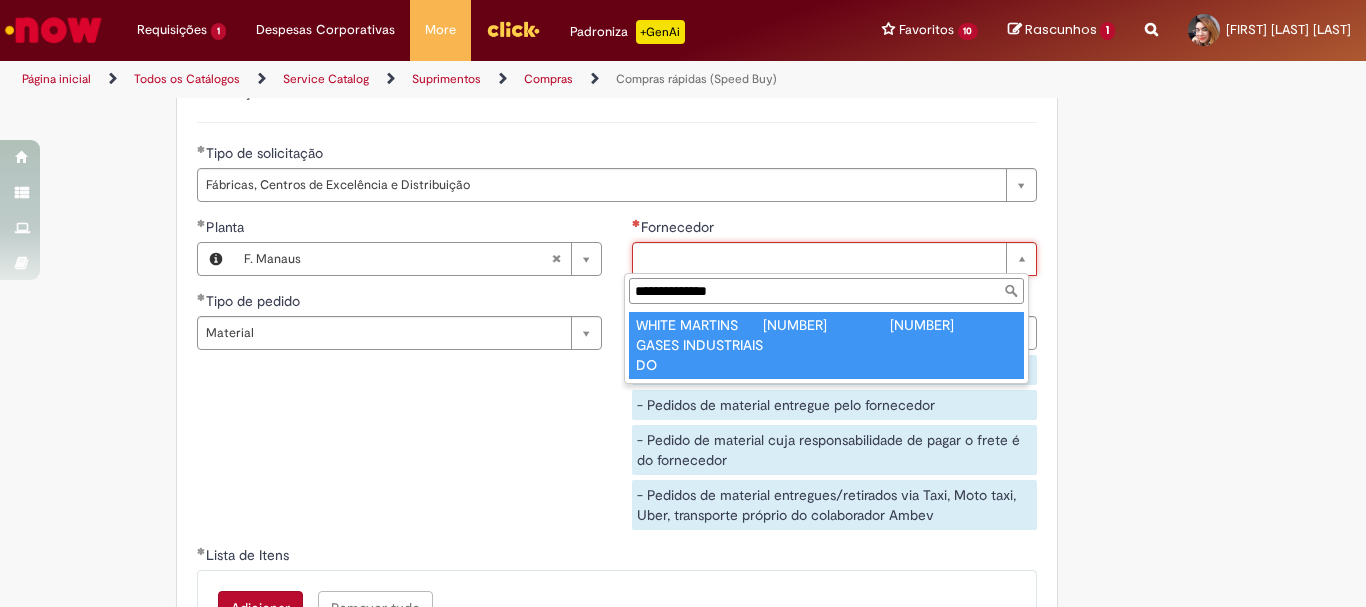 type on "**********" 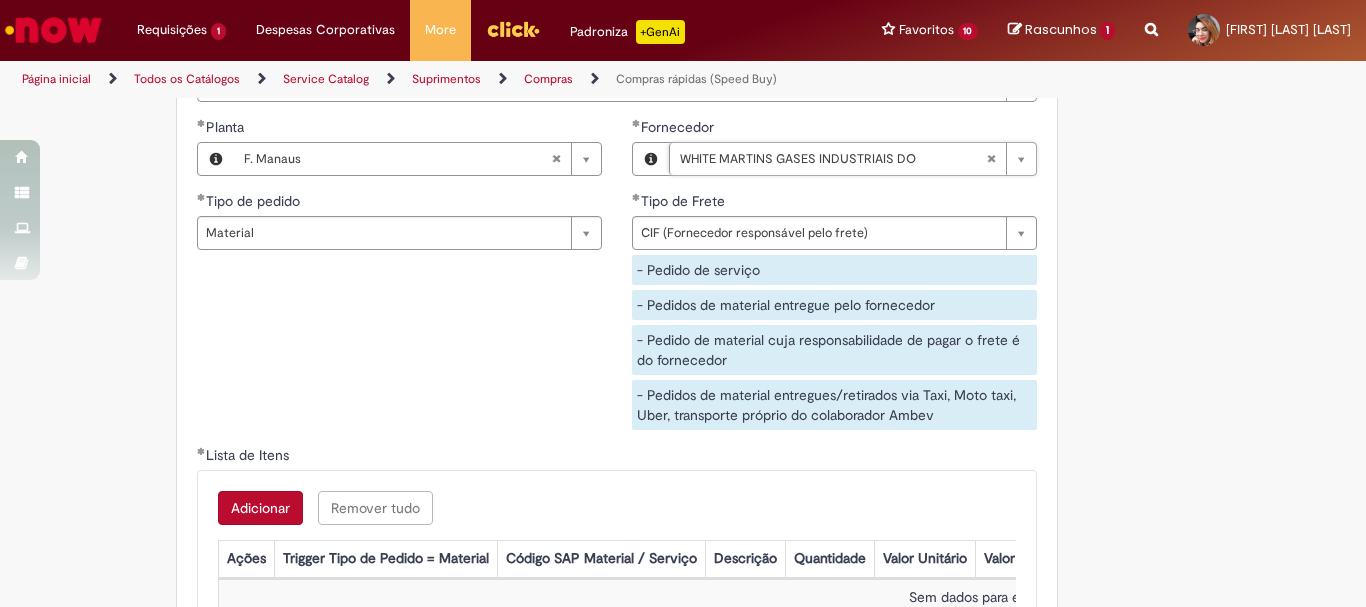 scroll, scrollTop: 3200, scrollLeft: 0, axis: vertical 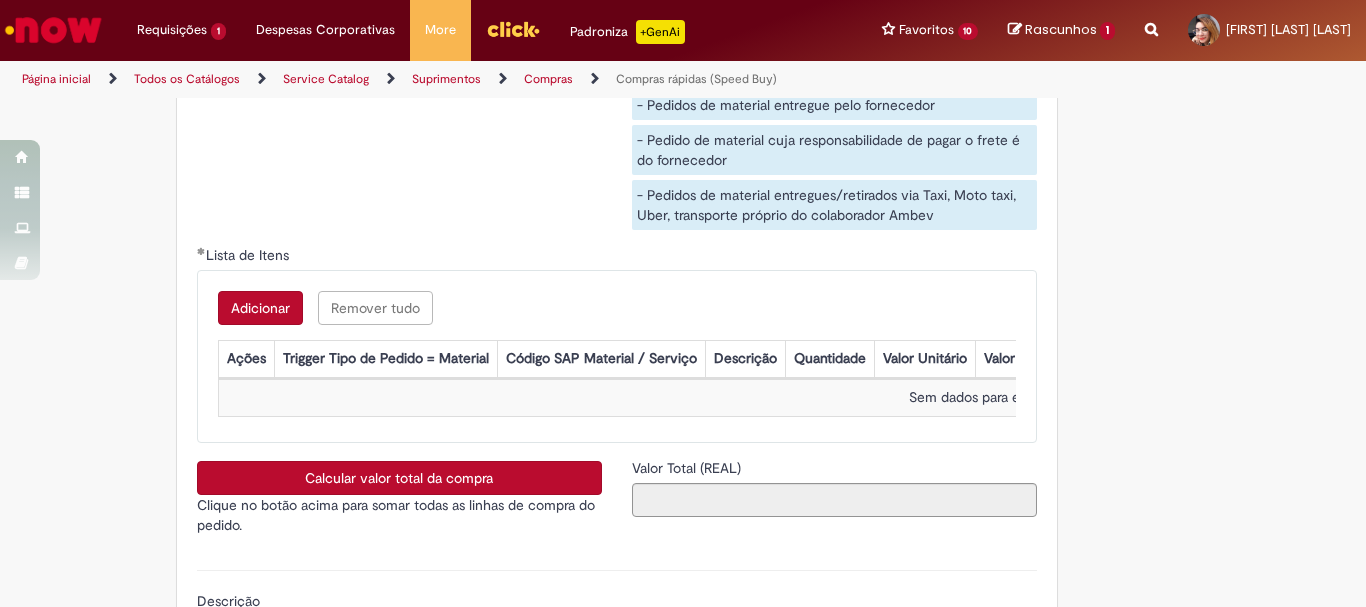 click on "Adicionar" at bounding box center [260, 308] 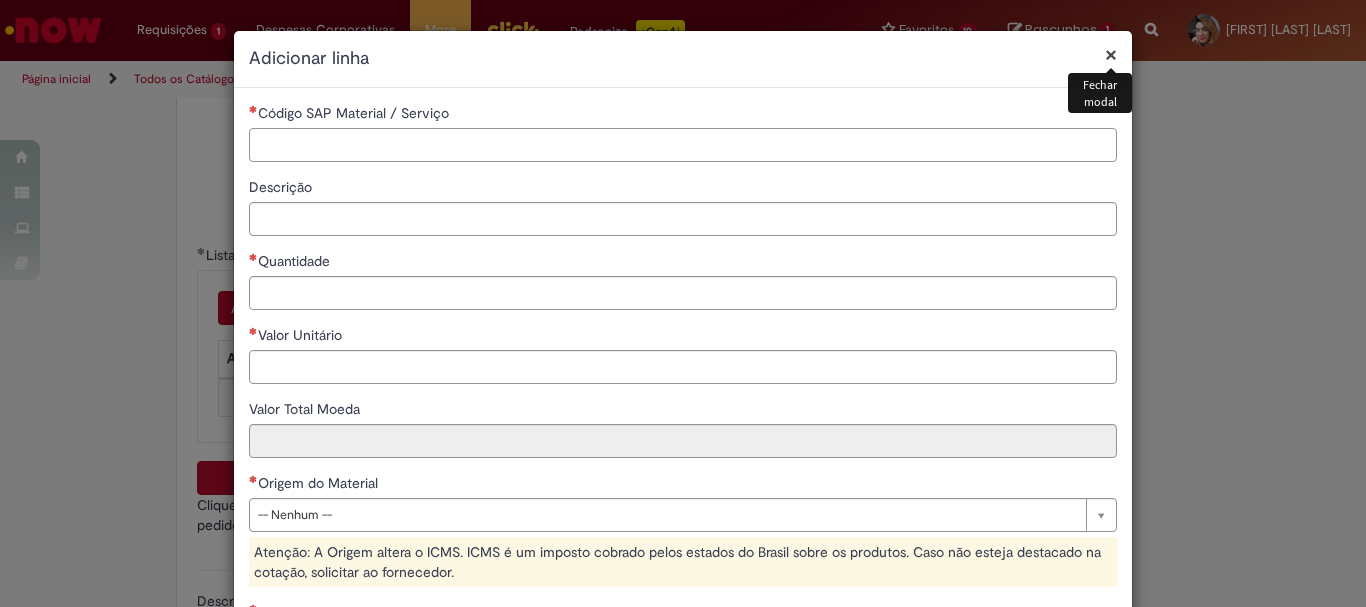 click on "Código SAP Material / Serviço" at bounding box center [683, 145] 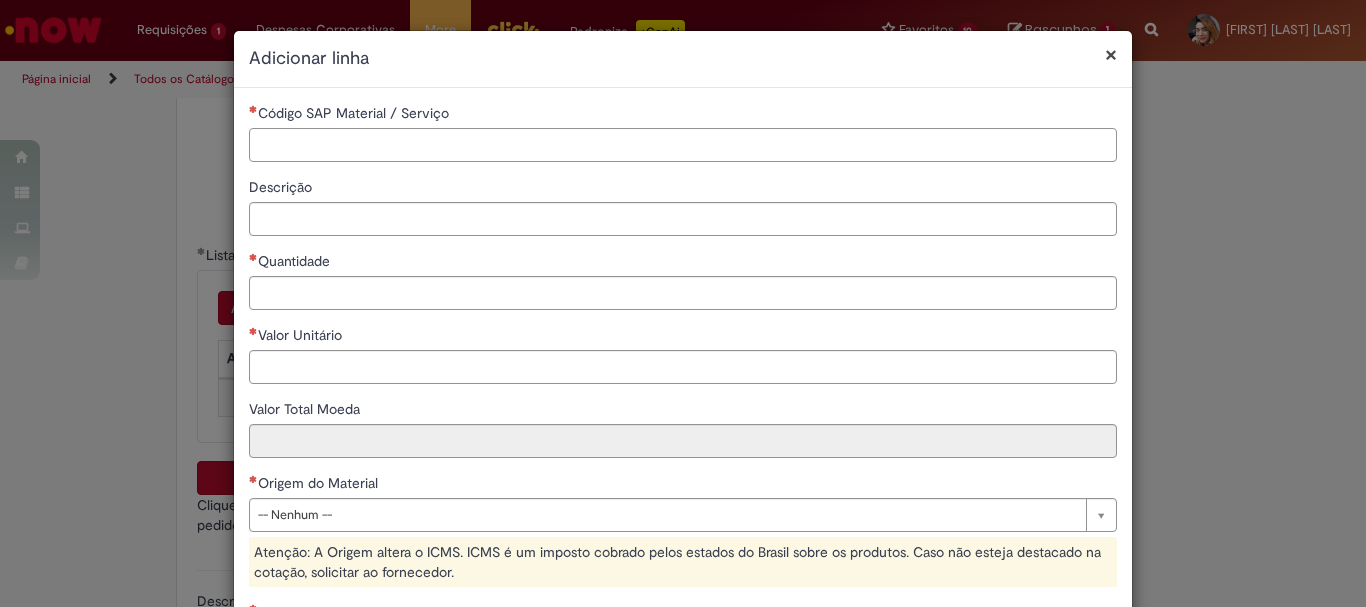 paste on "********" 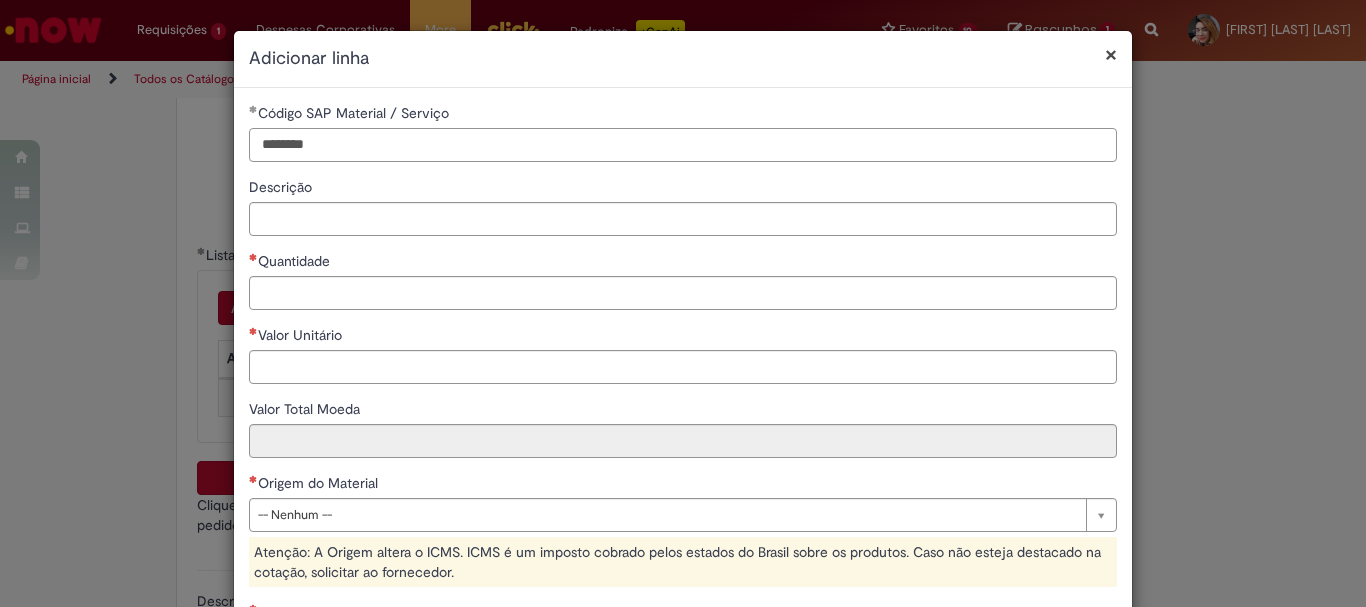 type on "********" 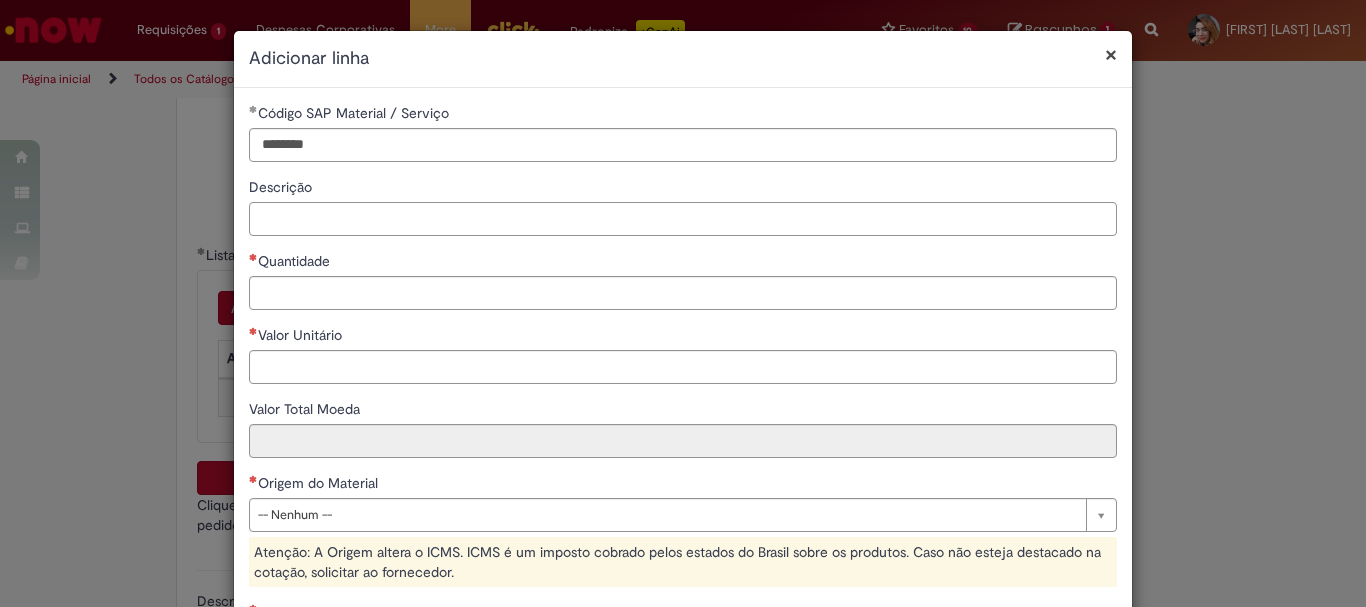 click on "Descrição" at bounding box center [683, 219] 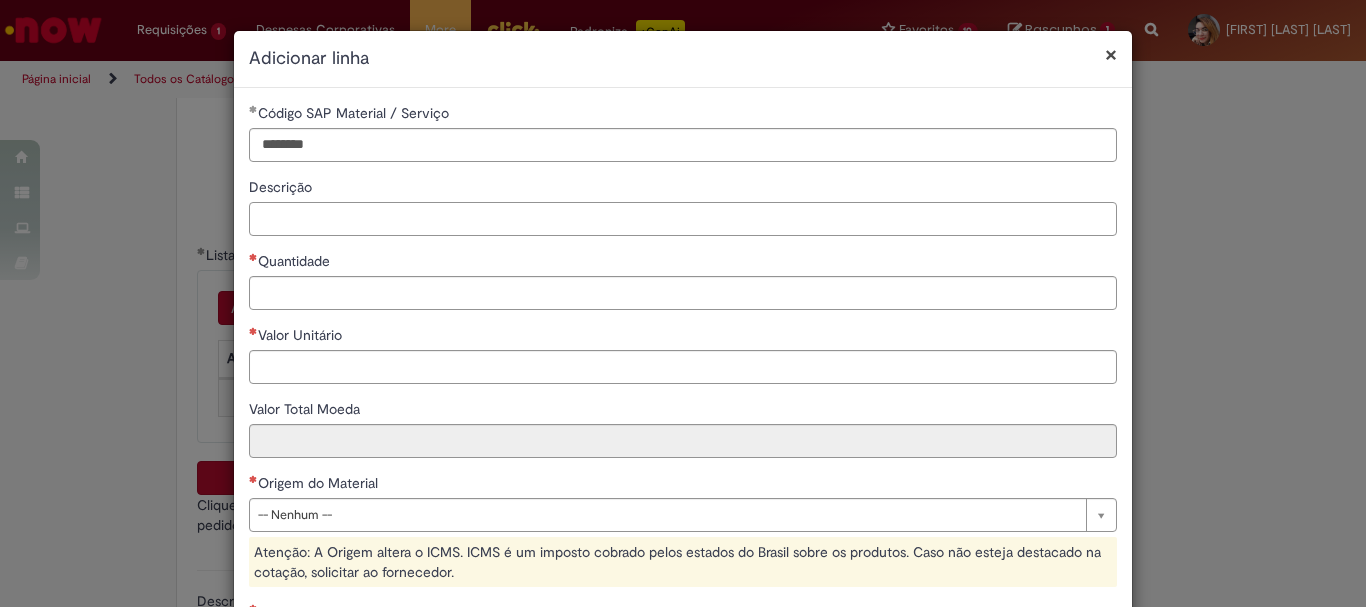paste on "**********" 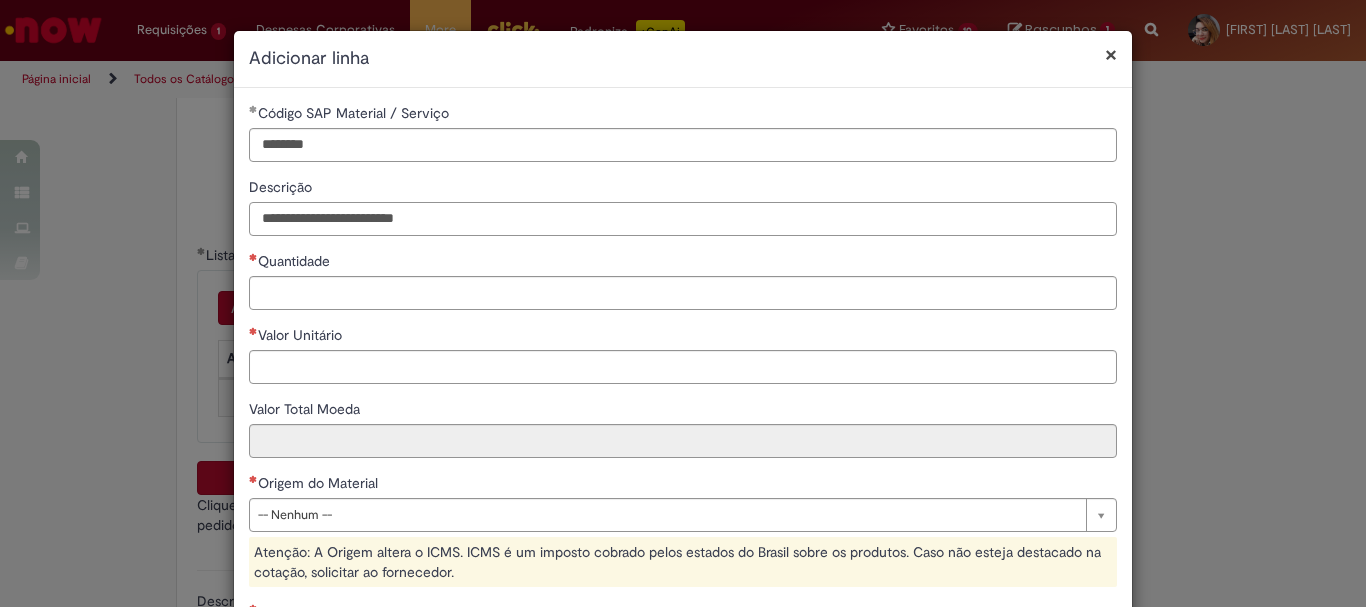 type on "**********" 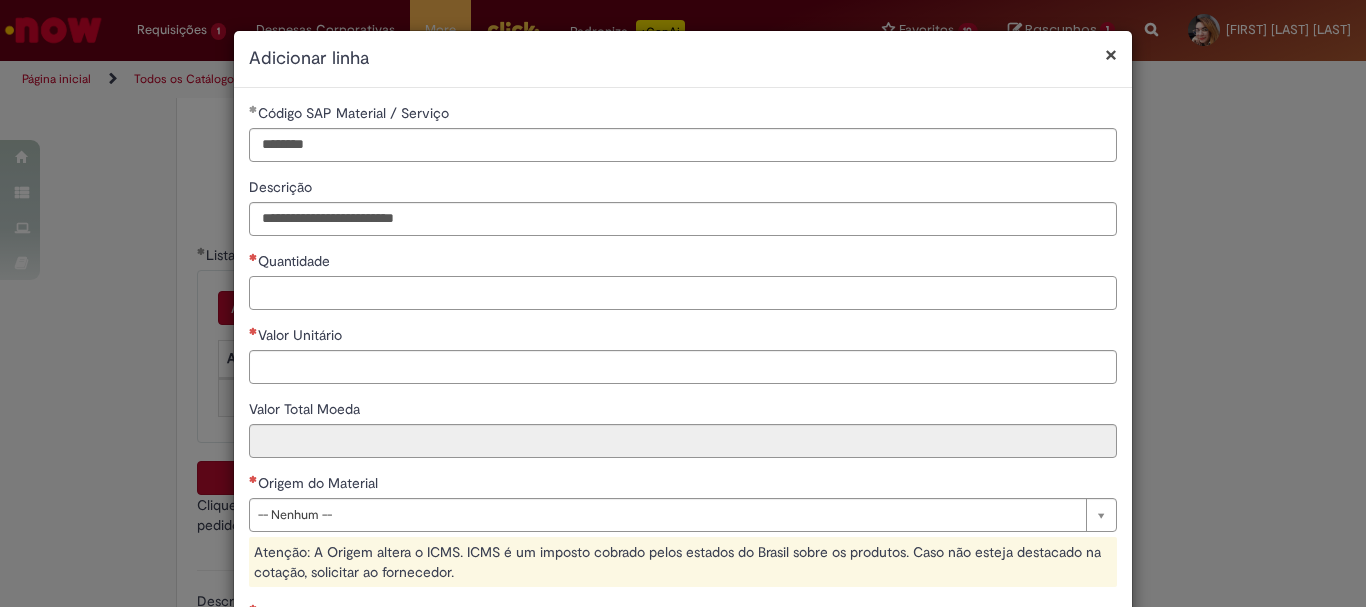 click on "Quantidade" at bounding box center [683, 293] 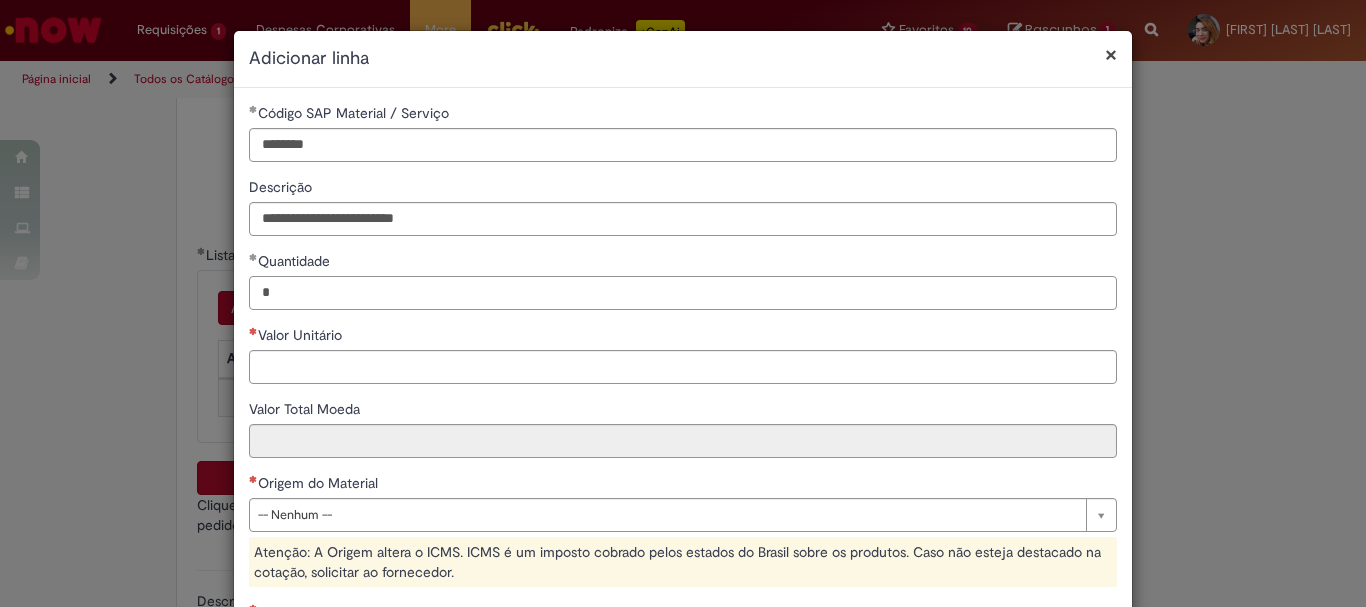 type on "*" 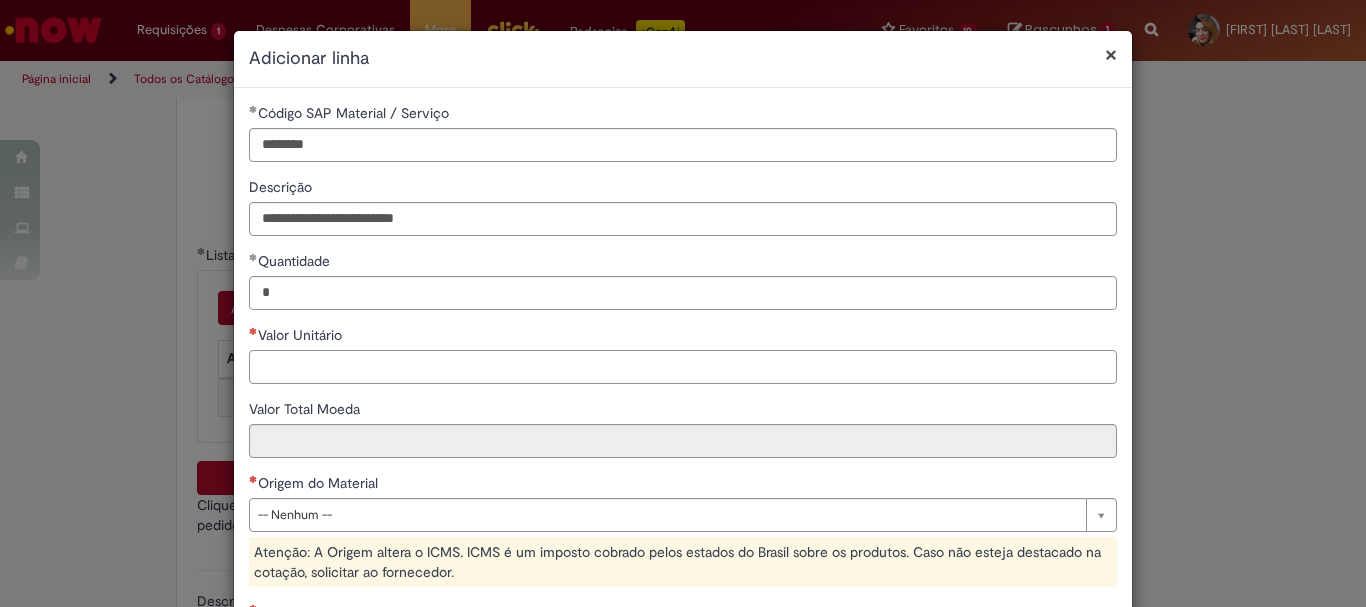 click on "Valor Unitário" at bounding box center (683, 367) 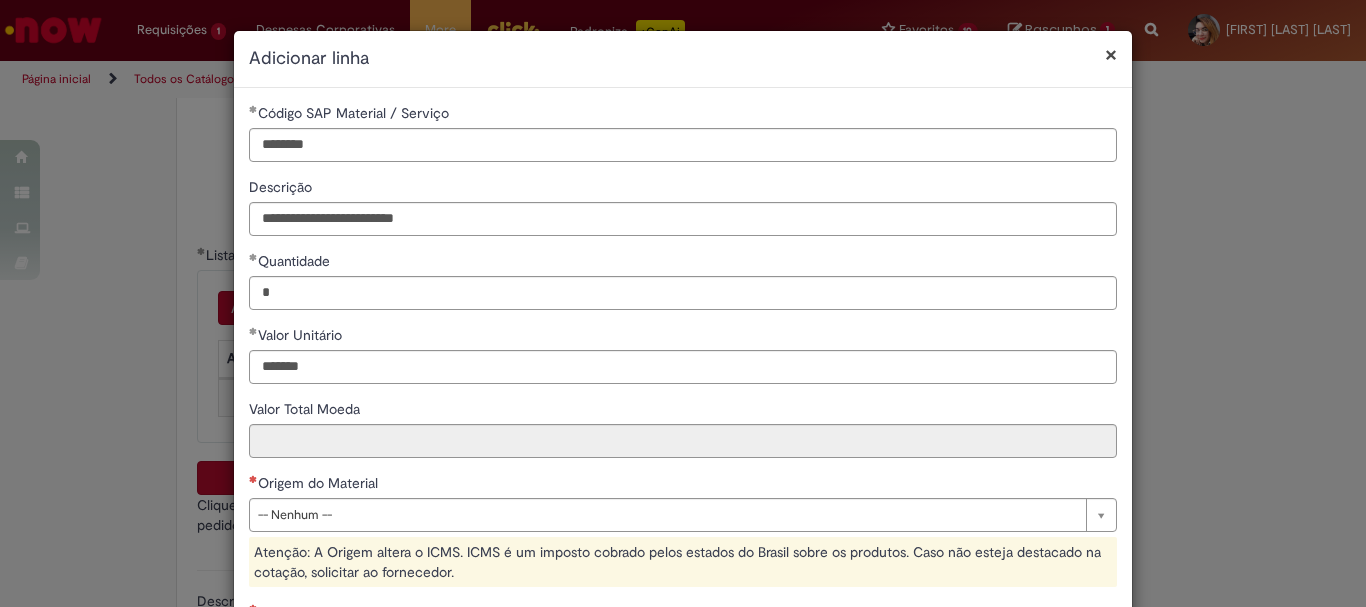type on "********" 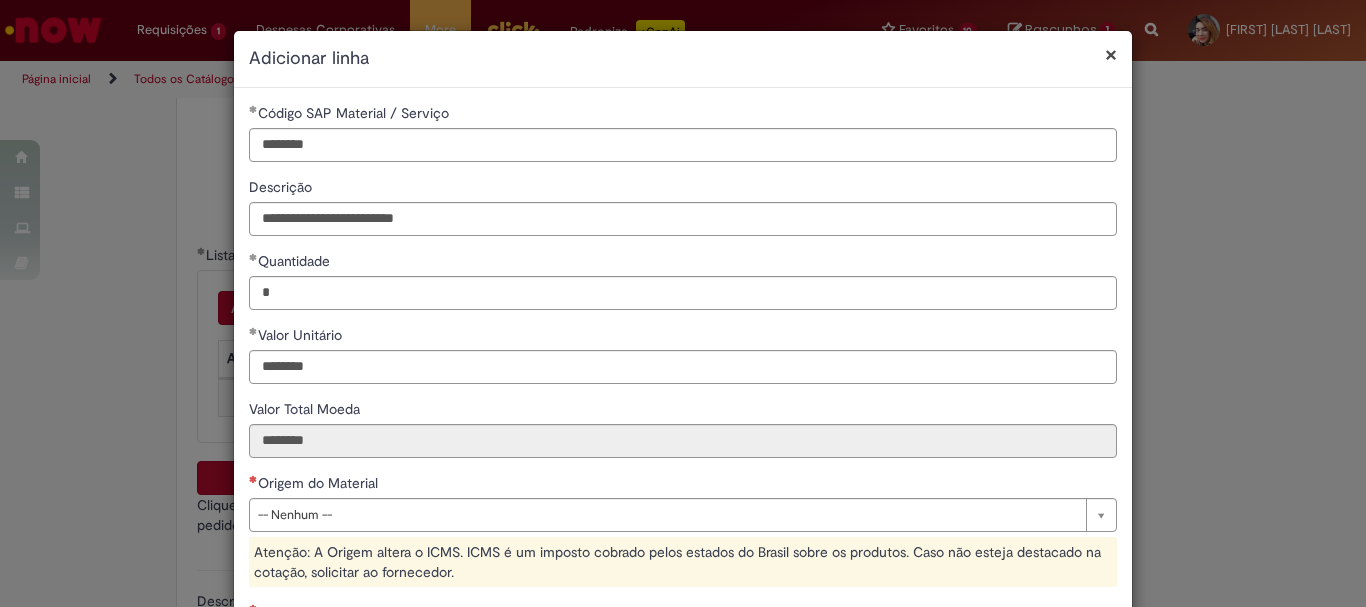 click on "Valor Total Moeda" at bounding box center [683, 411] 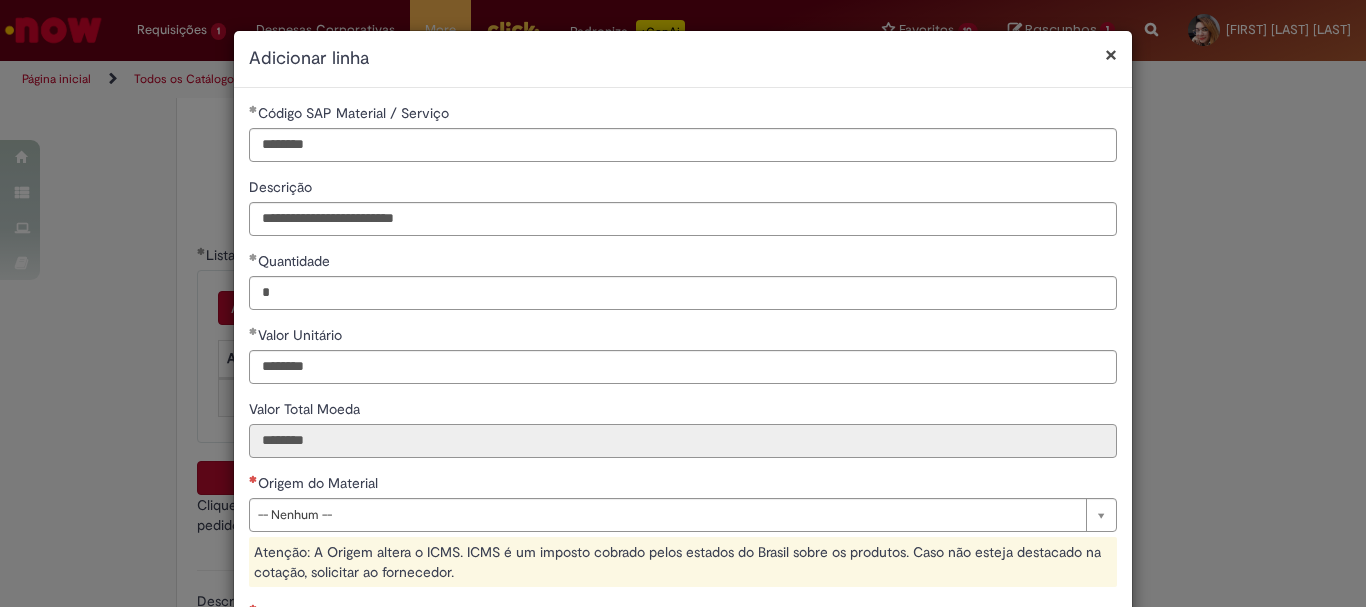 click on "********" at bounding box center (683, 441) 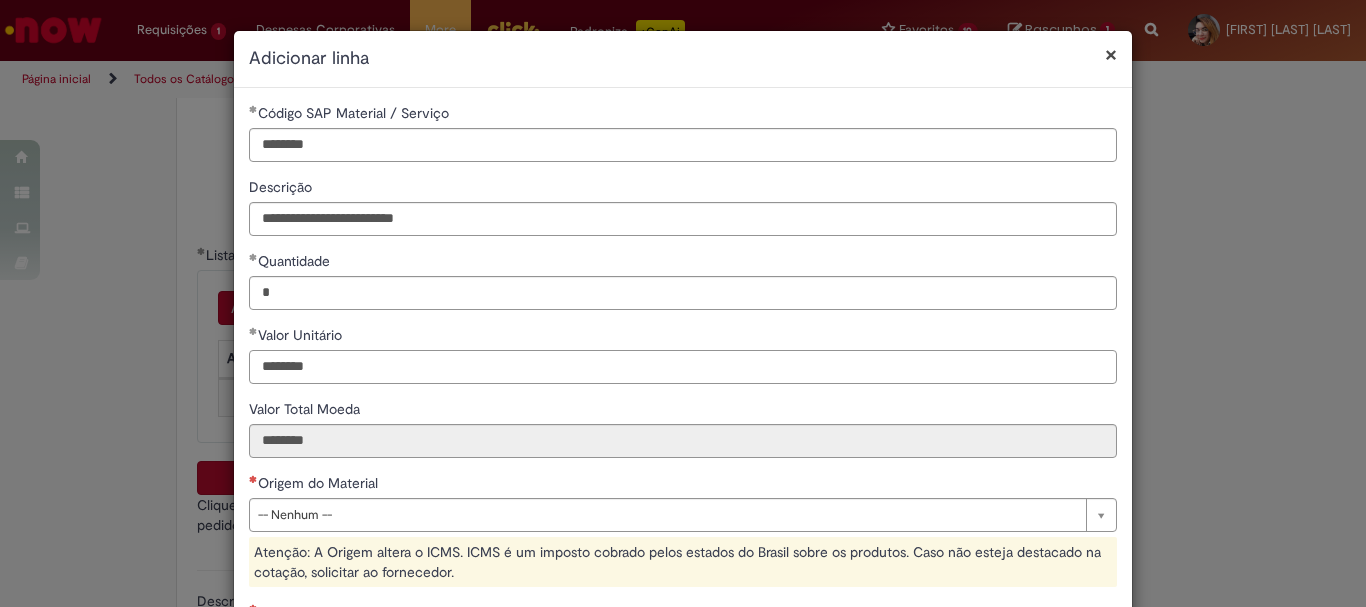 click on "********" at bounding box center [683, 367] 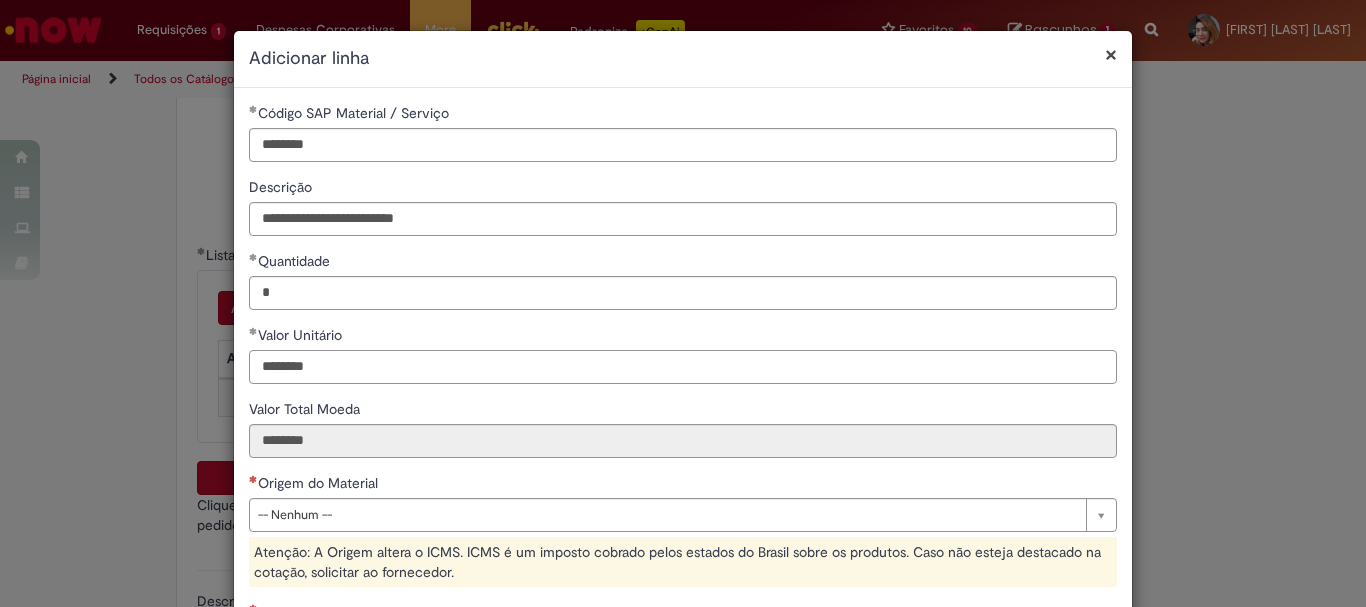 type on "********" 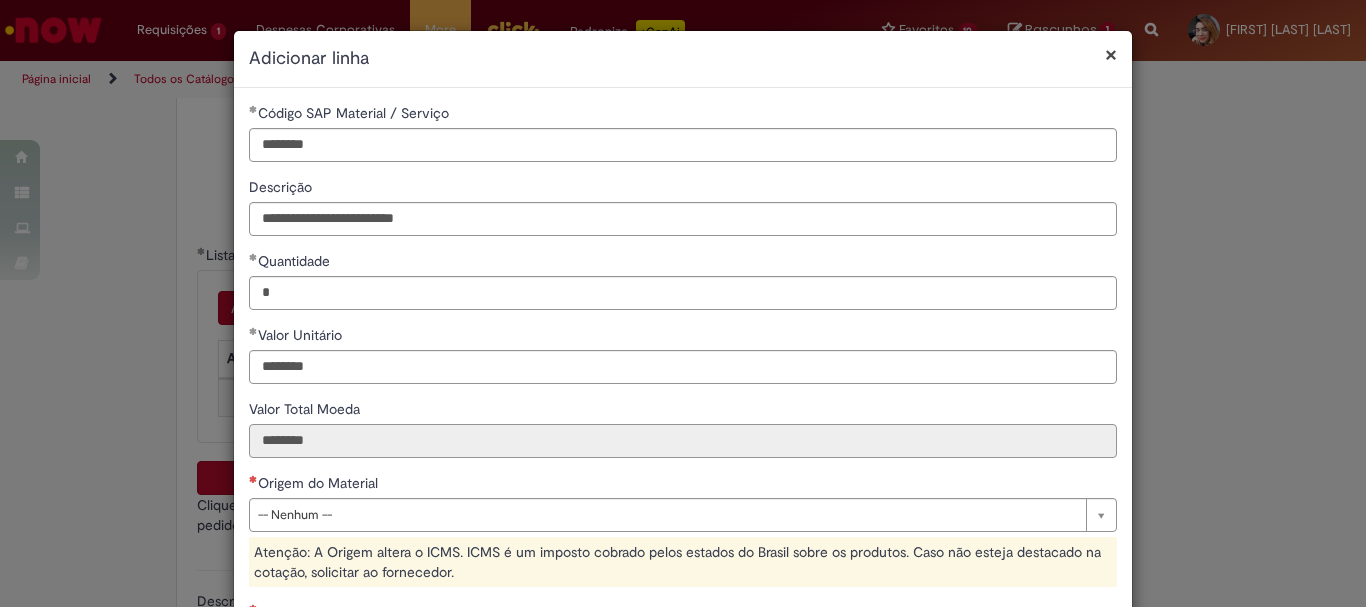 type on "********" 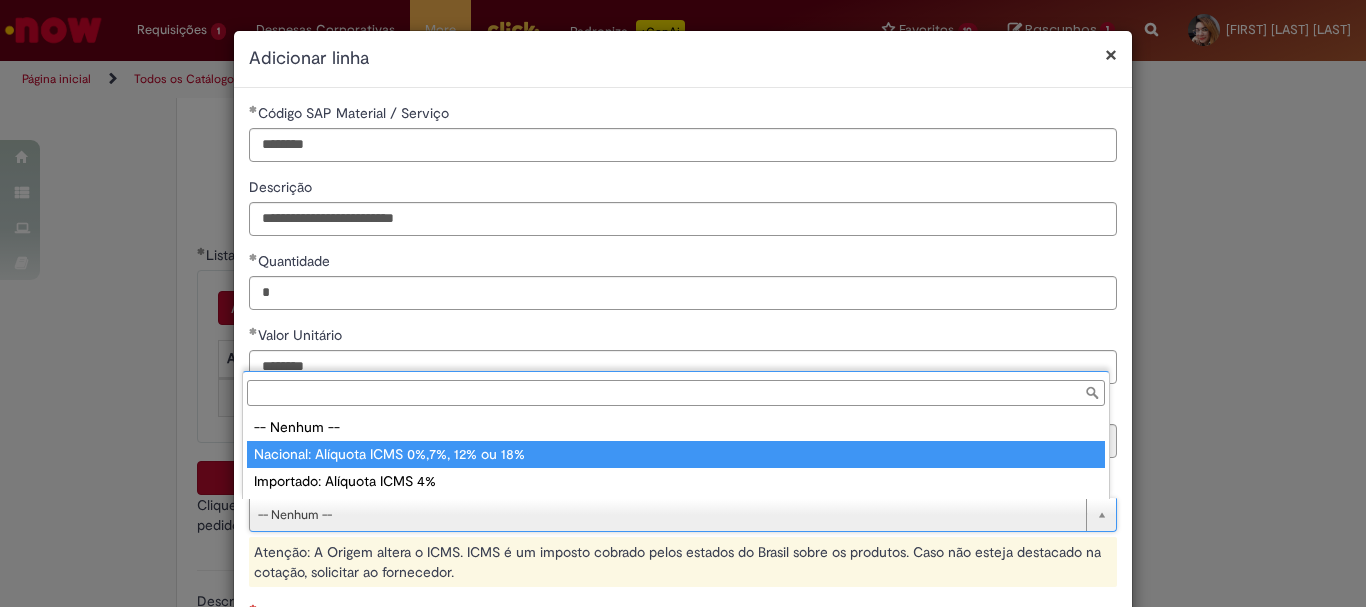 type on "**********" 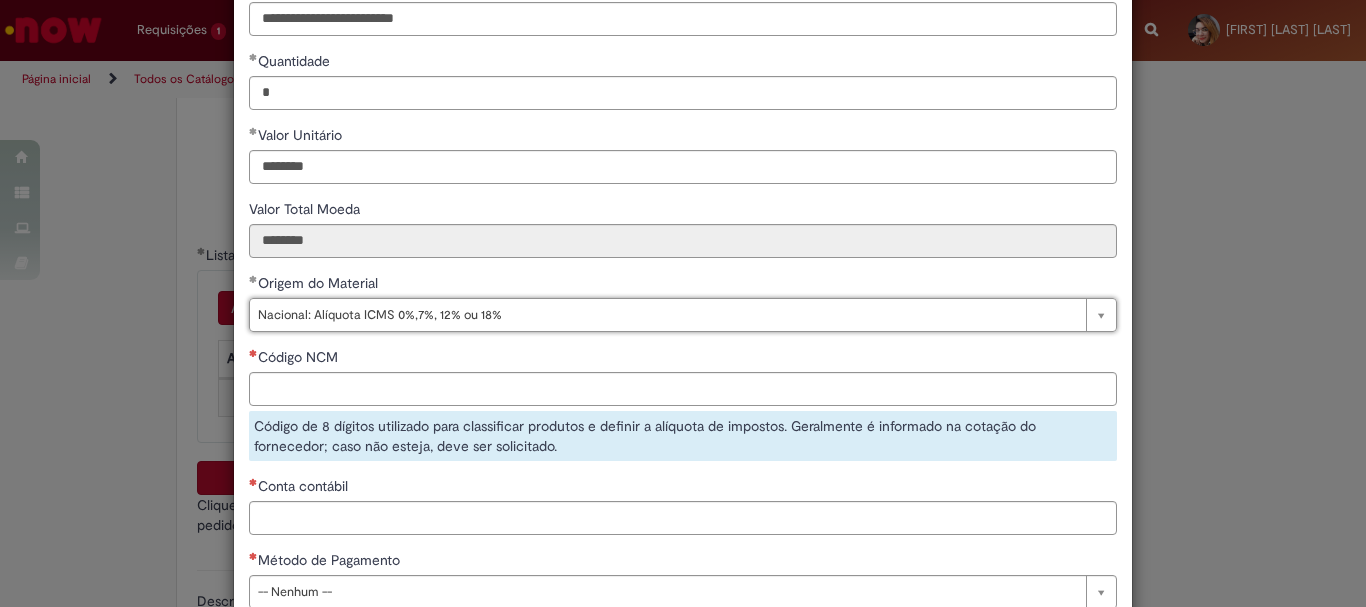 scroll, scrollTop: 300, scrollLeft: 0, axis: vertical 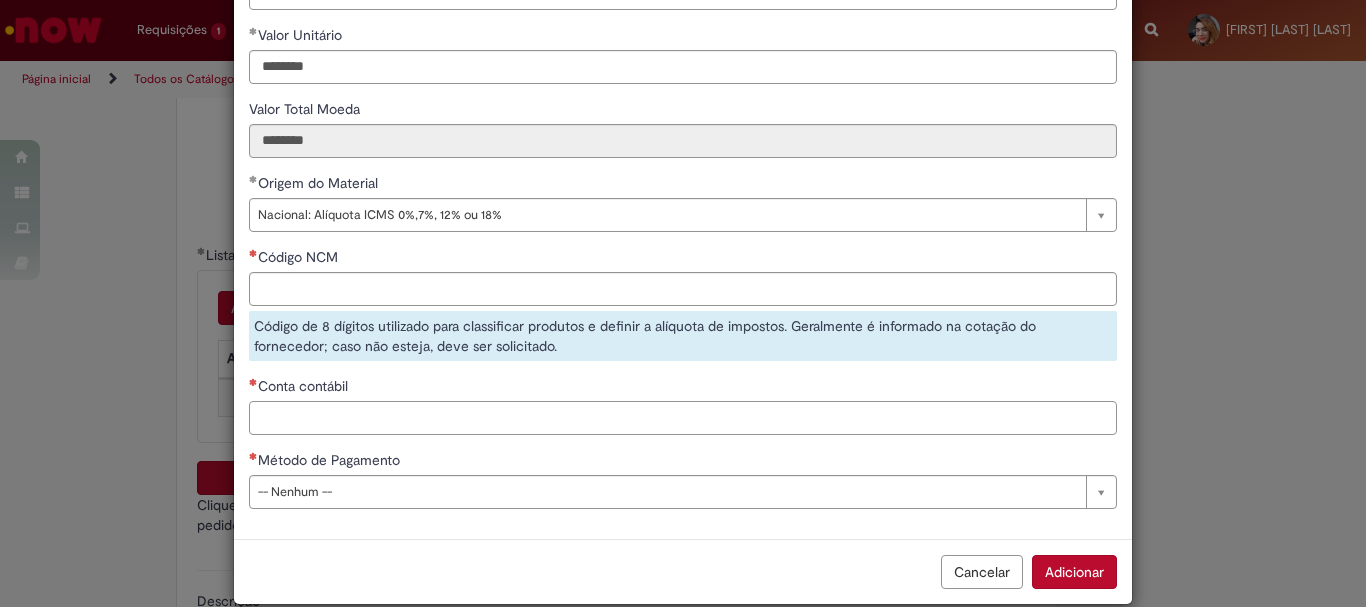 click on "Conta contábil" at bounding box center (683, 418) 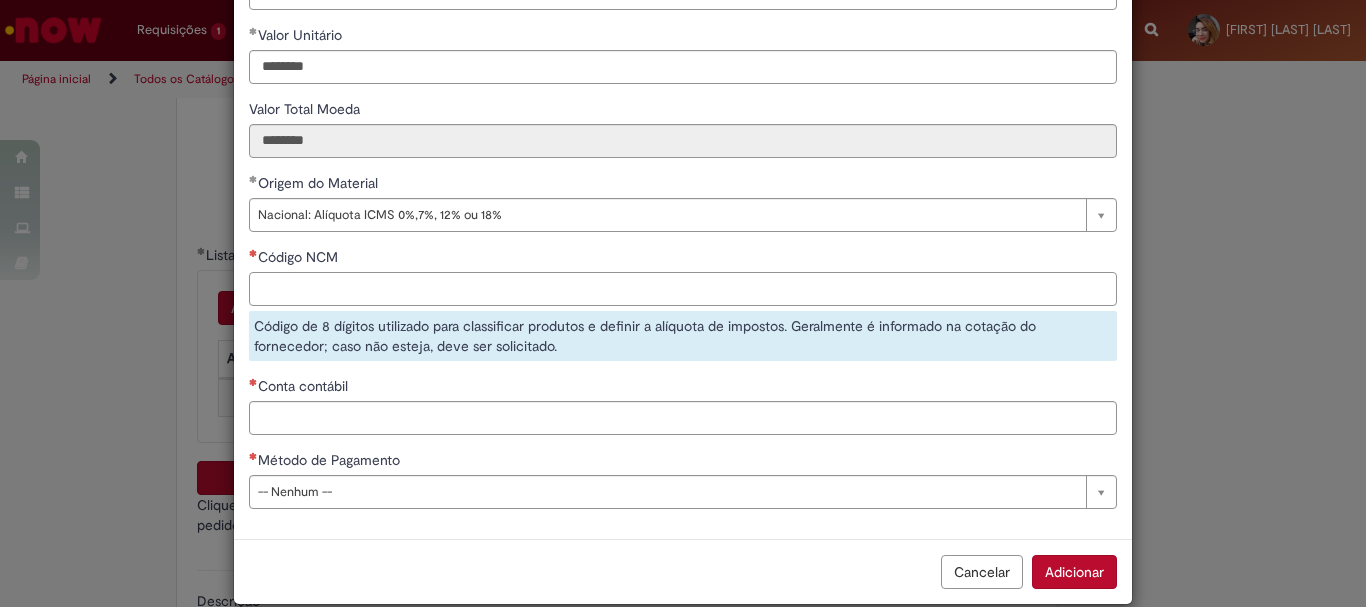 click on "Código NCM" at bounding box center [683, 289] 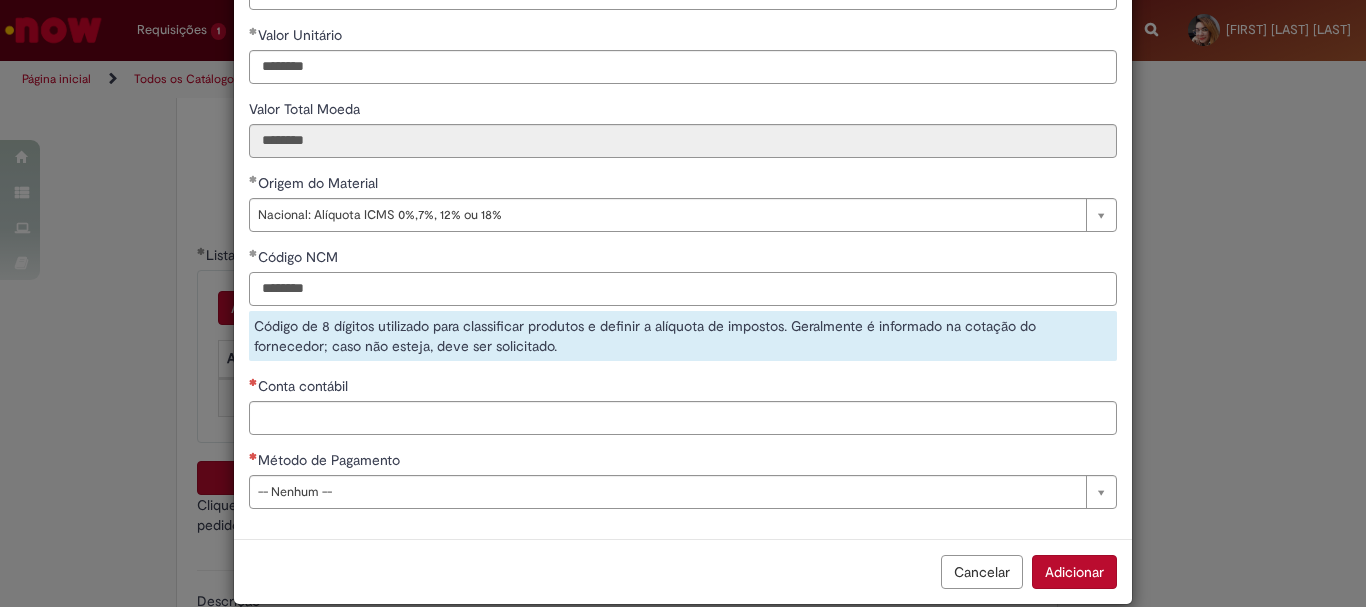 type on "********" 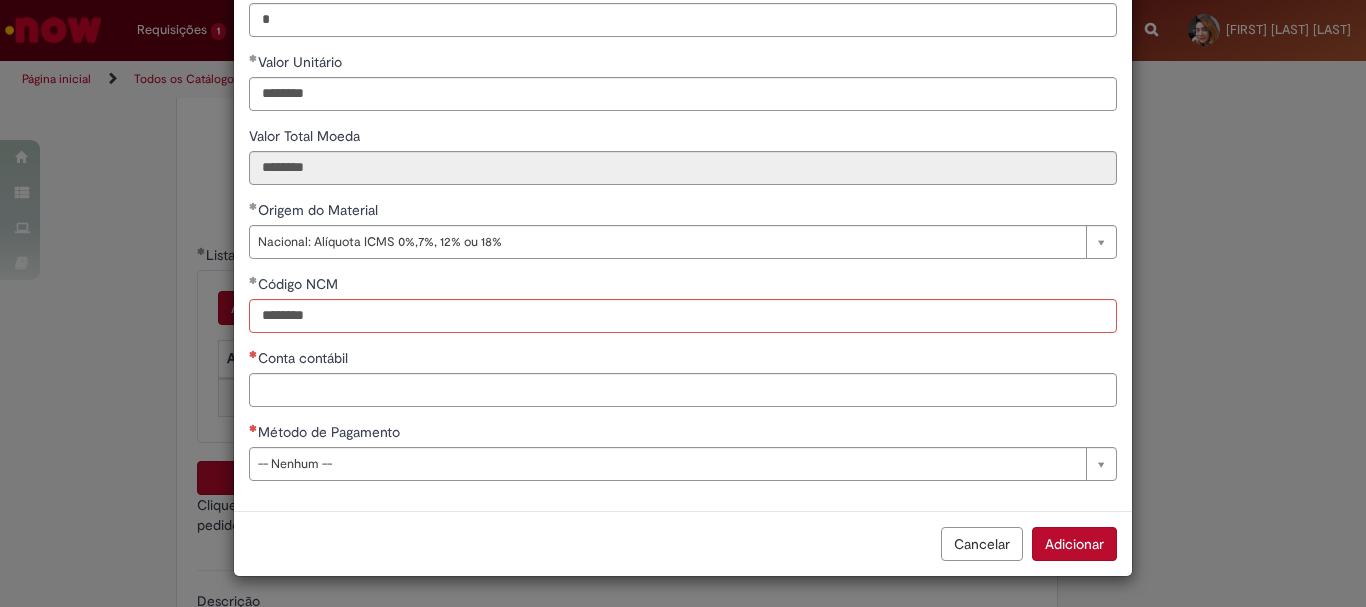 click on "**********" at bounding box center (683, 451) 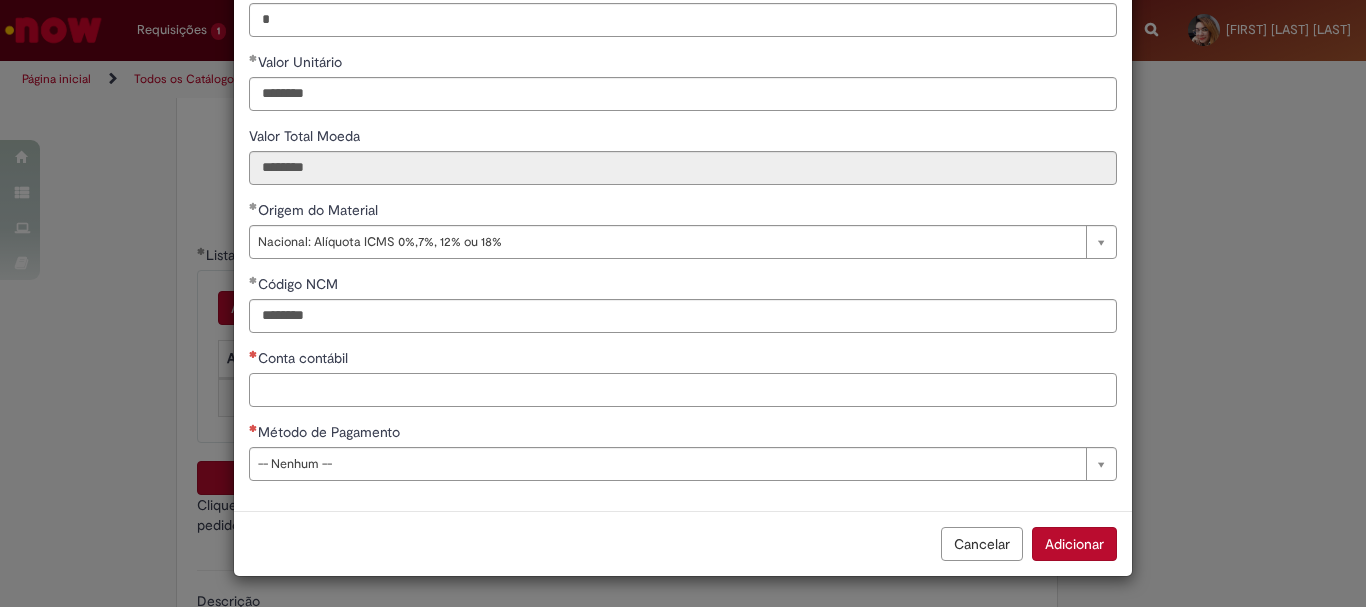 scroll, scrollTop: 273, scrollLeft: 0, axis: vertical 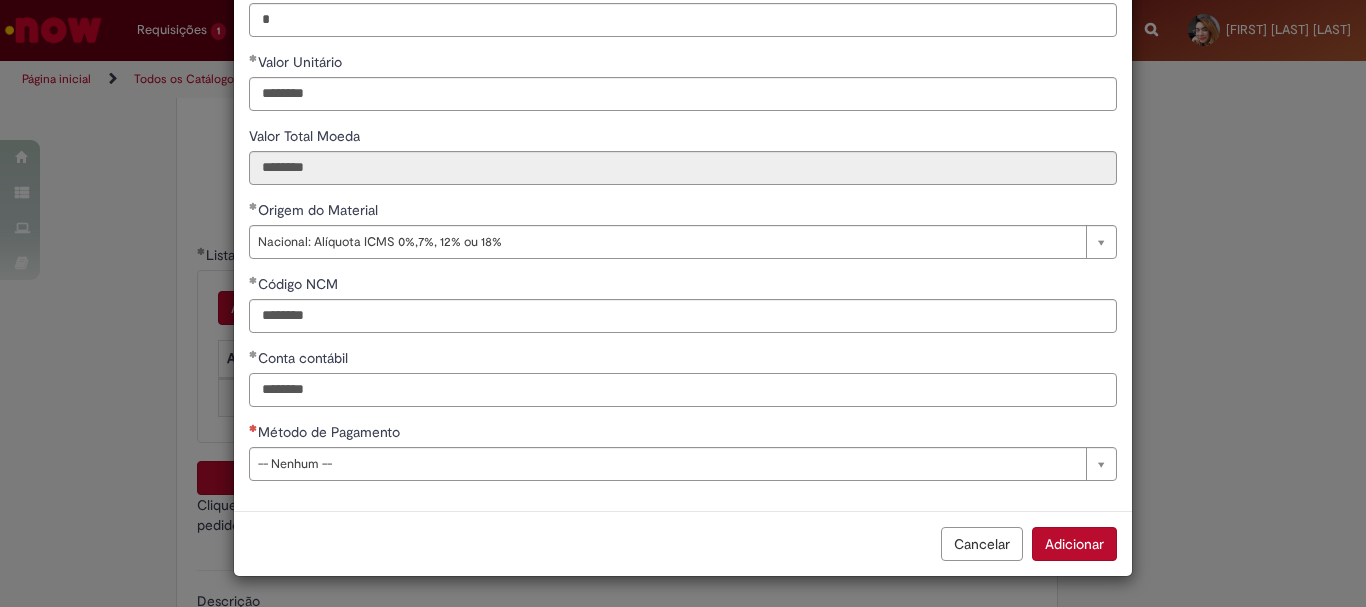 type on "********" 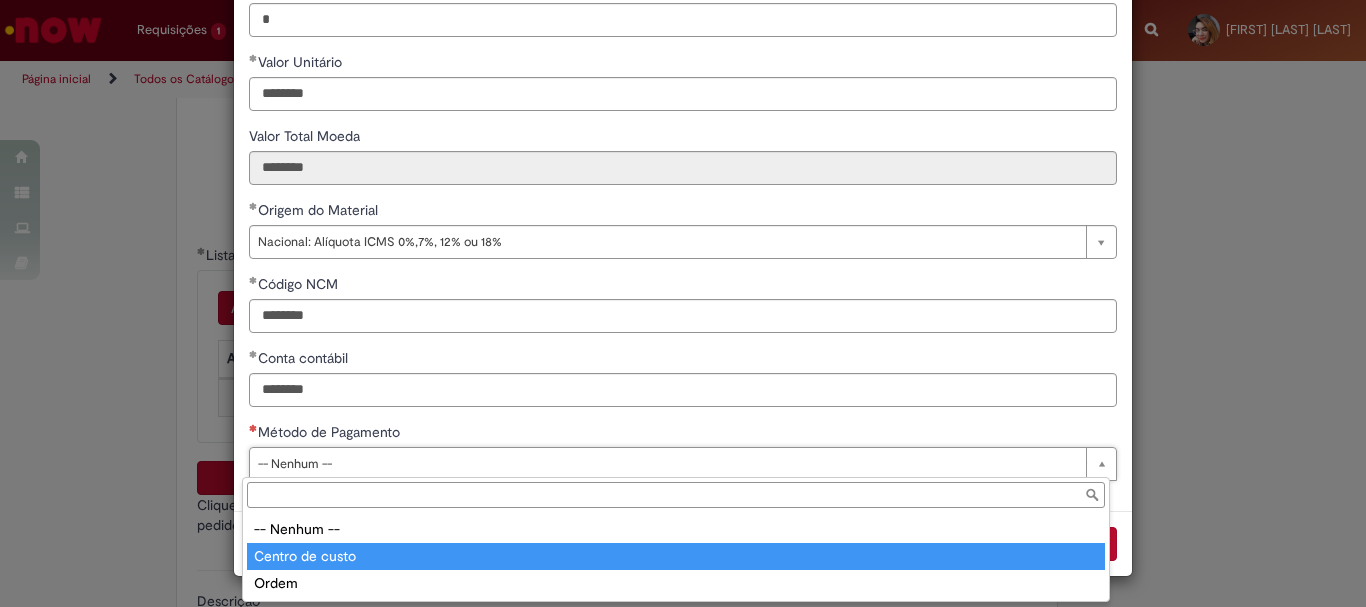 type on "**********" 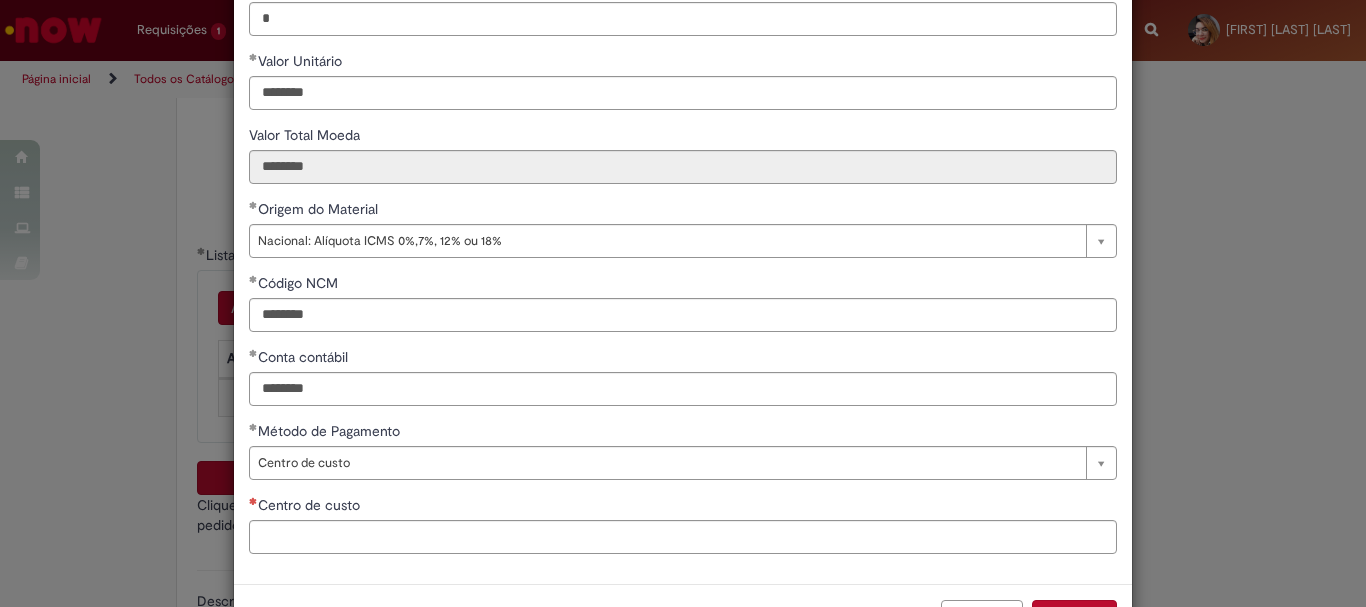 click on "Centro de custo" at bounding box center [683, 524] 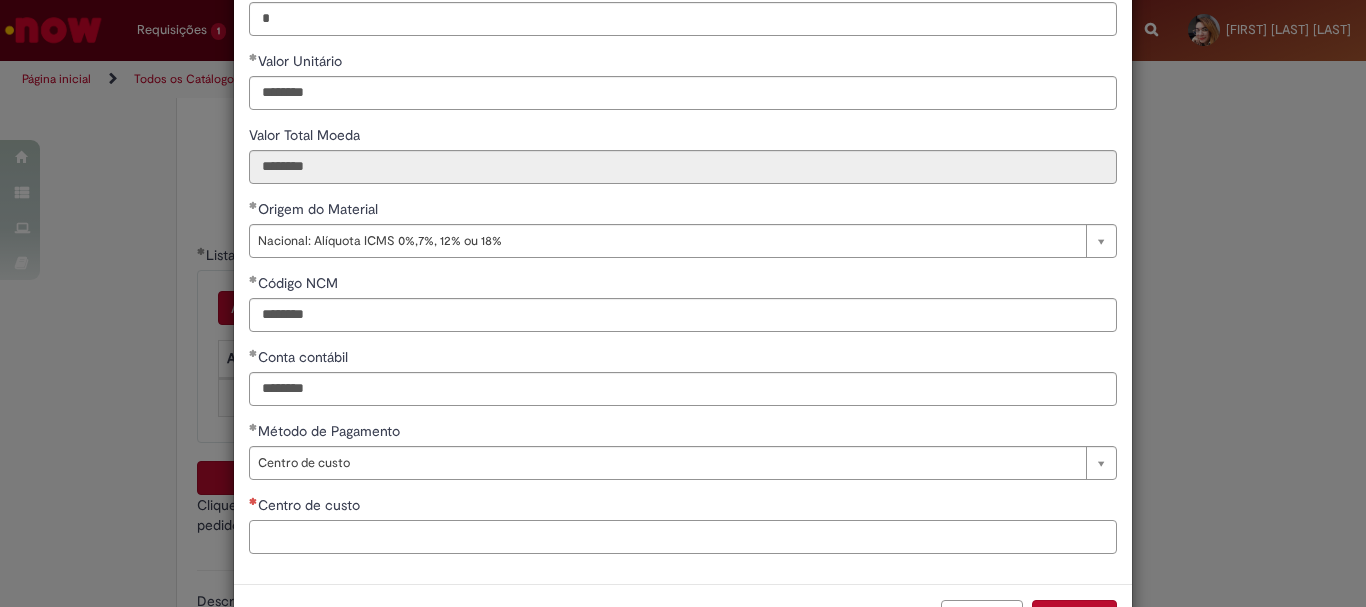 scroll, scrollTop: 273, scrollLeft: 0, axis: vertical 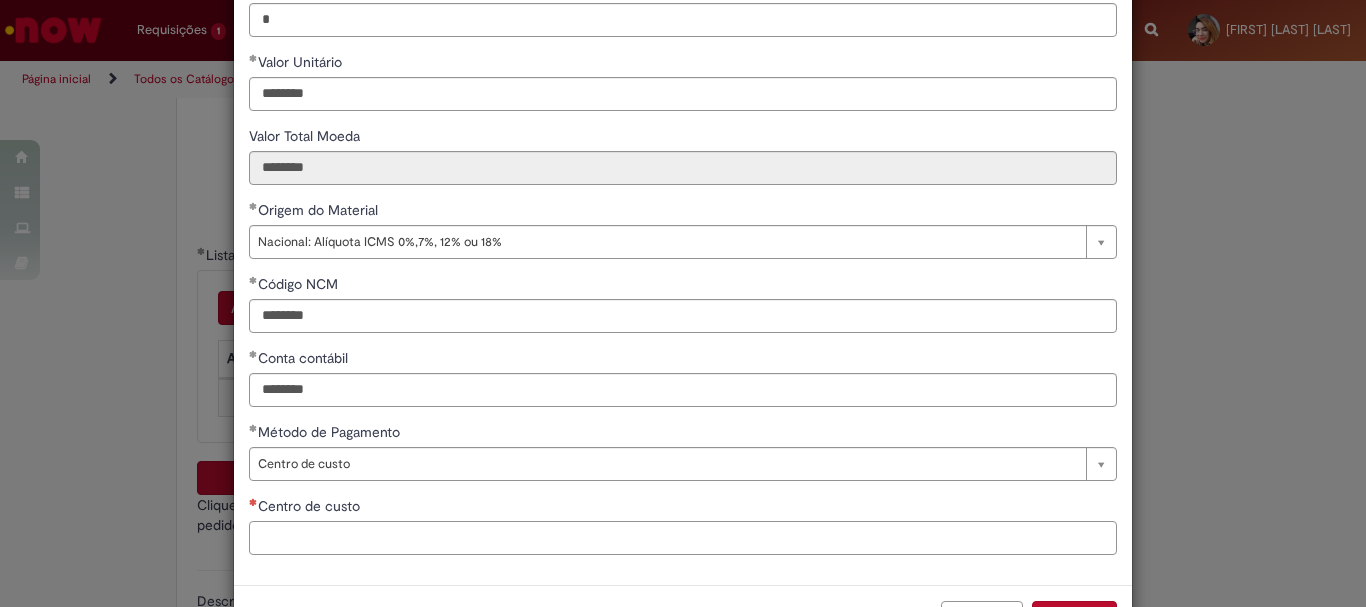 click on "Centro de custo" at bounding box center (683, 538) 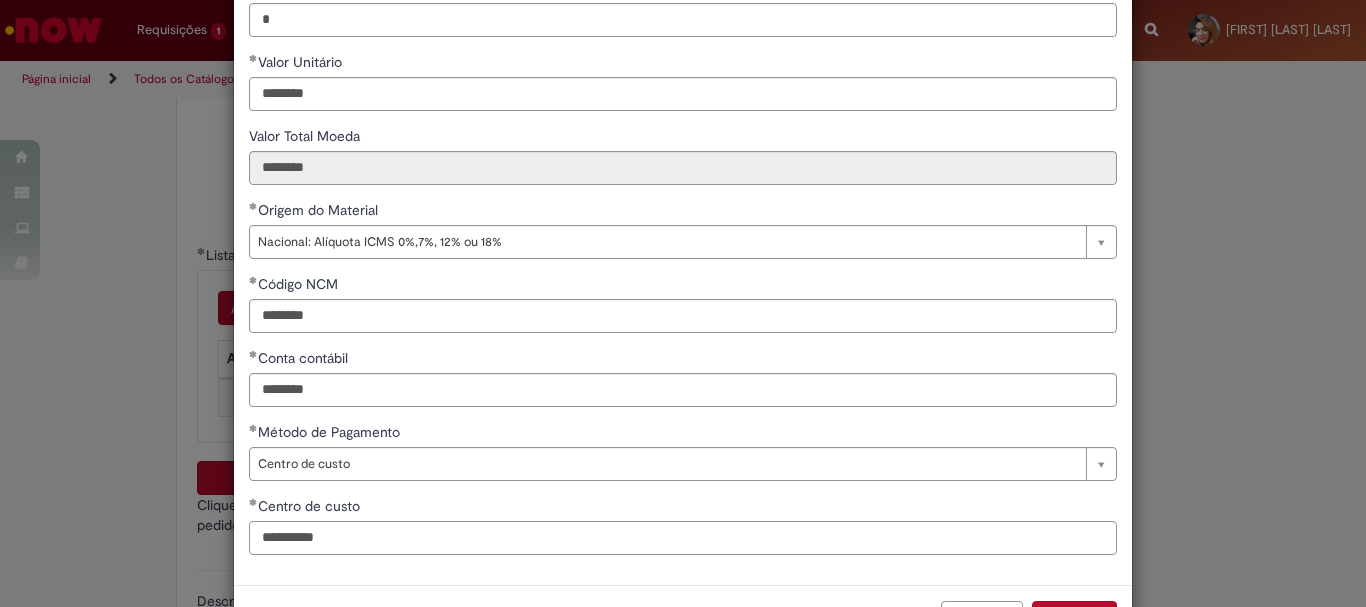 scroll, scrollTop: 347, scrollLeft: 0, axis: vertical 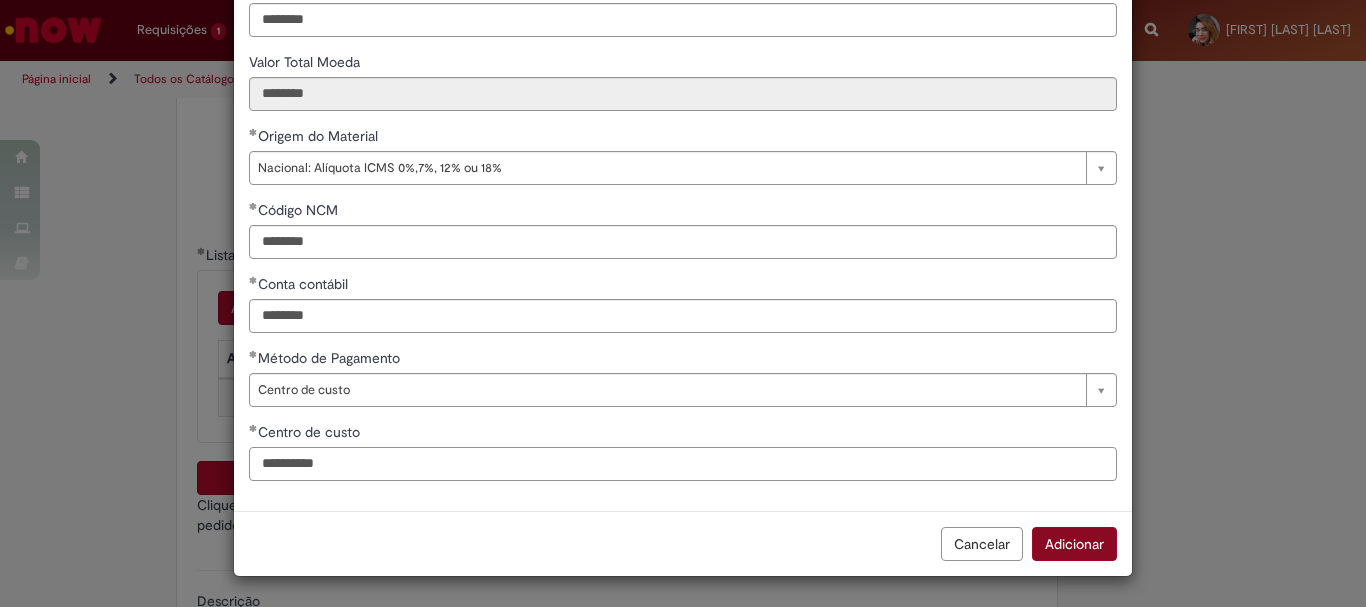 type on "**********" 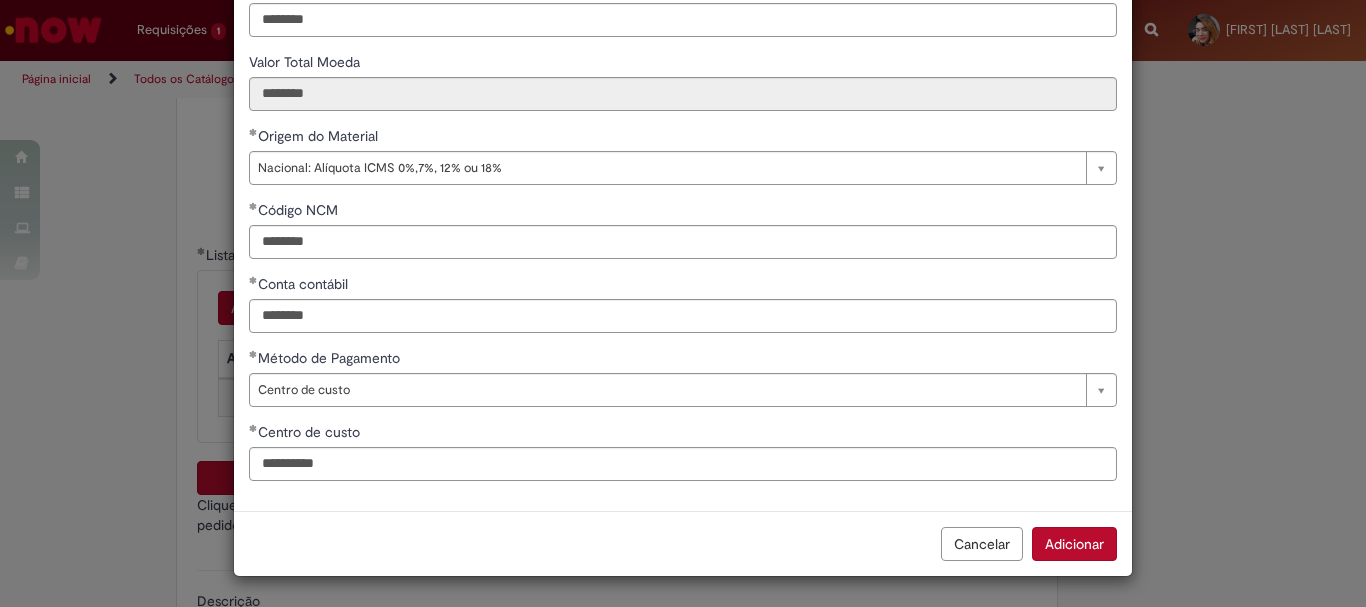 click on "Adicionar" at bounding box center [1074, 544] 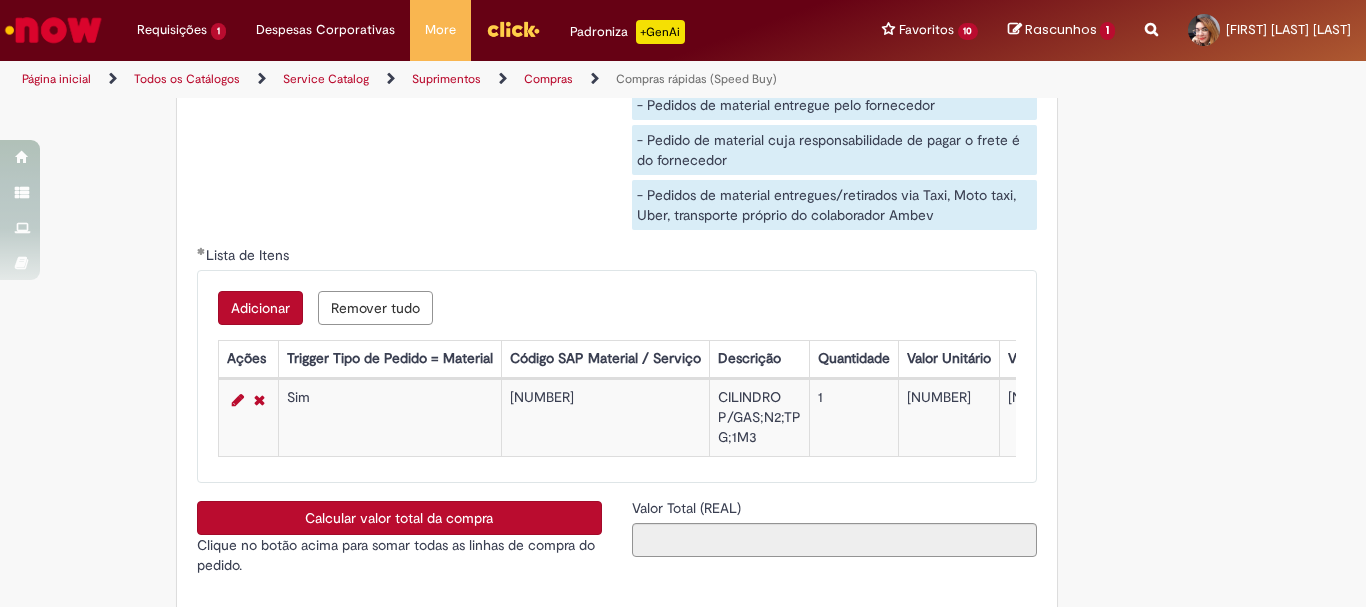 click on "Adicionar" at bounding box center [260, 308] 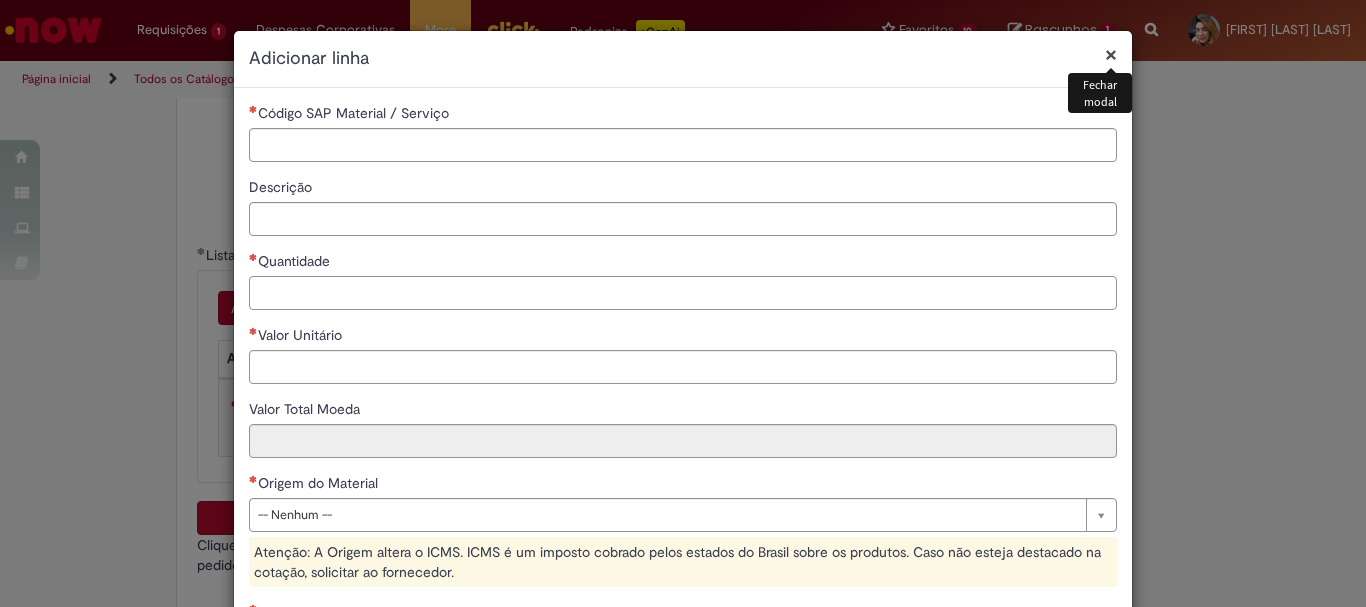 click on "Quantidade" at bounding box center [683, 293] 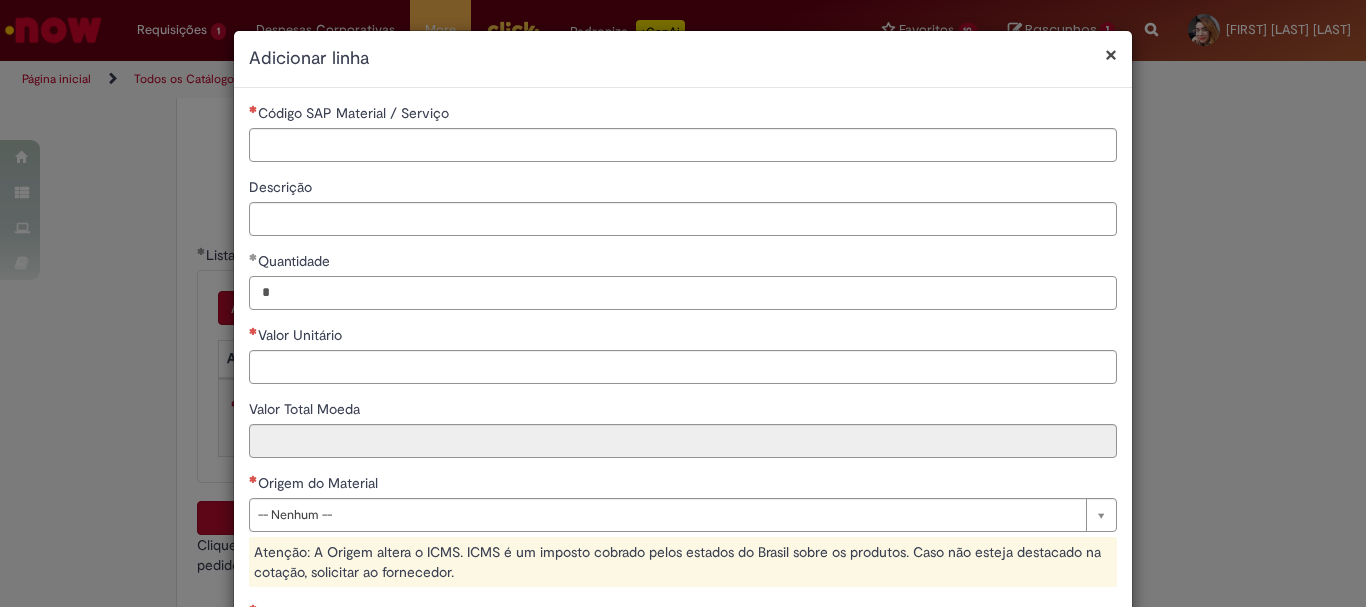 type on "*" 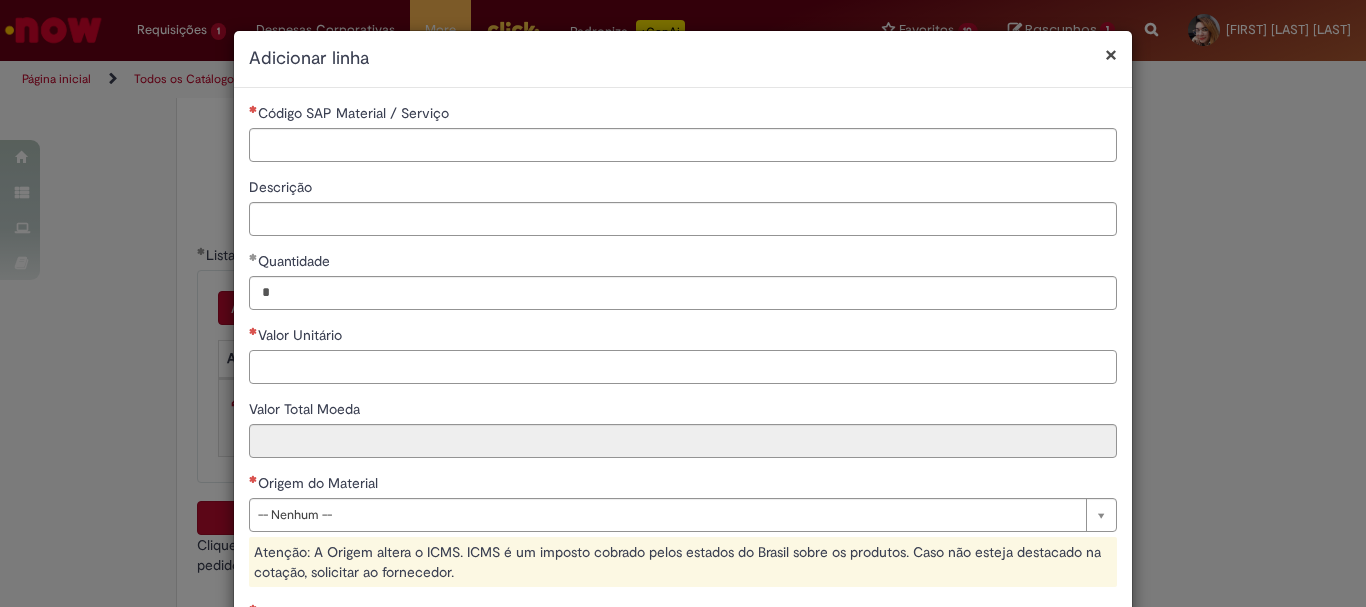 click on "Valor Unitário" at bounding box center (683, 367) 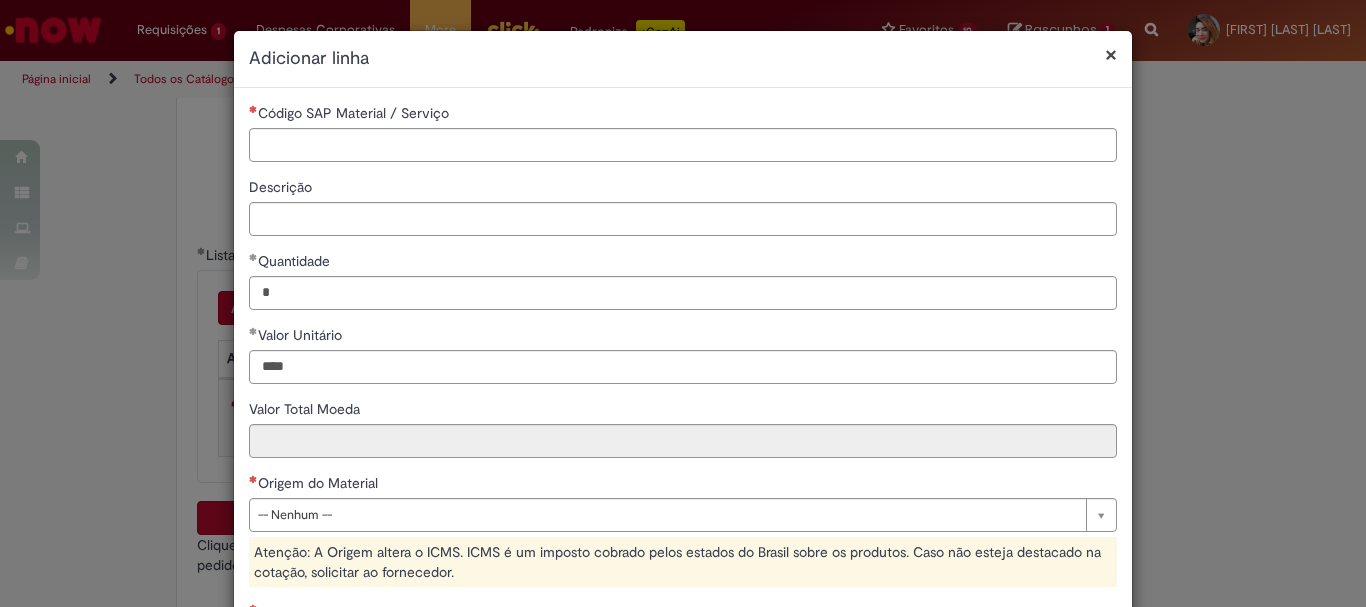 type on "********" 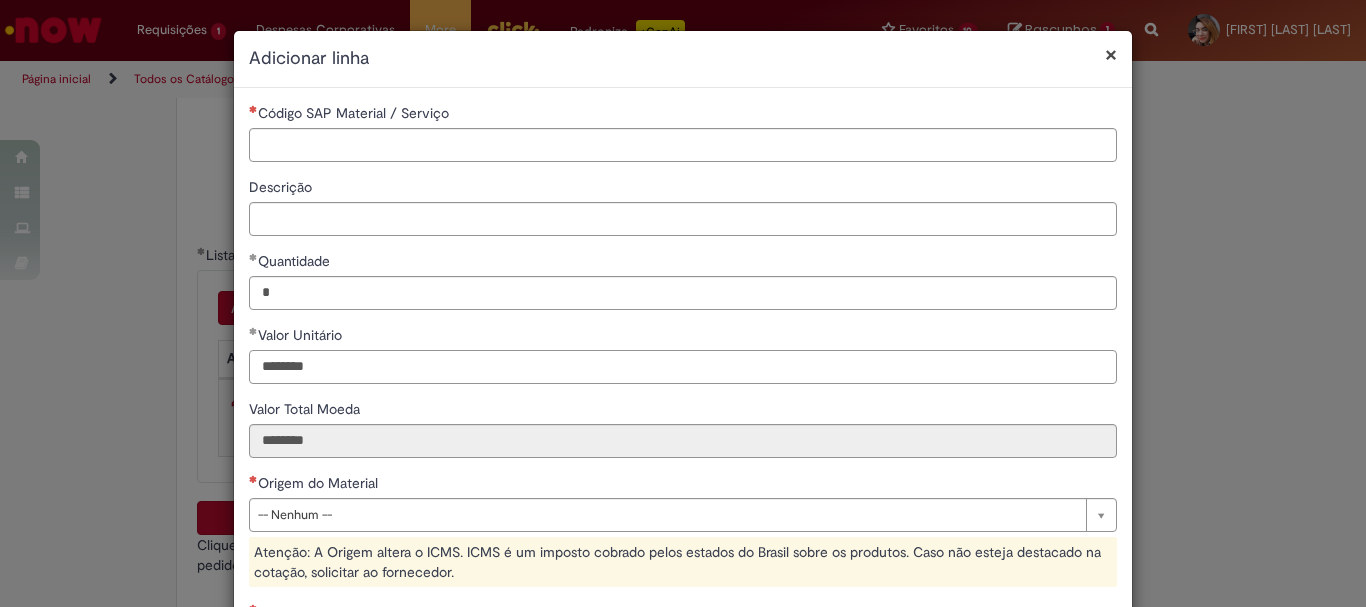 type on "********" 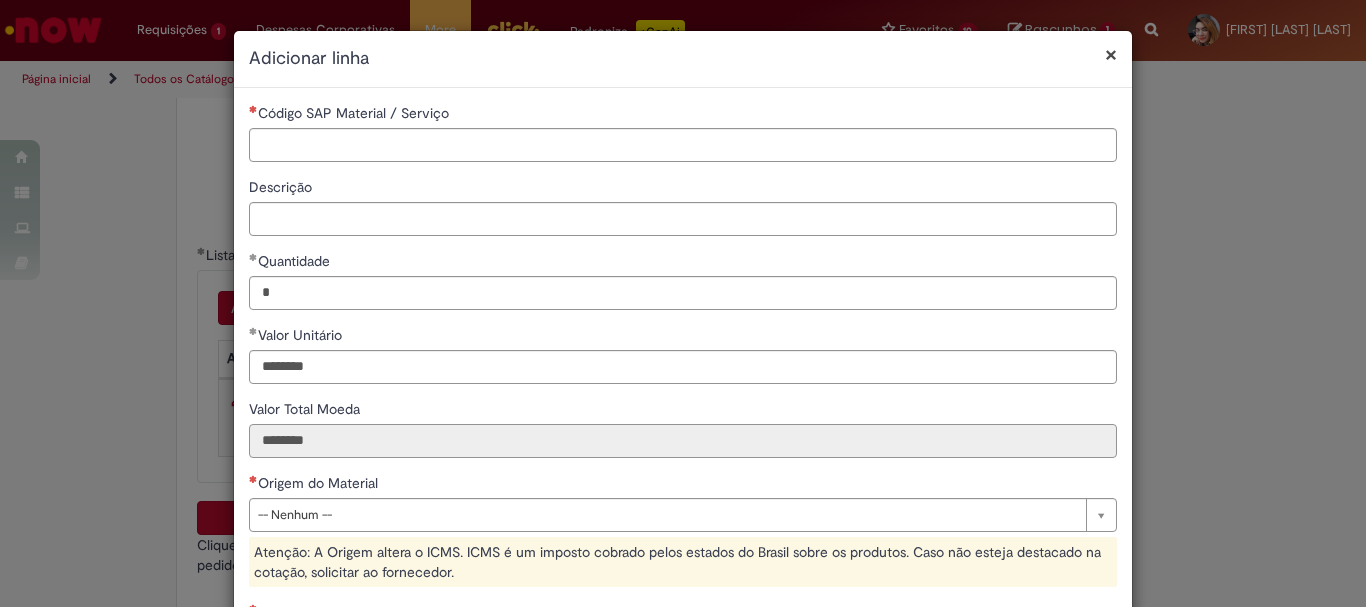 type on "********" 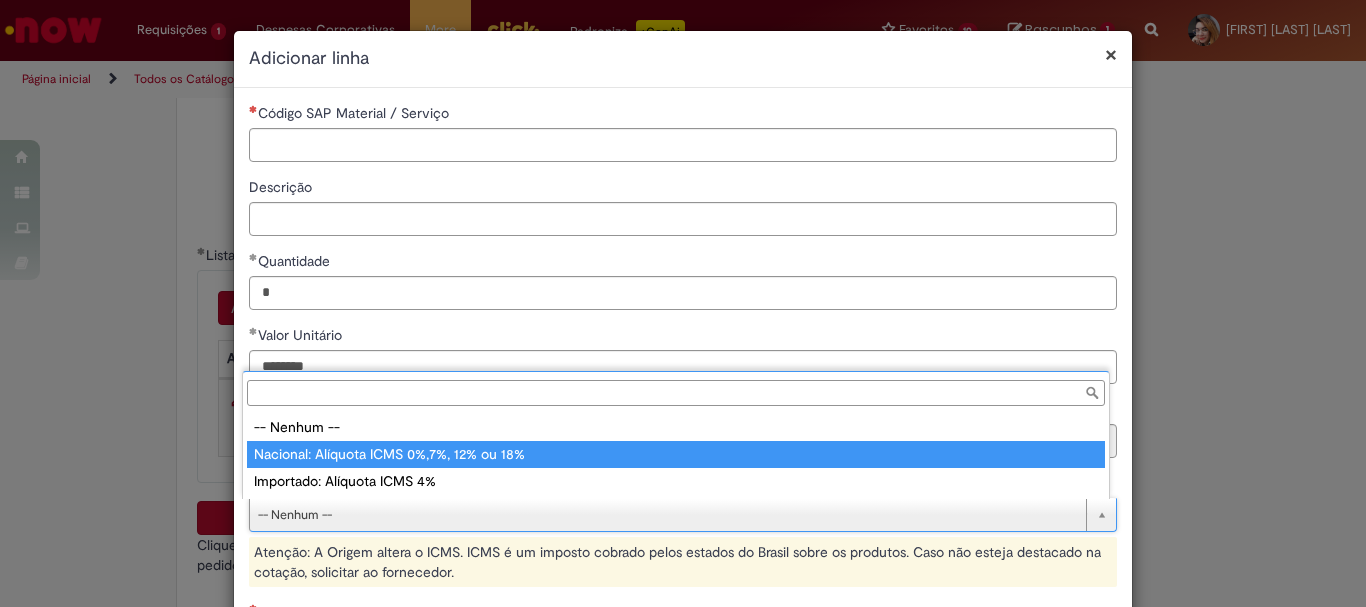 type on "**********" 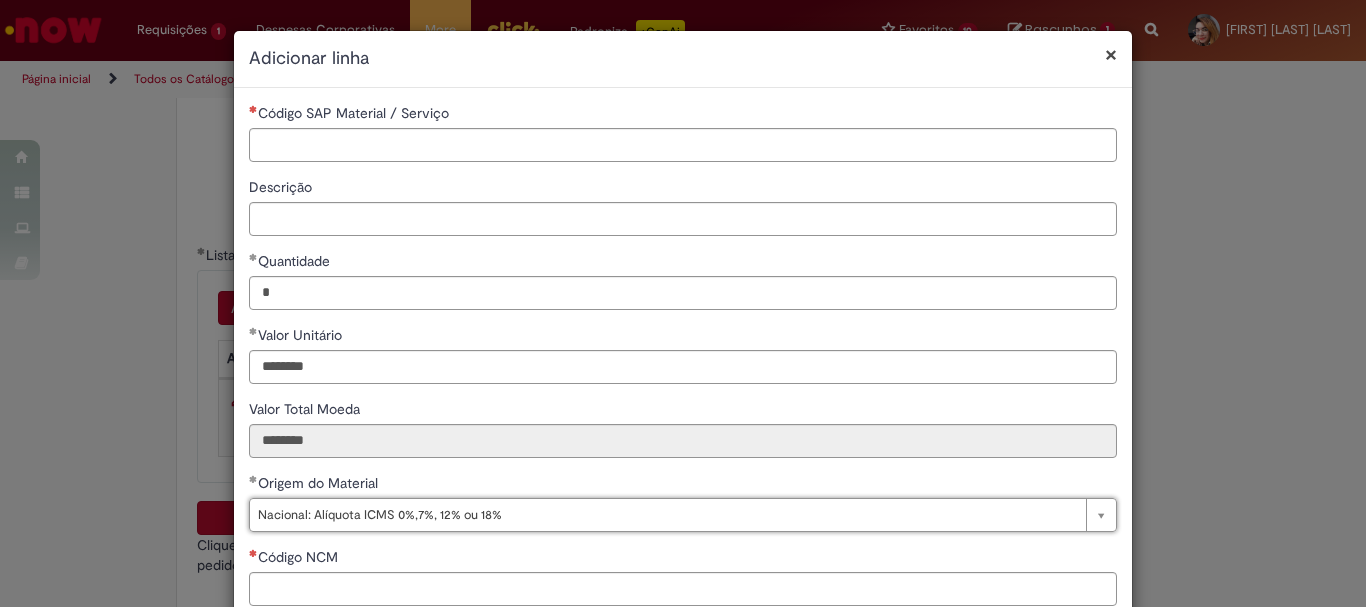 scroll, scrollTop: 300, scrollLeft: 0, axis: vertical 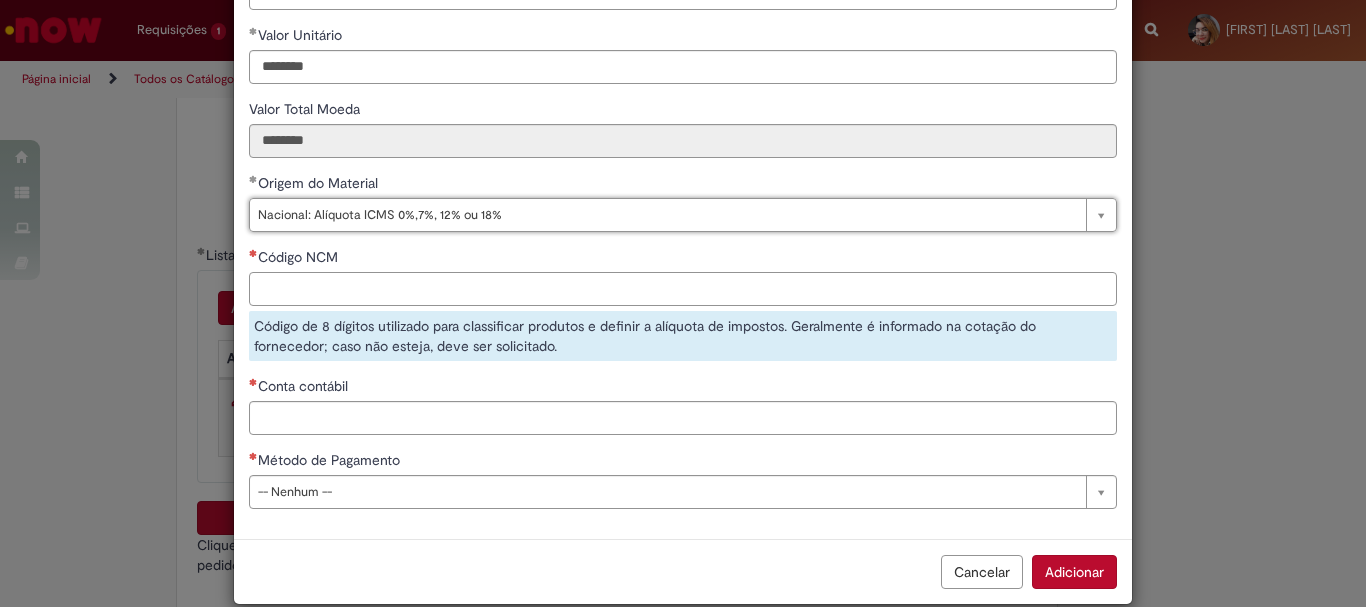 click on "Código NCM" at bounding box center (683, 289) 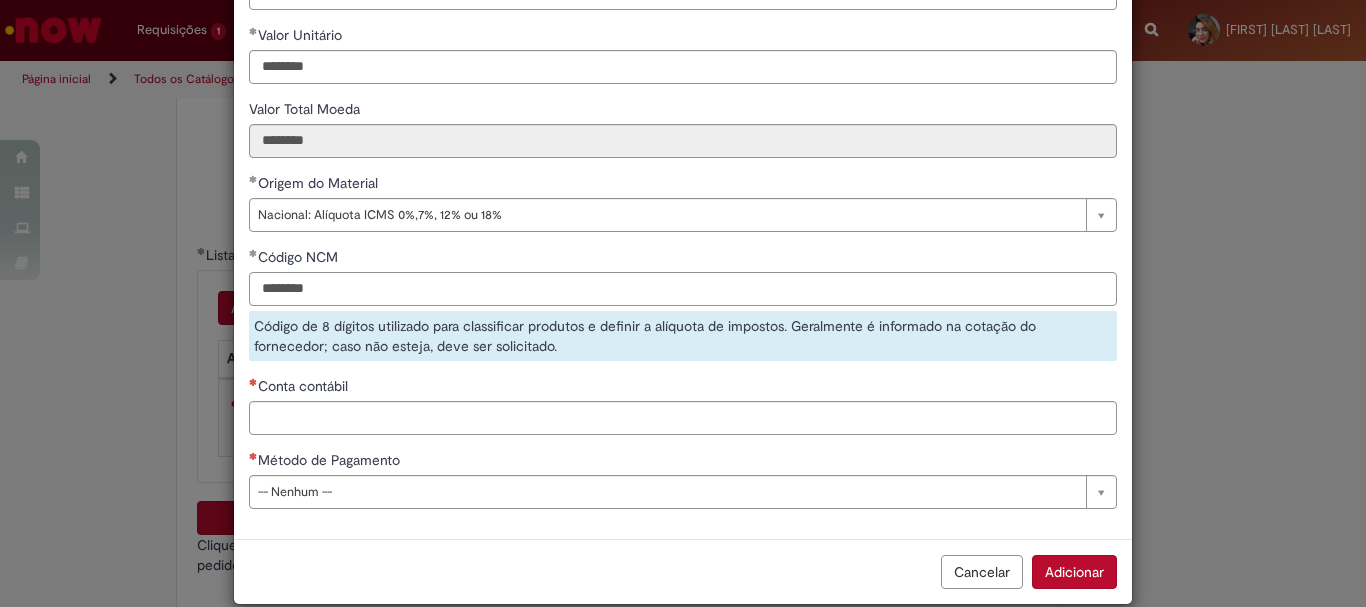 type on "********" 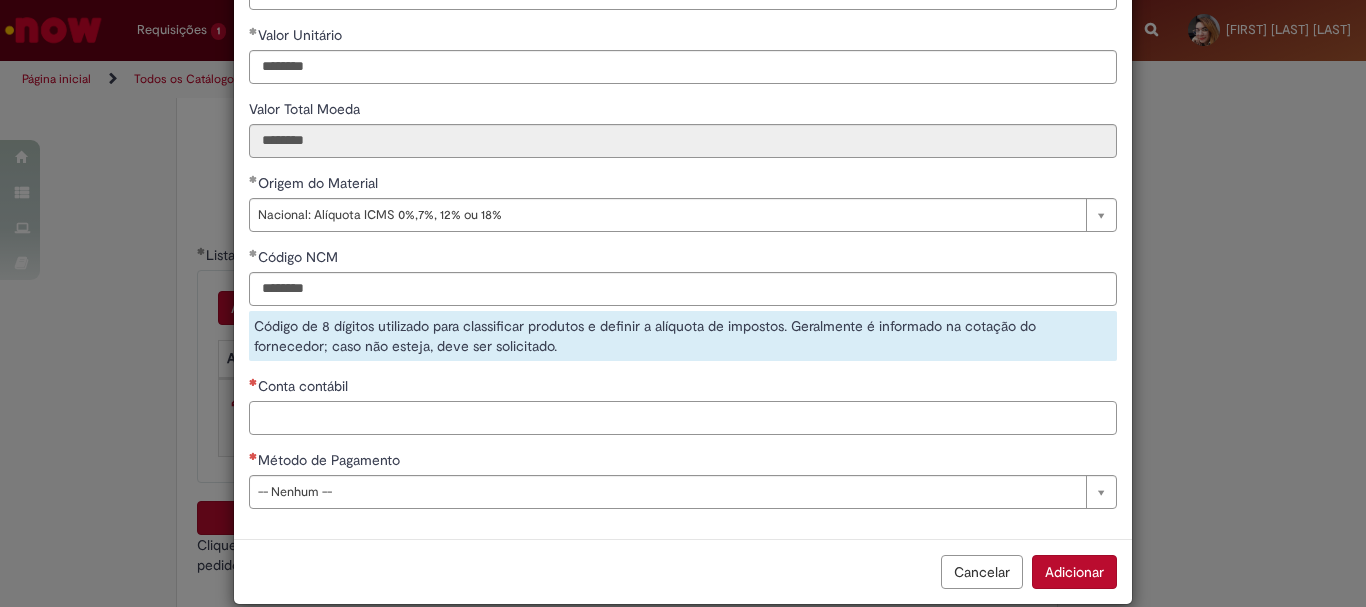 click on "**********" at bounding box center [683, 163] 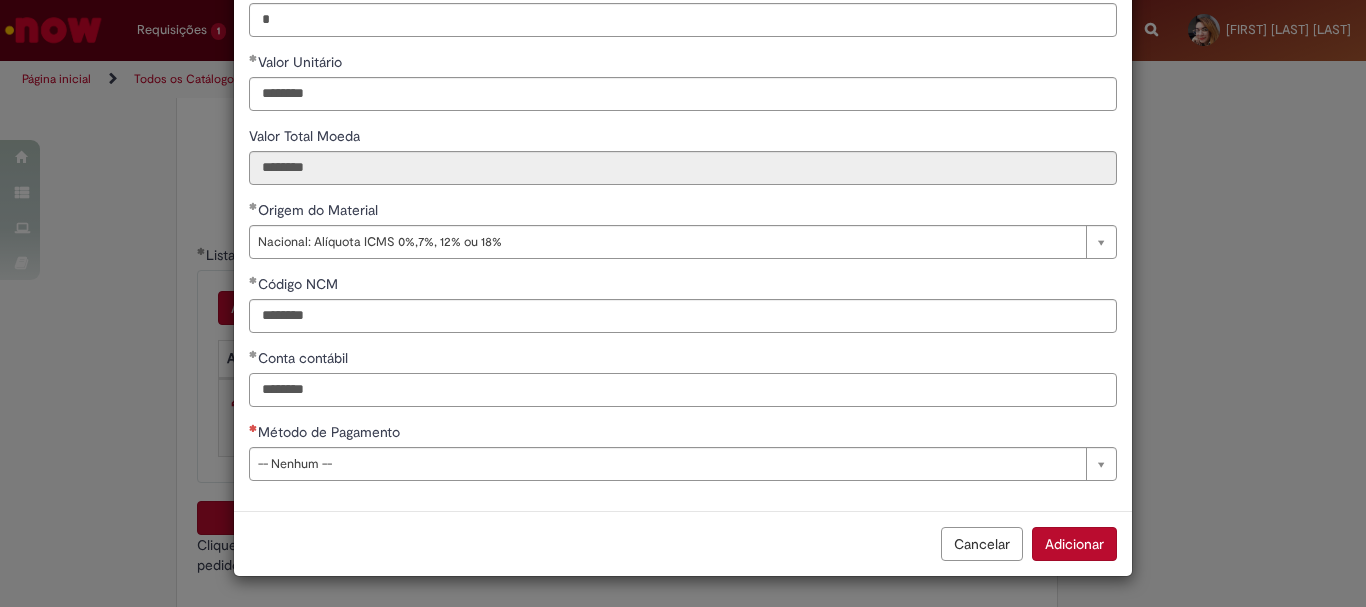 type on "********" 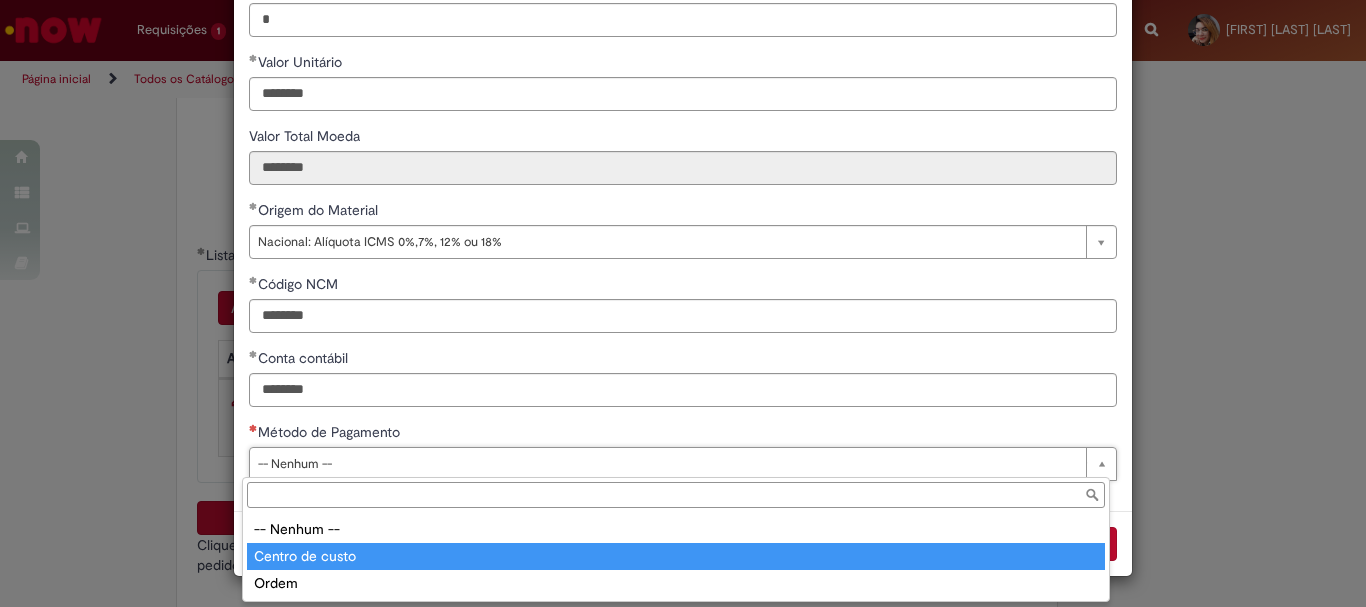 type on "**********" 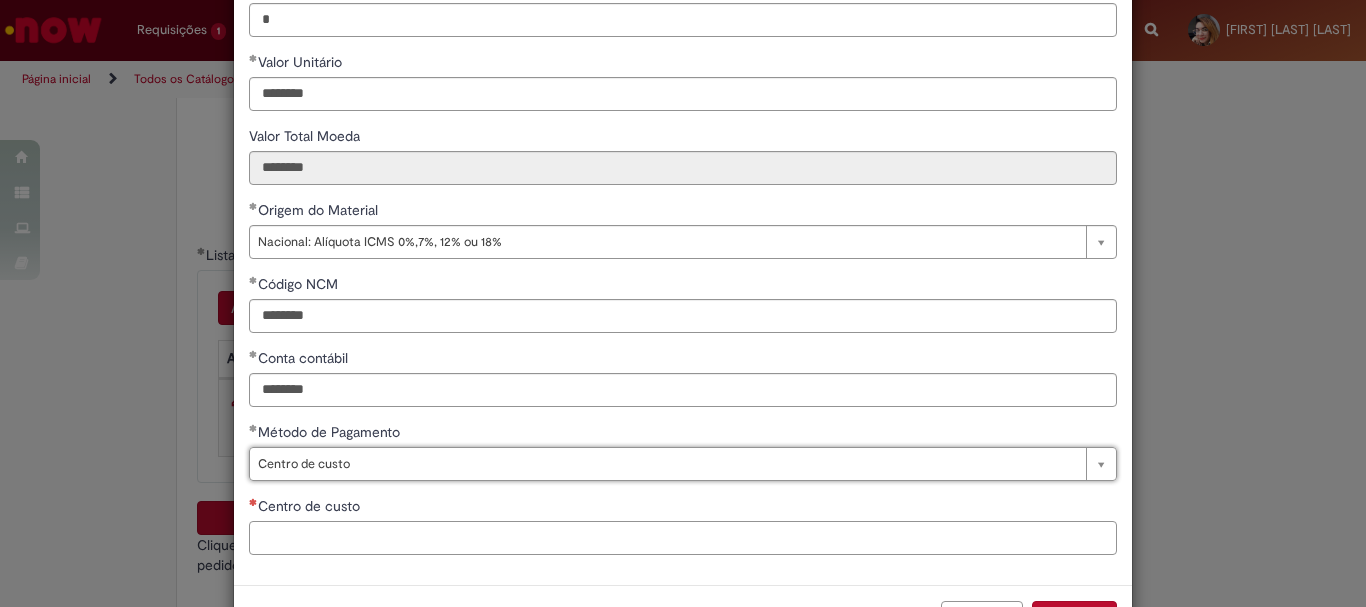 click on "Centro de custo" at bounding box center (683, 538) 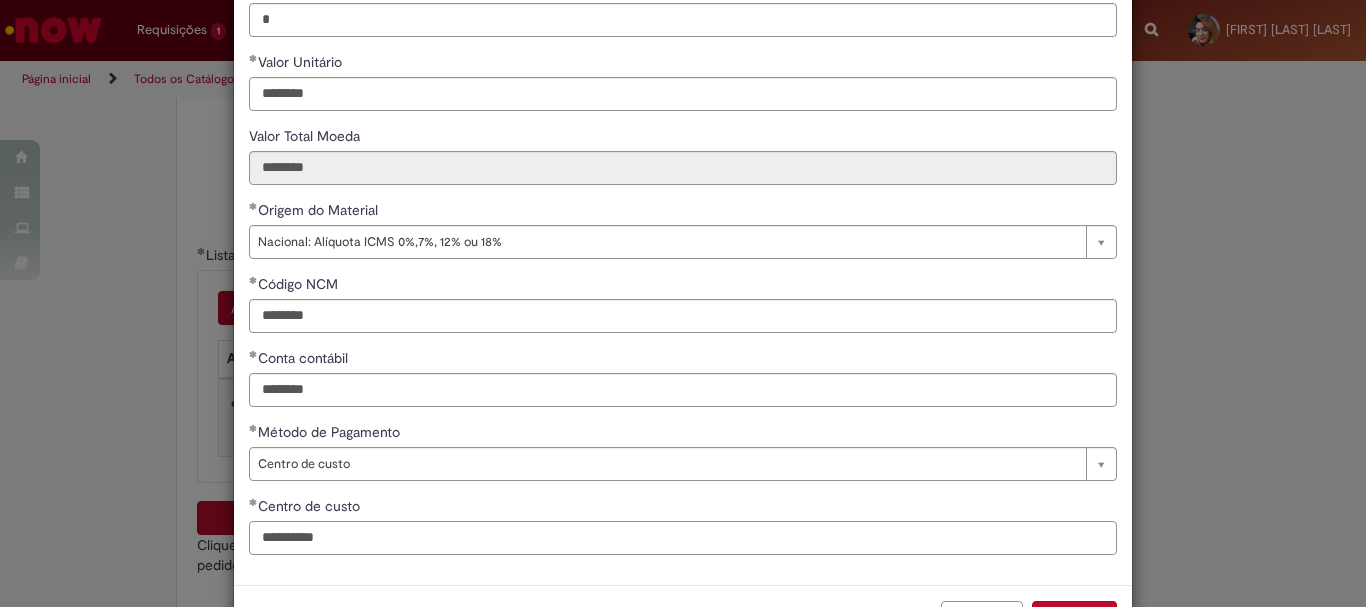 type on "**********" 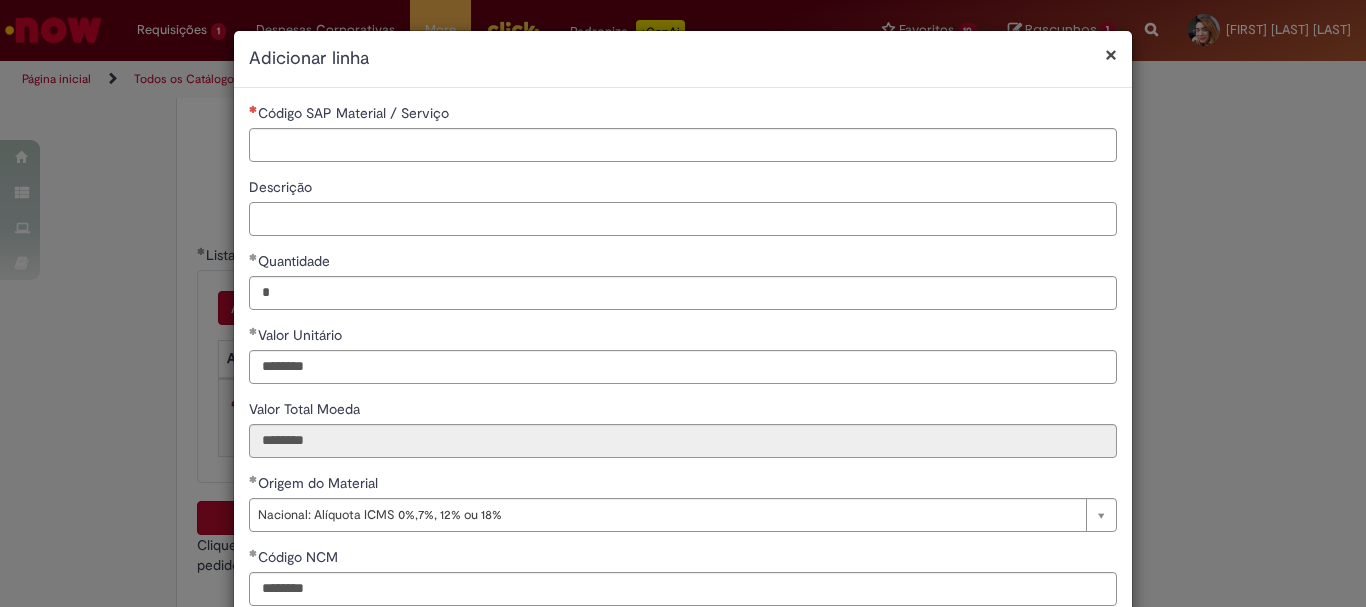 click on "Descrição" at bounding box center (683, 219) 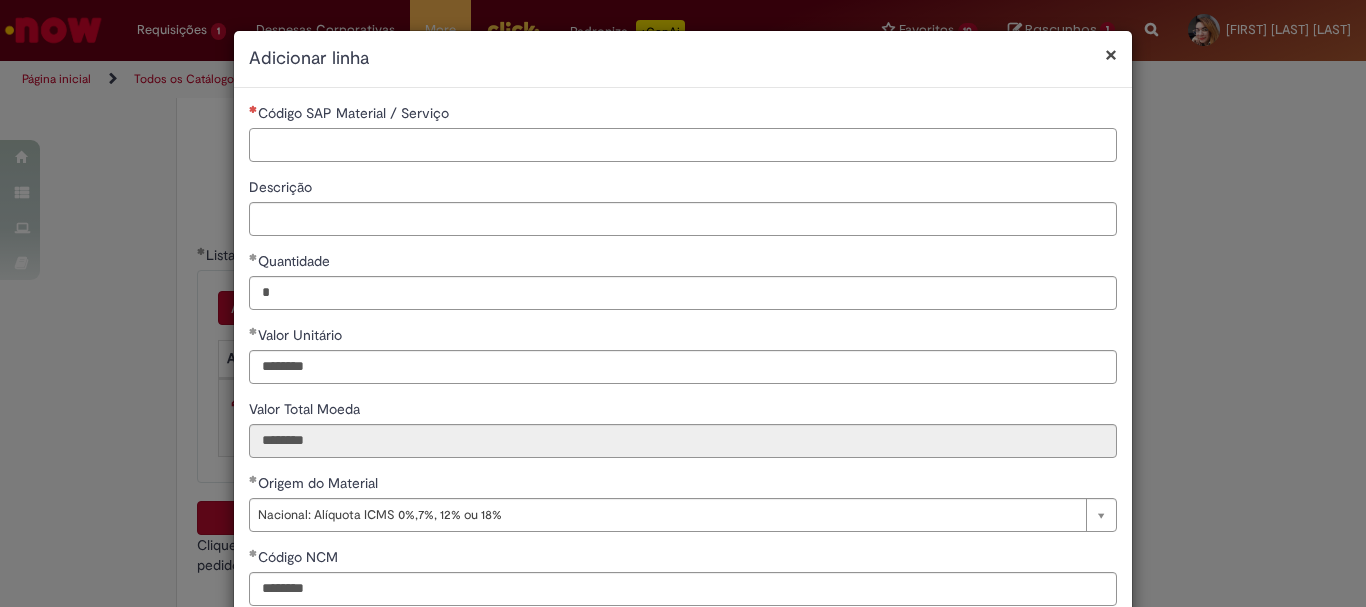 click on "Código SAP Material / Serviço" at bounding box center (683, 145) 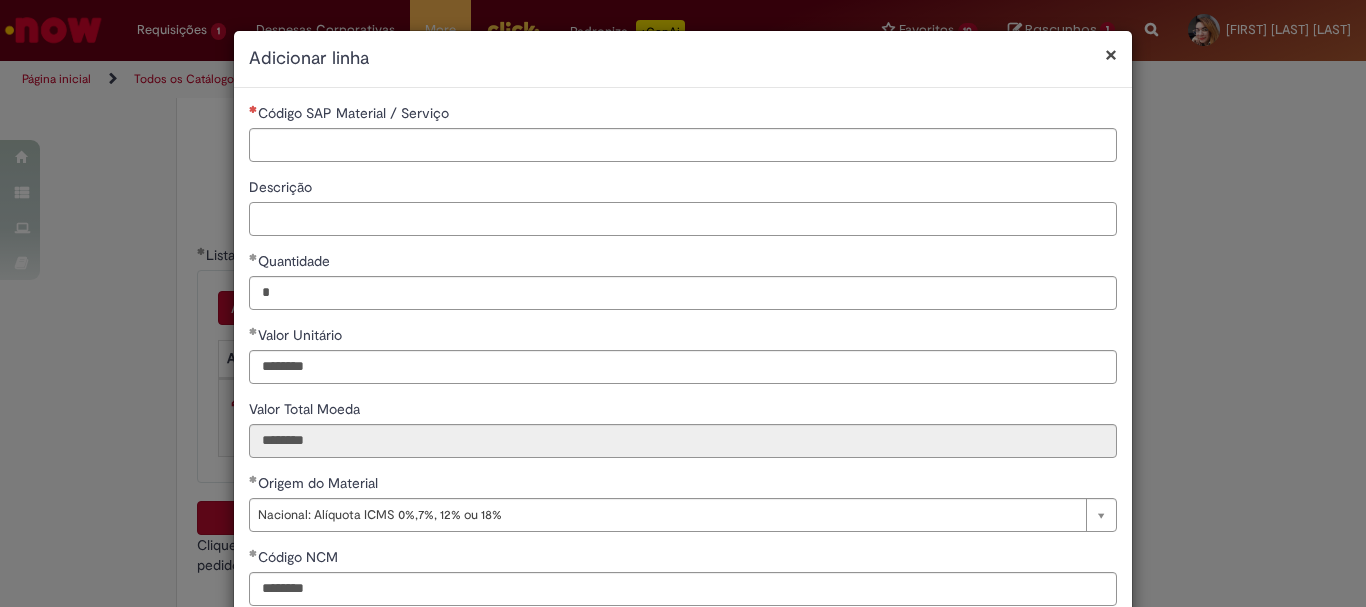 click on "Descrição" at bounding box center [683, 219] 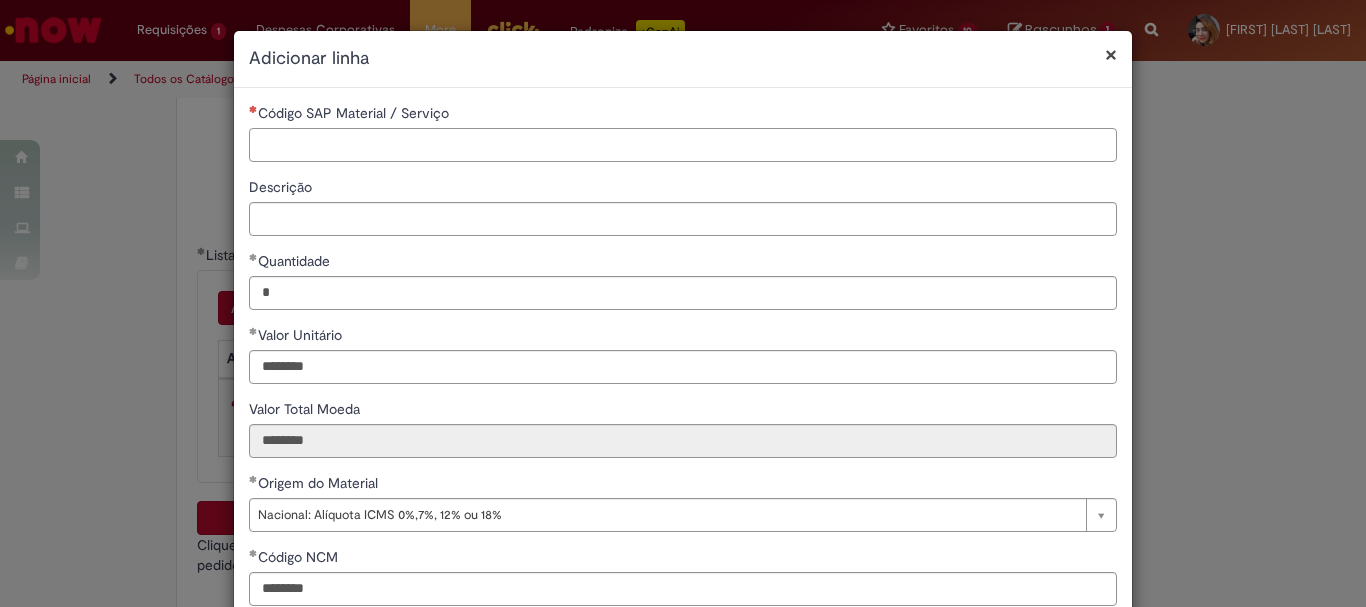 click on "Código SAP Material / Serviço" at bounding box center (683, 145) 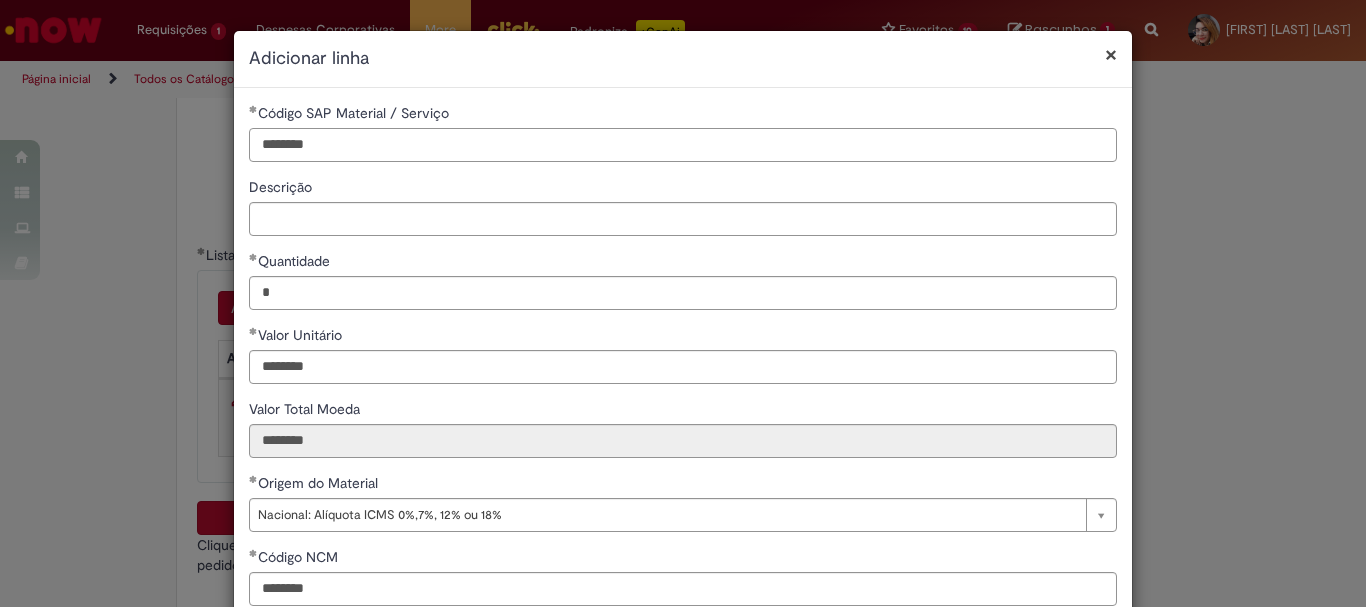 type on "********" 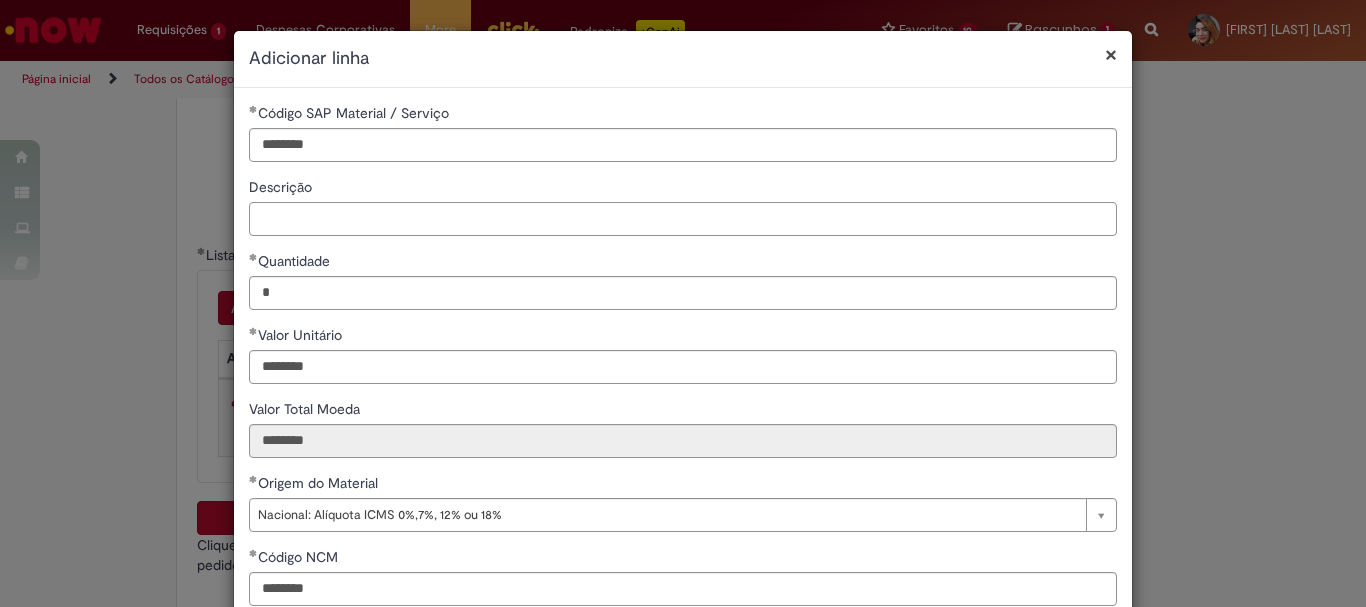 click on "Descrição" at bounding box center [683, 219] 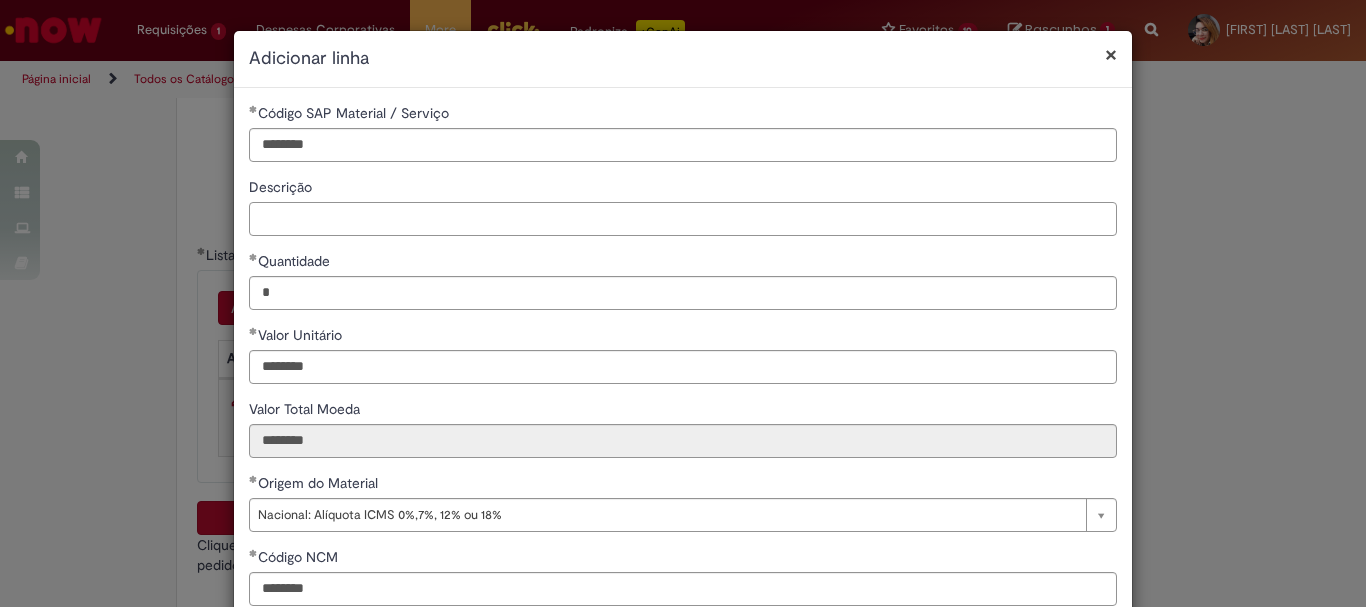 paste on "**********" 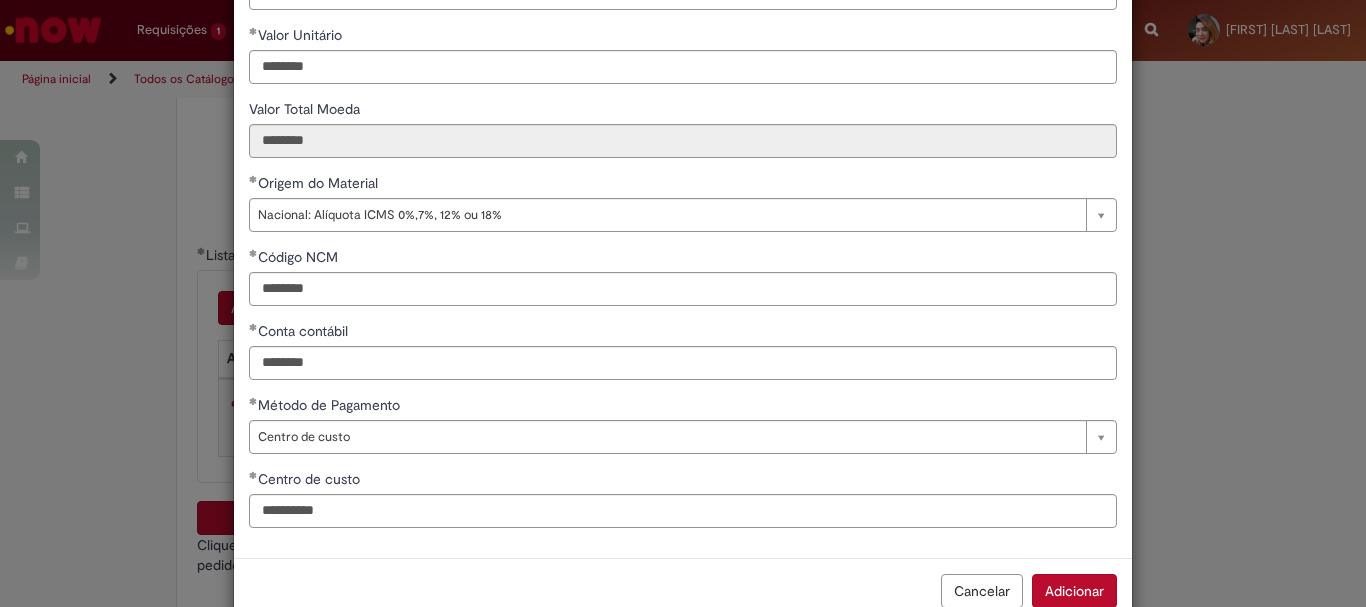 scroll, scrollTop: 347, scrollLeft: 0, axis: vertical 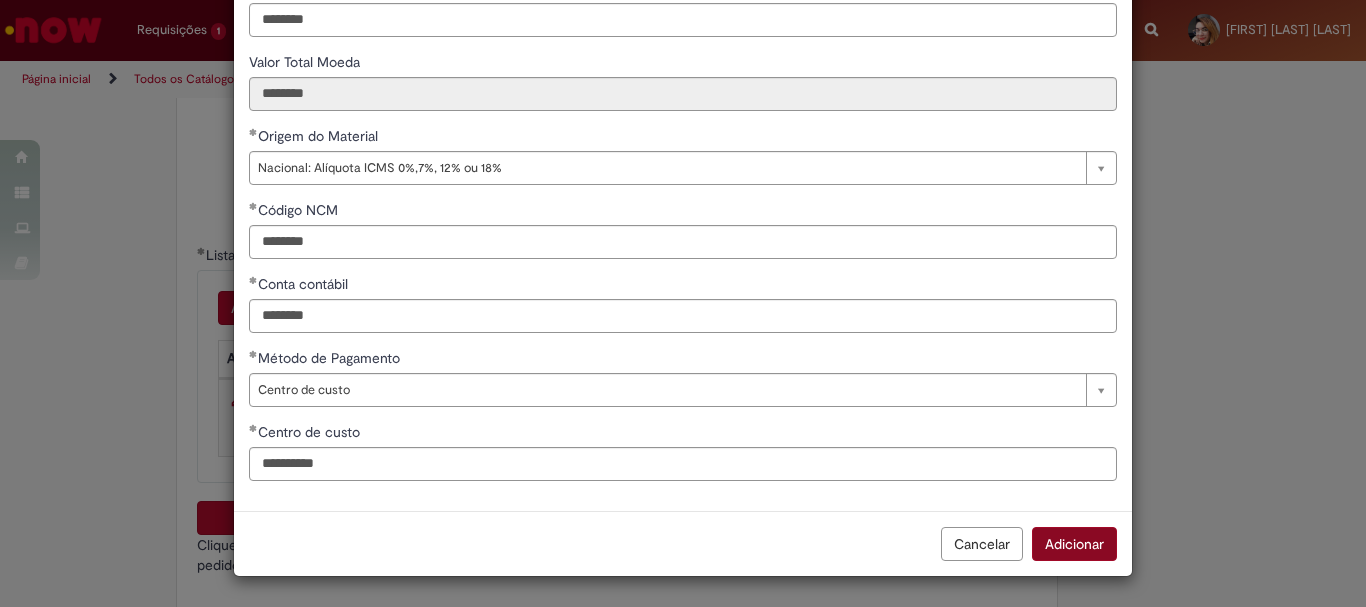 type on "**********" 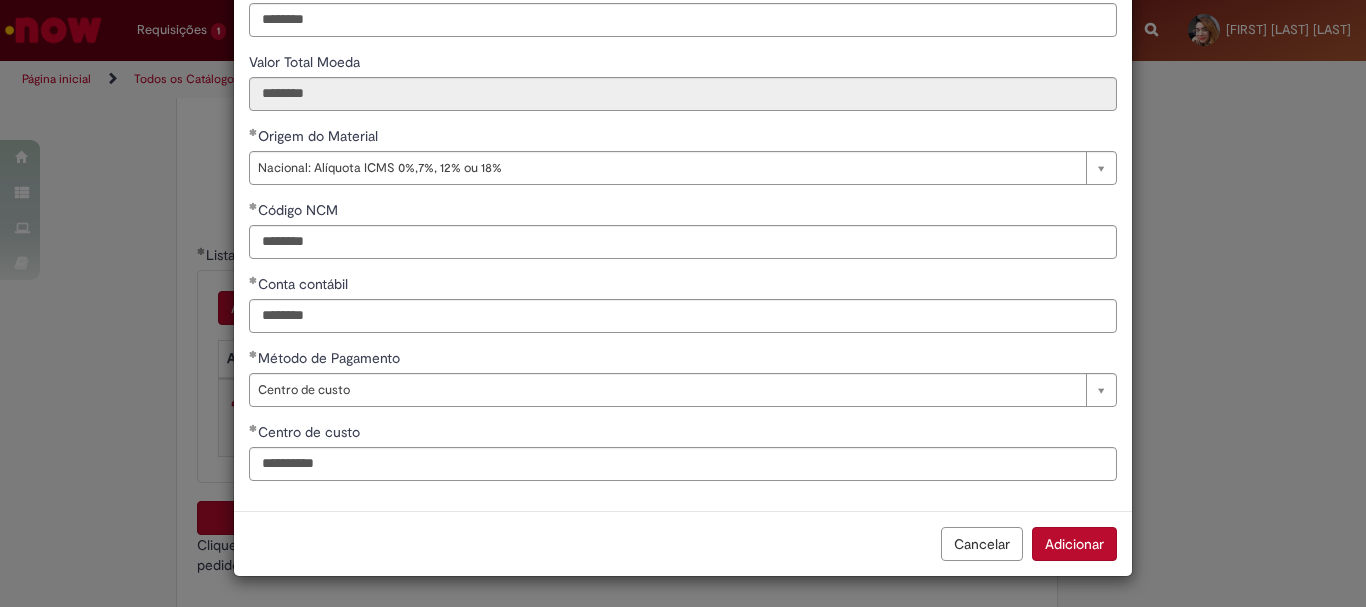 click on "Adicionar" at bounding box center [1074, 544] 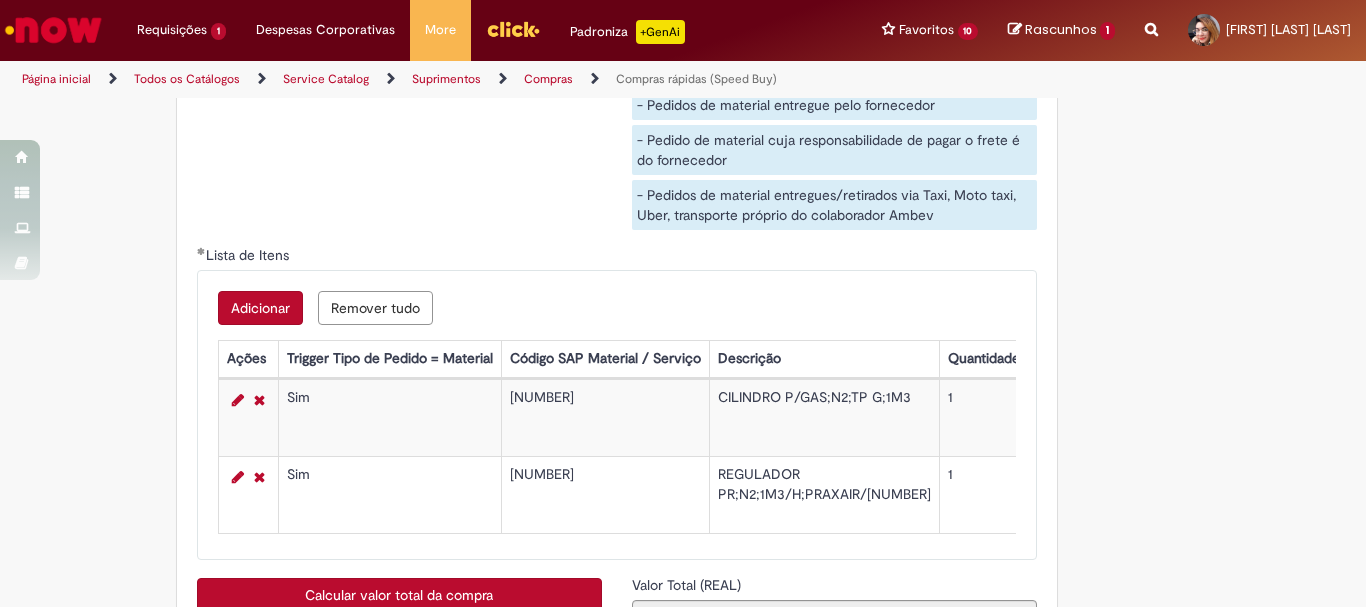 click on "Adicionar" at bounding box center (260, 308) 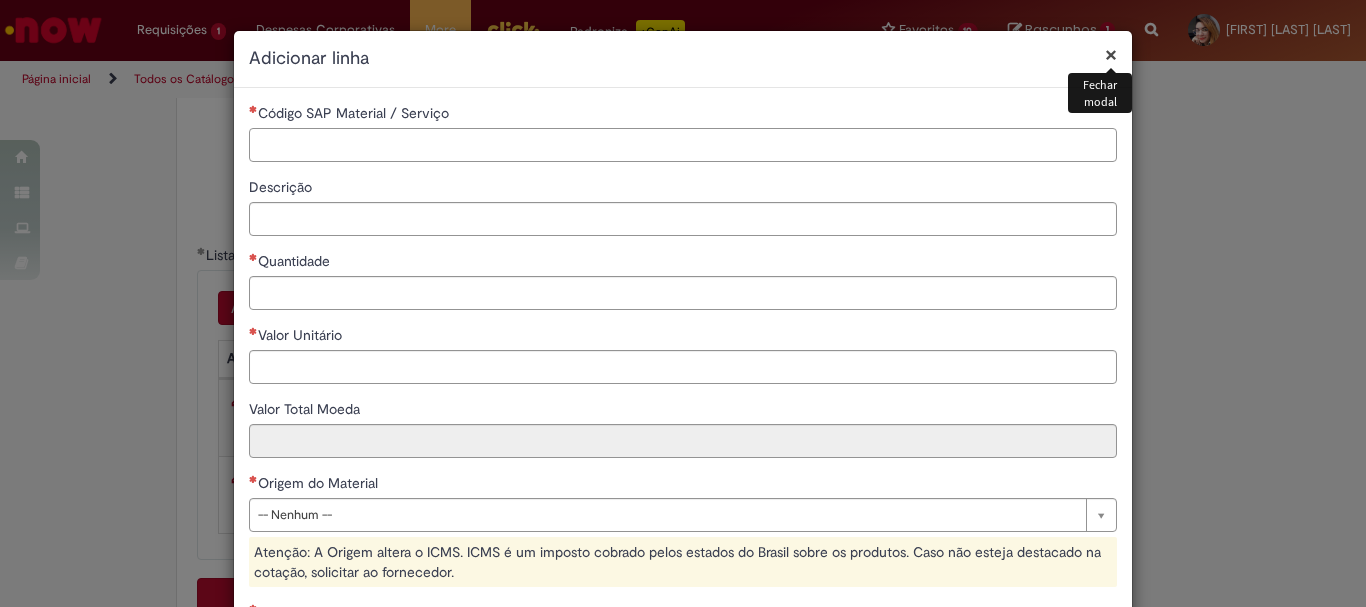 click on "Código SAP Material / Serviço" at bounding box center (683, 145) 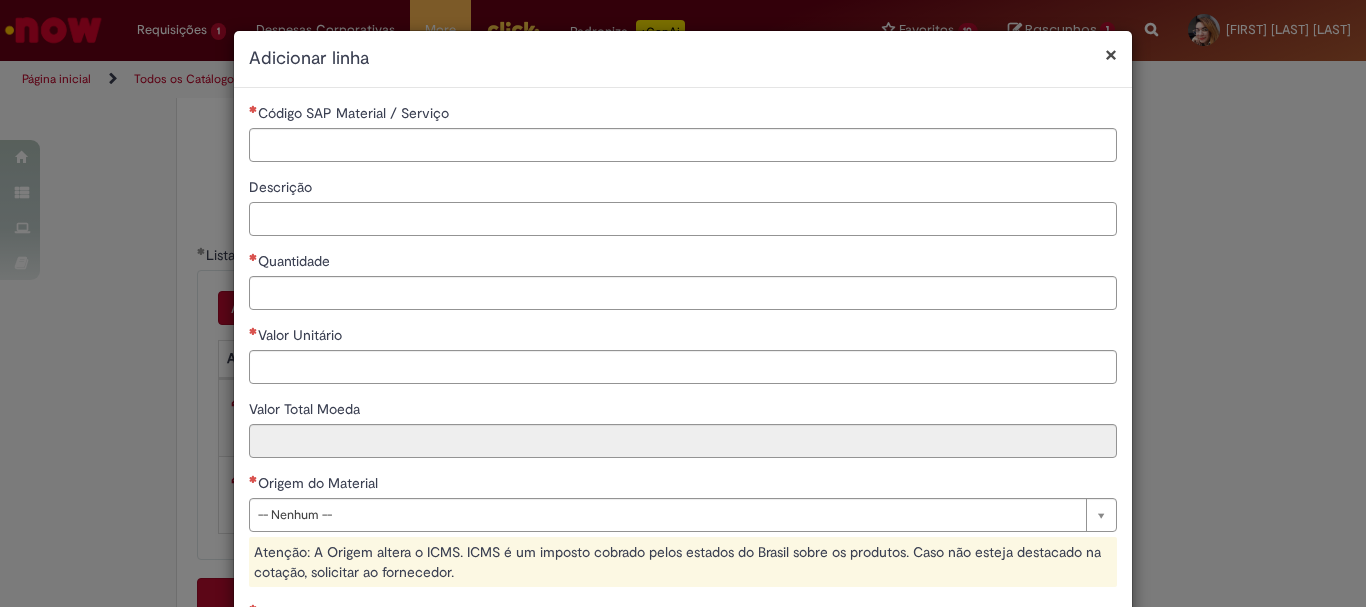 click on "Descrição" at bounding box center (683, 219) 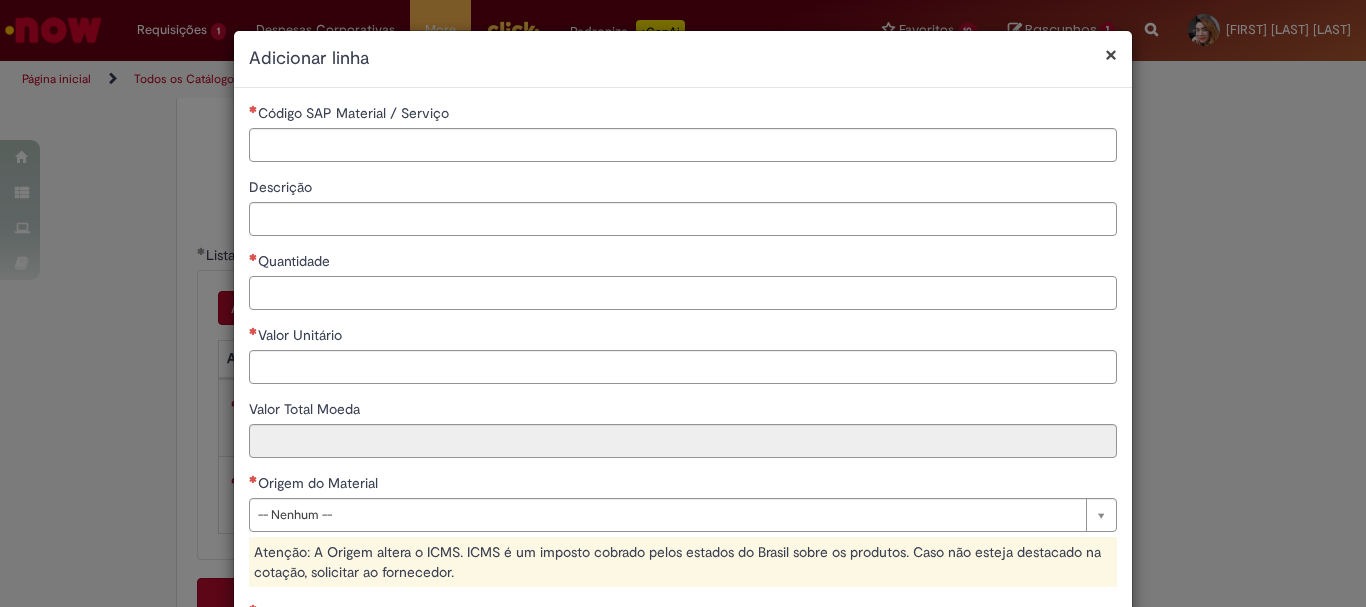 click on "Quantidade" at bounding box center [683, 293] 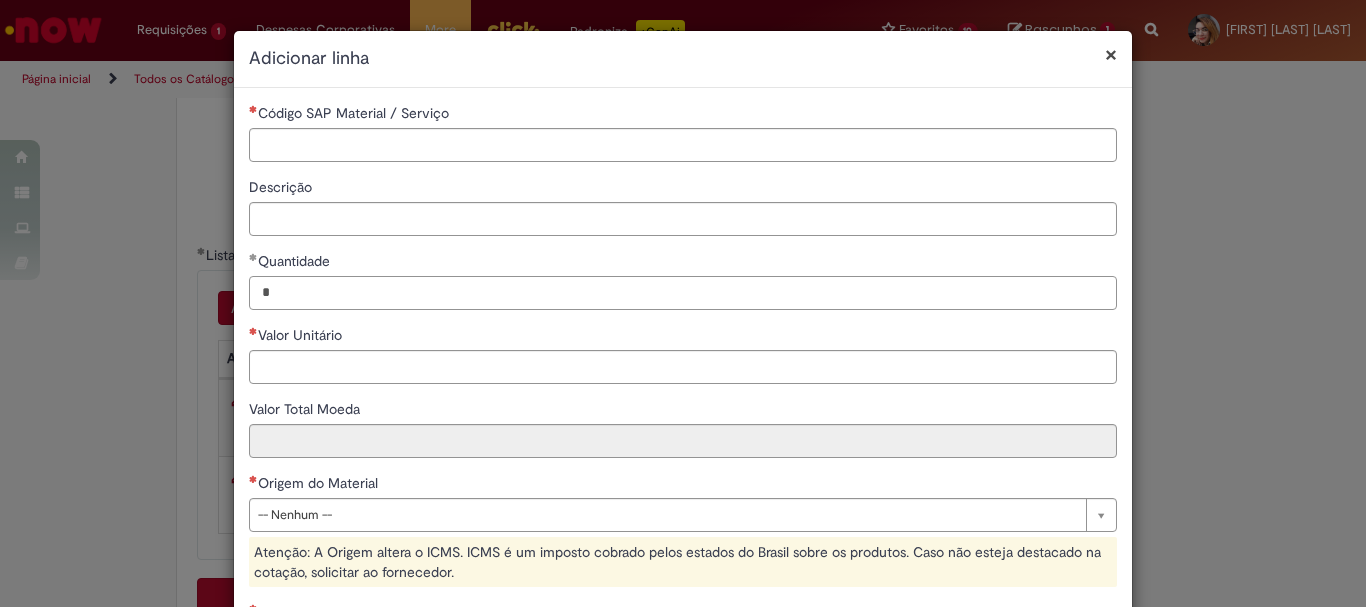 type on "*" 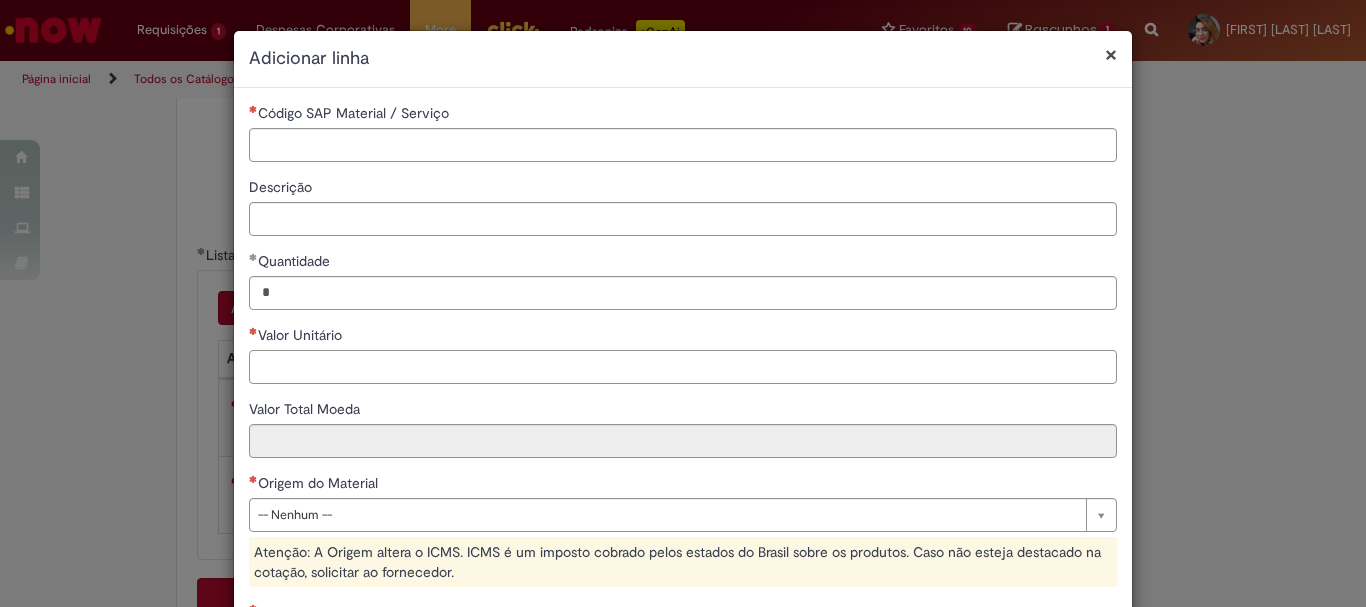 click on "Valor Unitário" at bounding box center [683, 367] 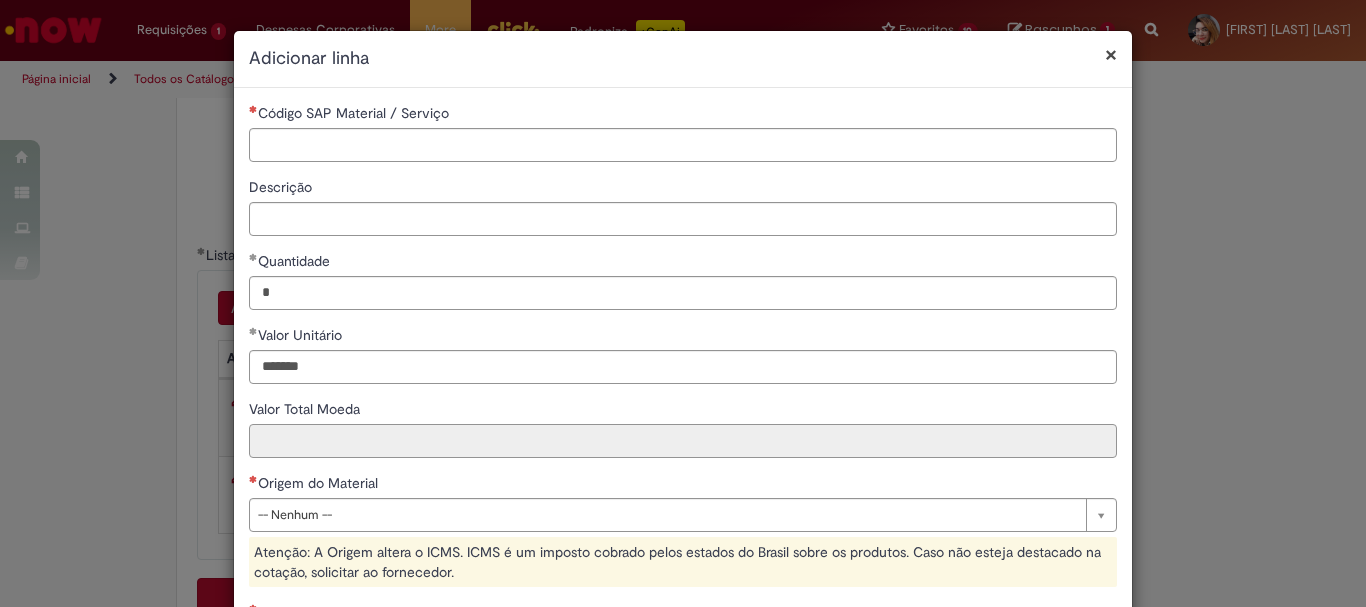 type on "********" 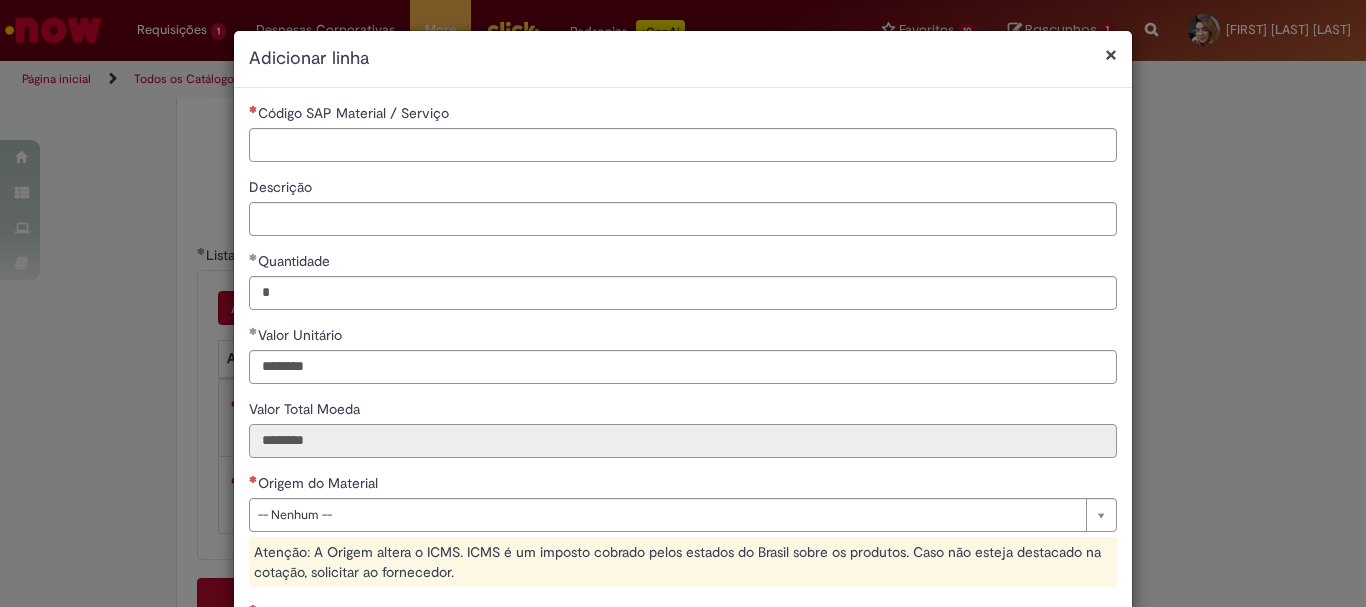 click on "********" at bounding box center [683, 441] 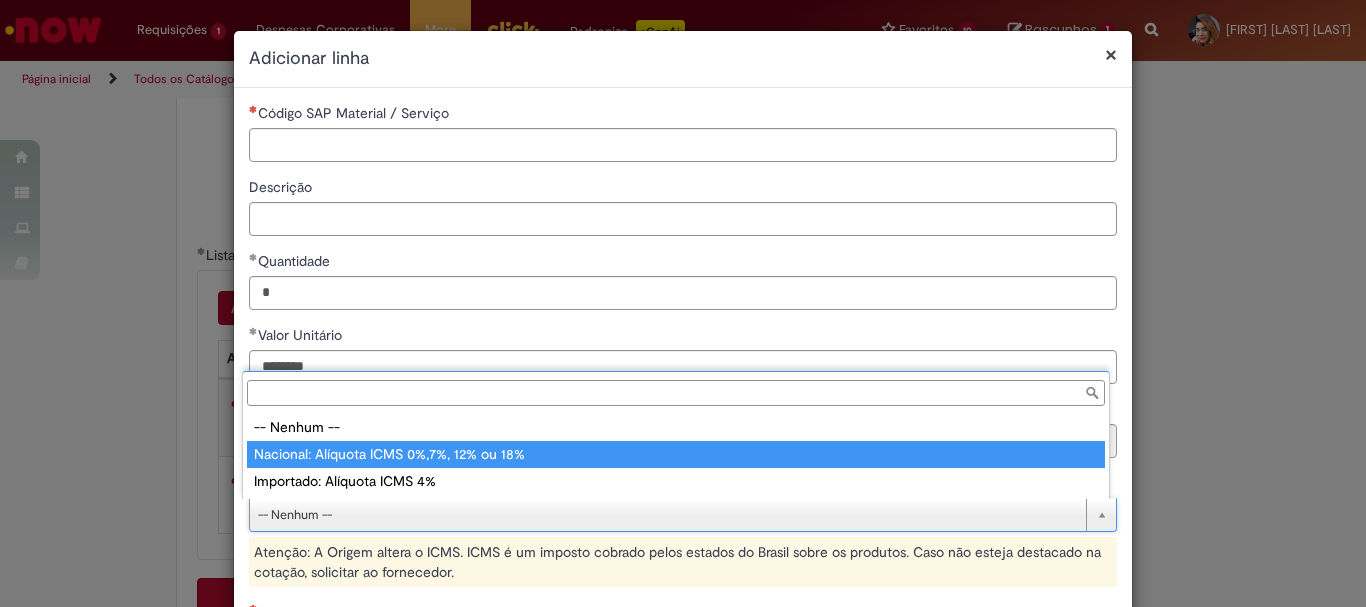 type on "**********" 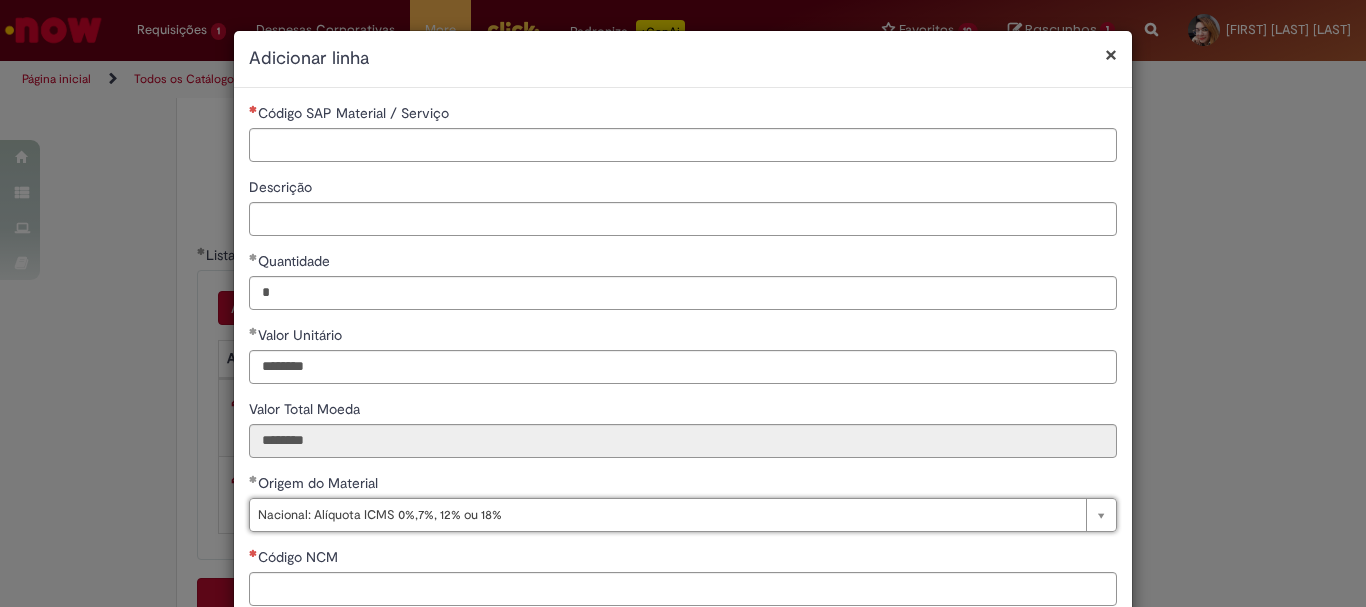 scroll, scrollTop: 300, scrollLeft: 0, axis: vertical 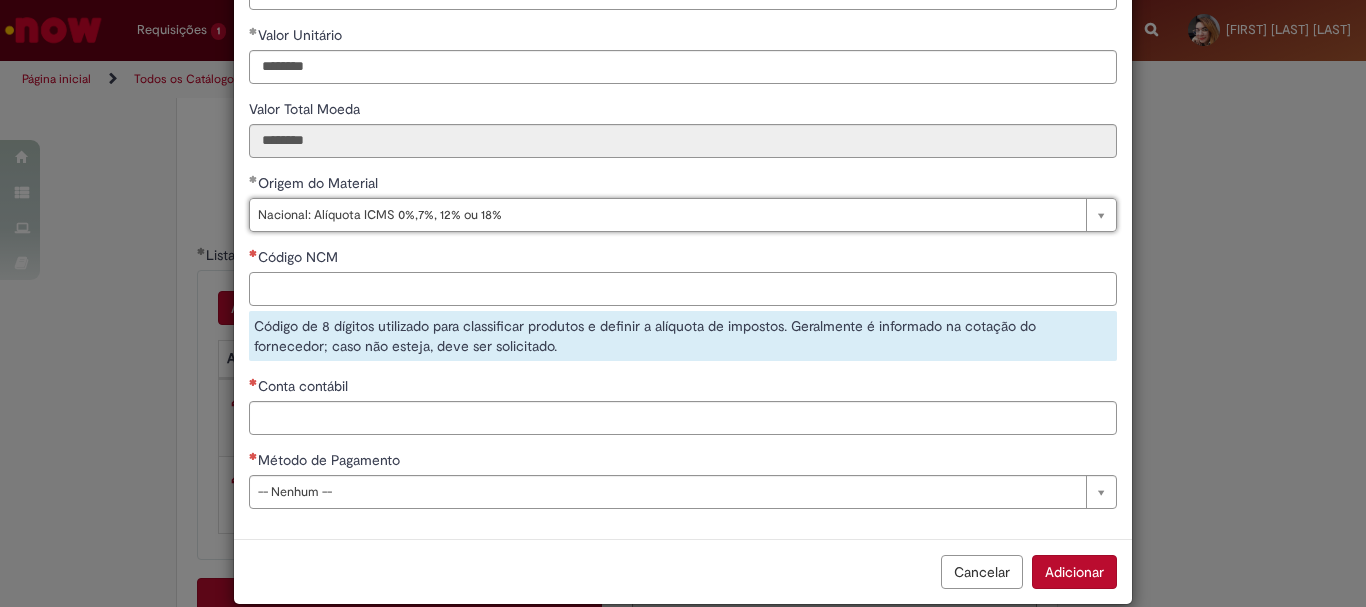 click on "Código NCM" at bounding box center [683, 289] 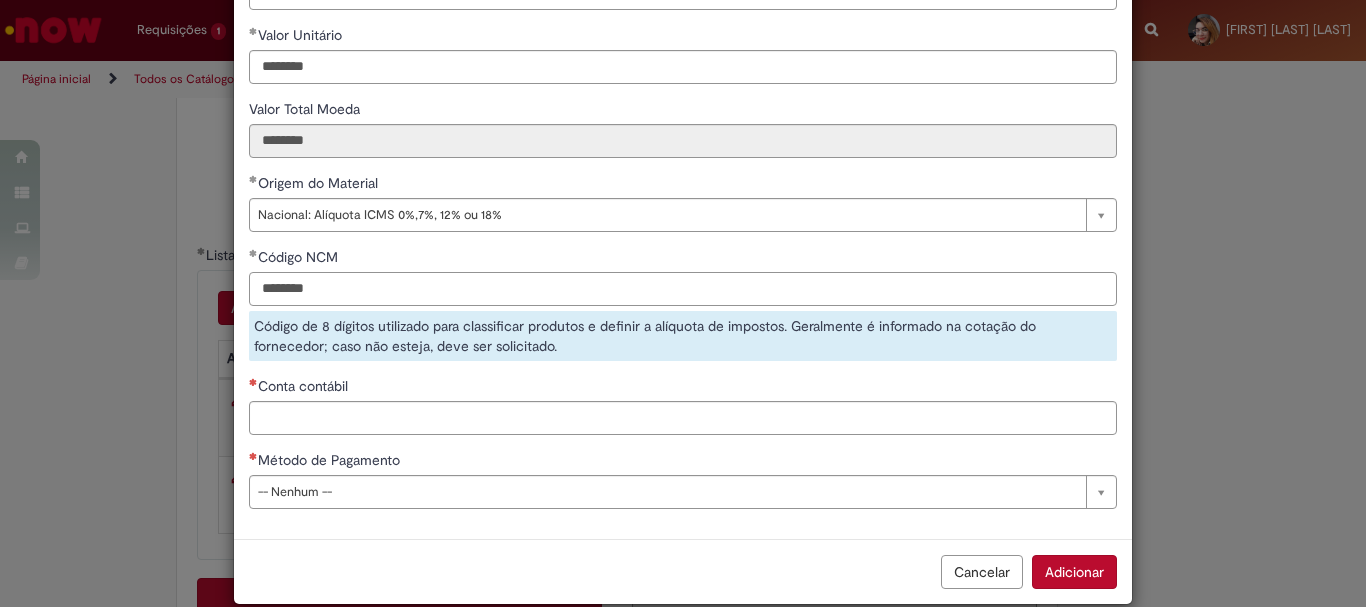 type on "********" 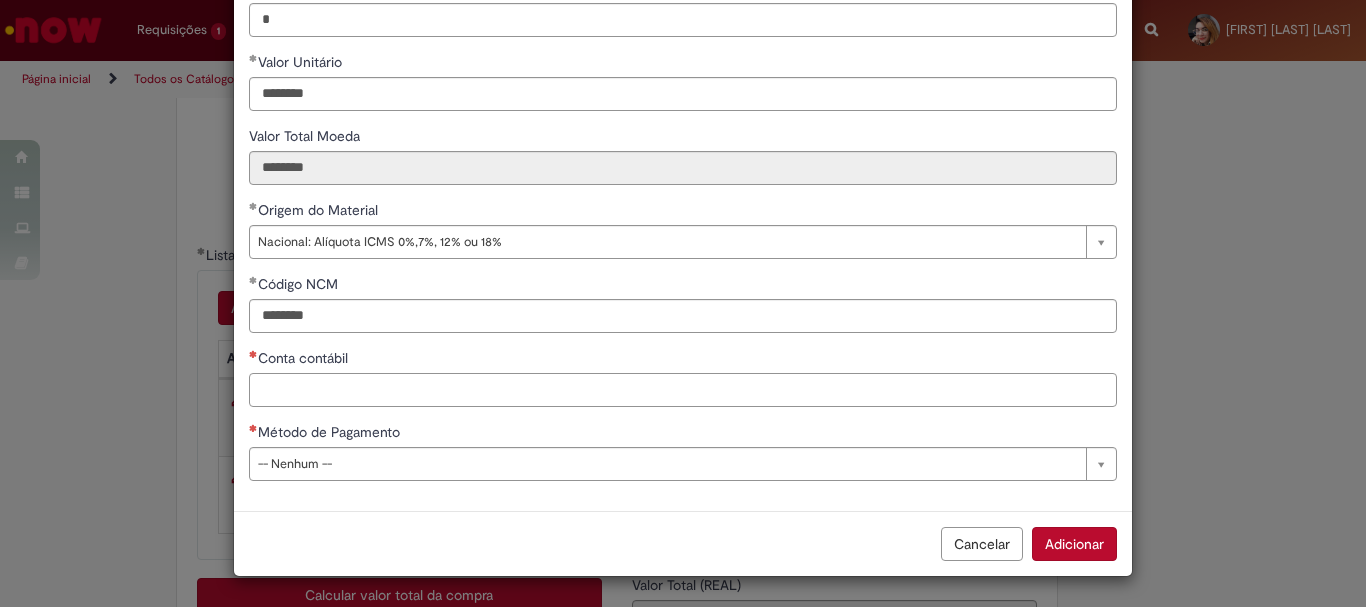 scroll, scrollTop: 273, scrollLeft: 0, axis: vertical 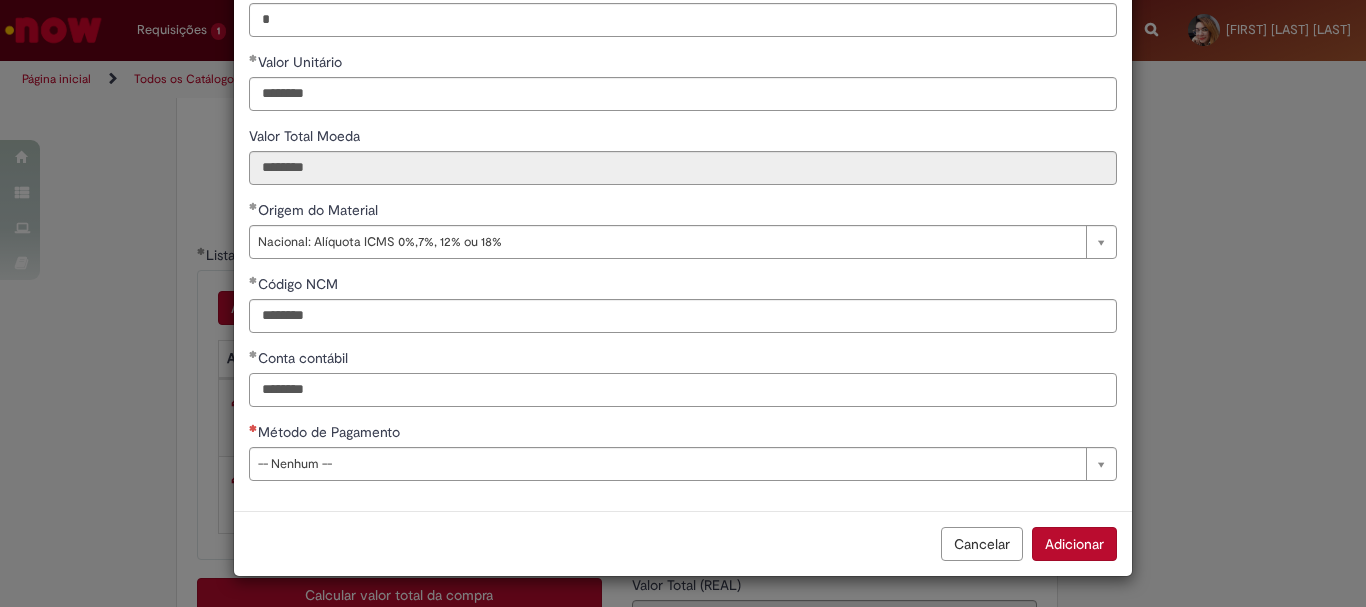 drag, startPoint x: 363, startPoint y: 389, endPoint x: 190, endPoint y: 392, distance: 173.02602 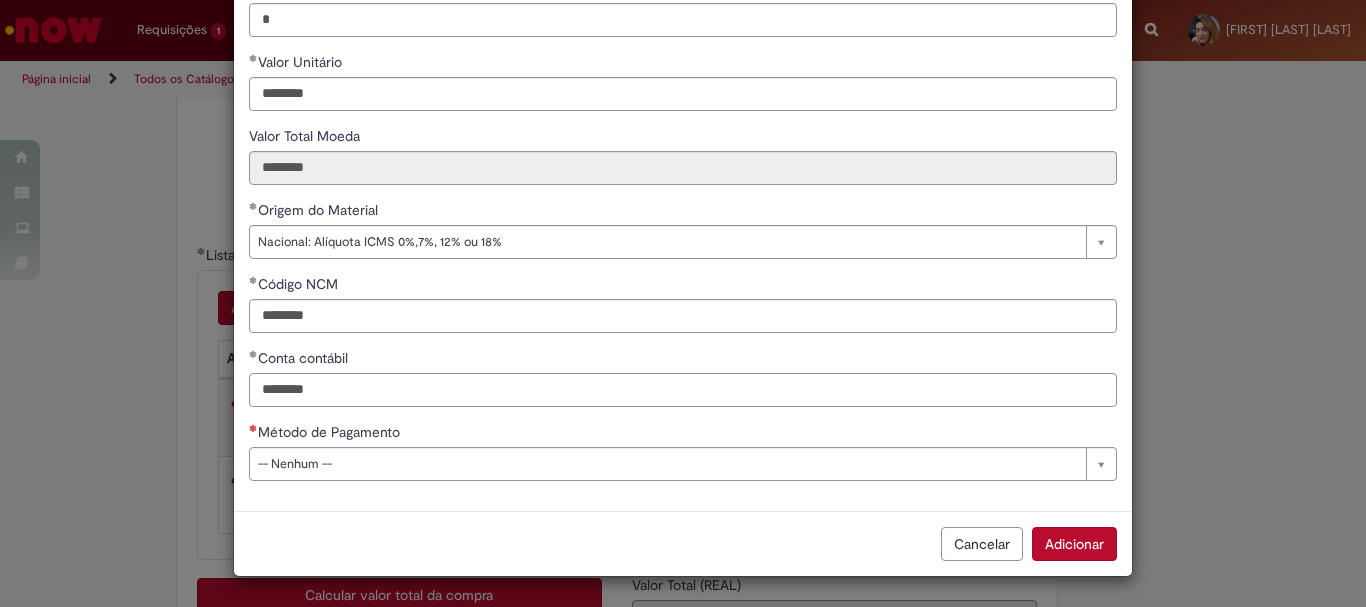 type on "********" 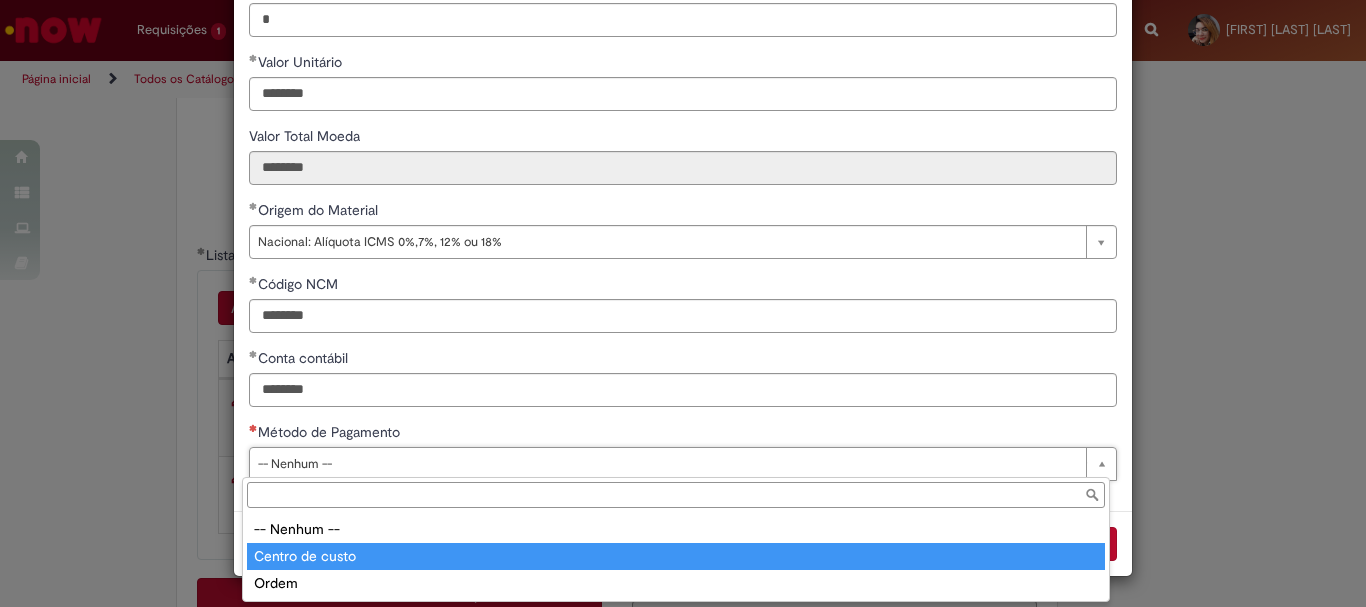 type on "**********" 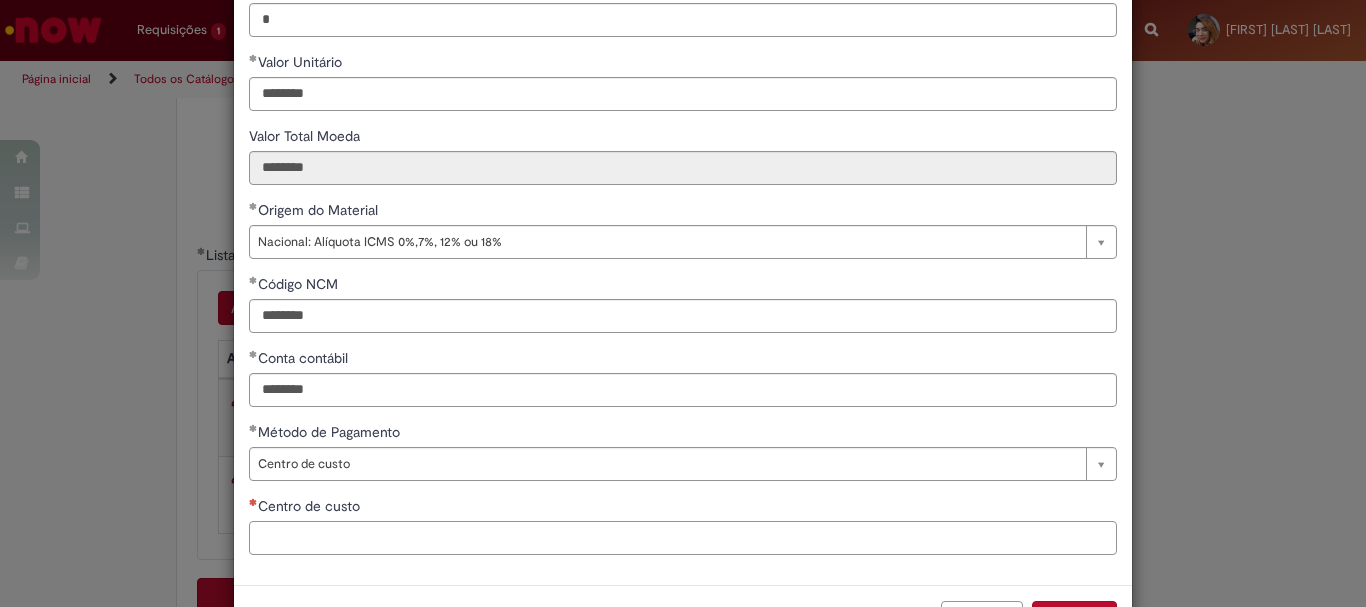 click on "Centro de custo" at bounding box center (683, 538) 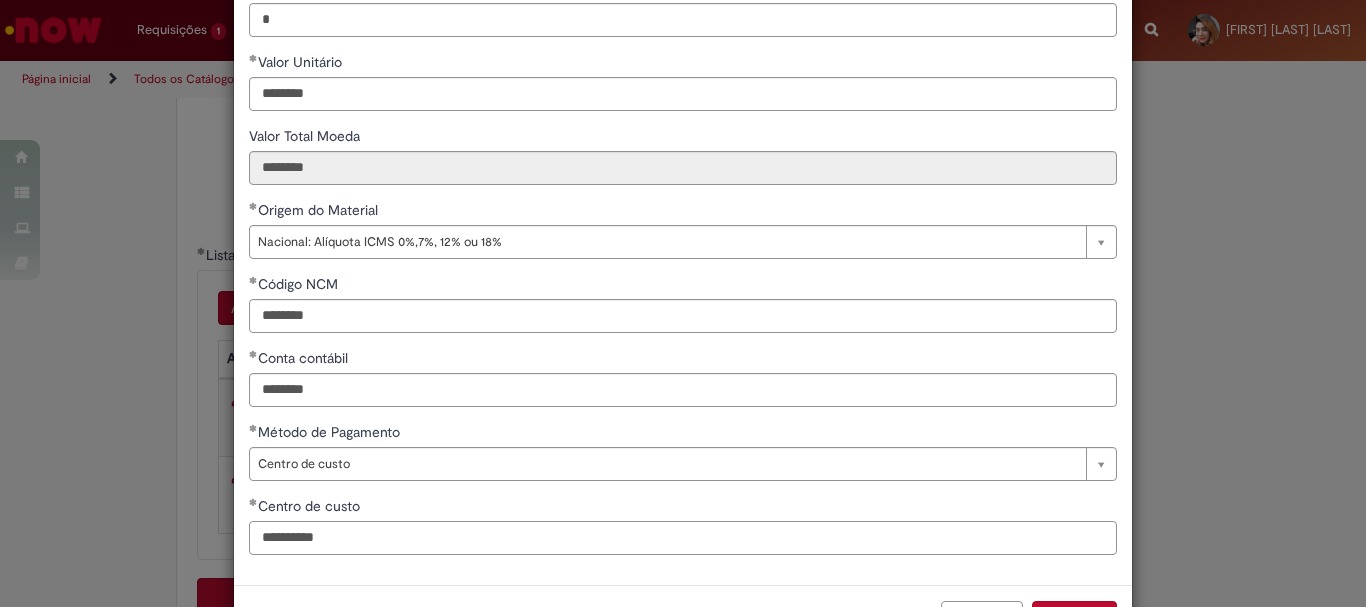 scroll, scrollTop: 347, scrollLeft: 0, axis: vertical 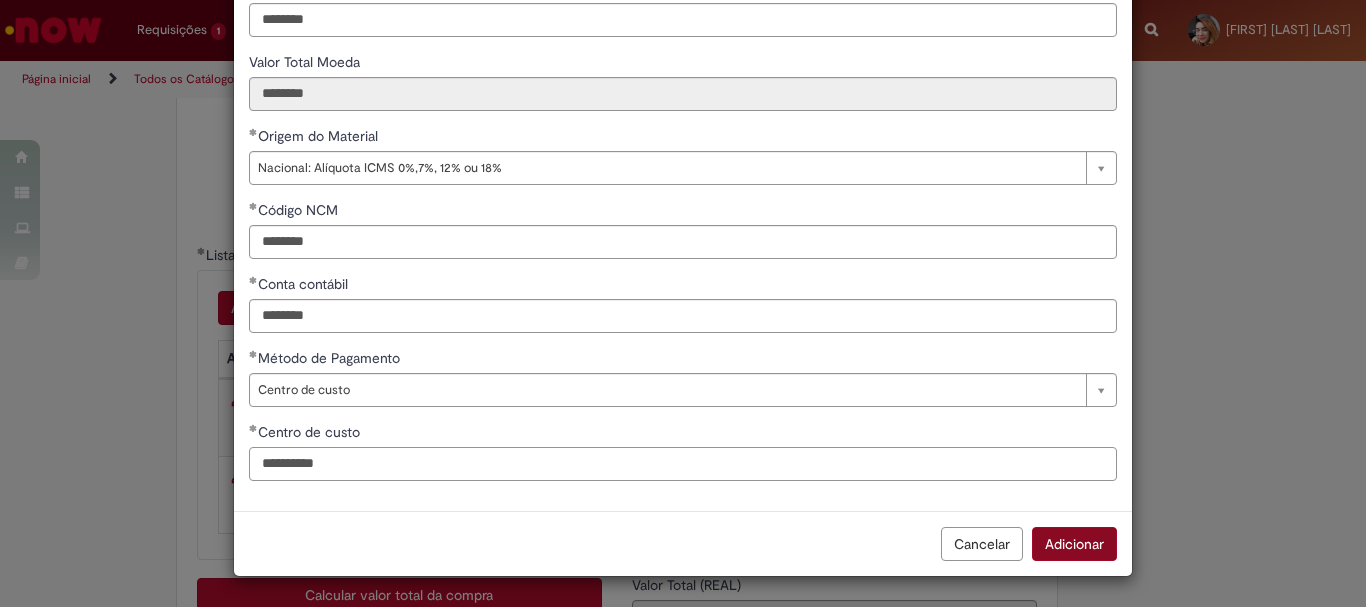 type on "**********" 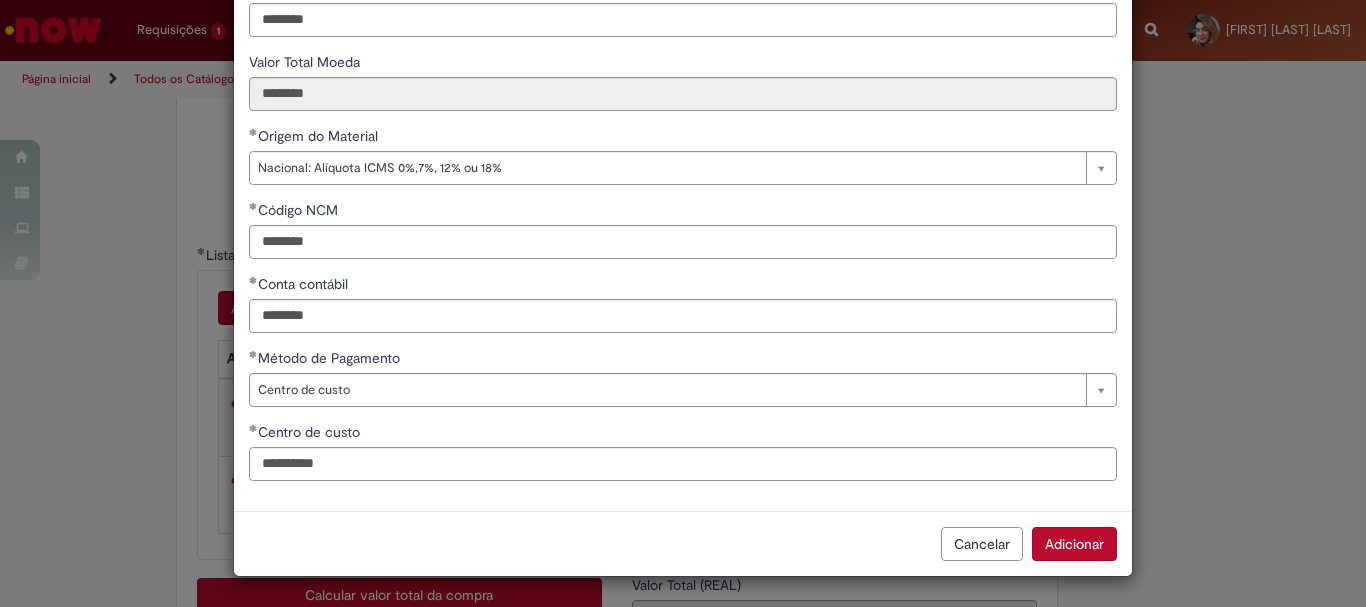 click on "Adicionar" at bounding box center [1074, 544] 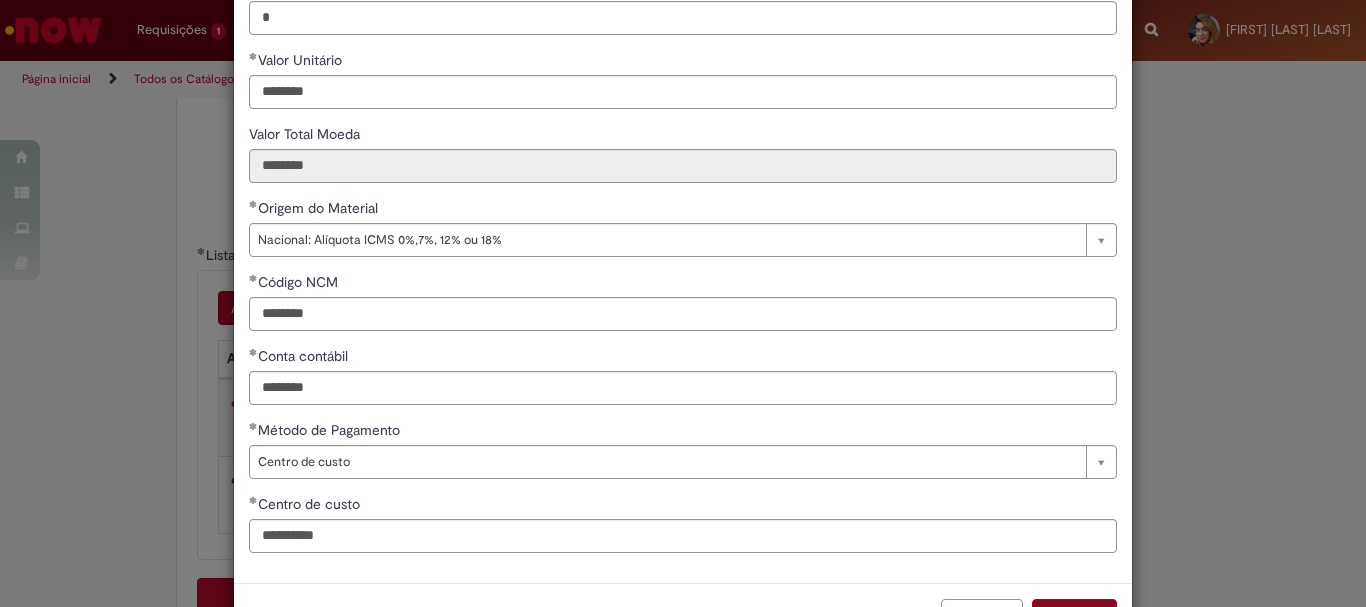 scroll, scrollTop: 0, scrollLeft: 0, axis: both 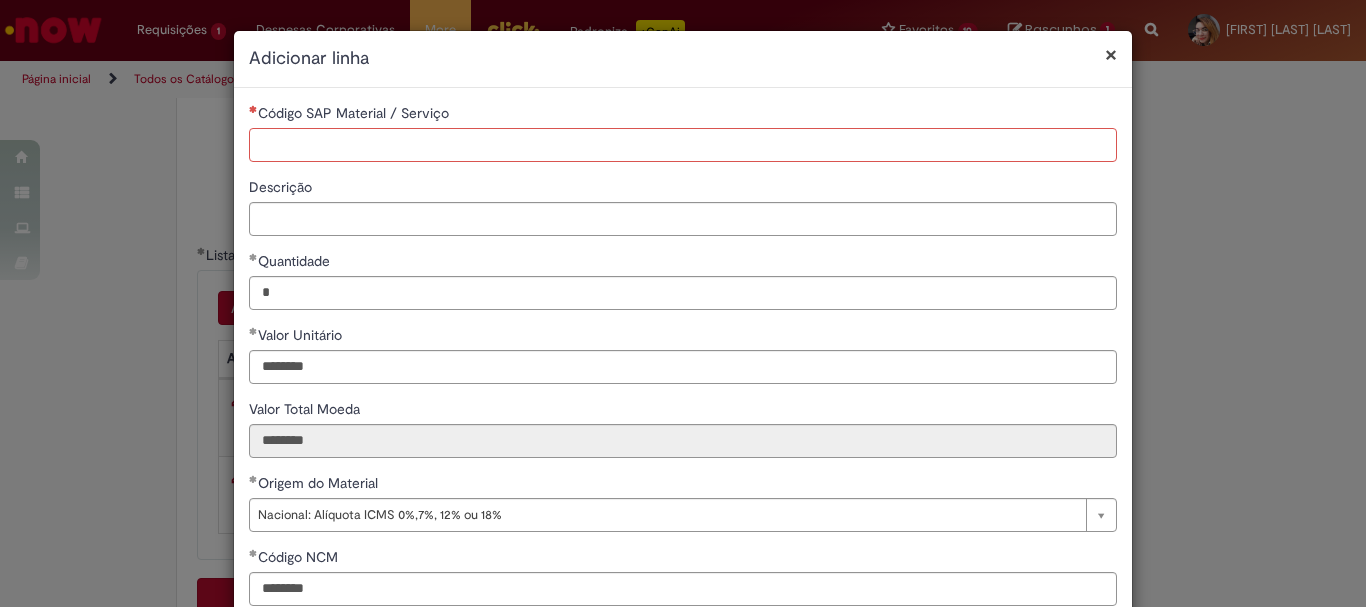 paste on "********" 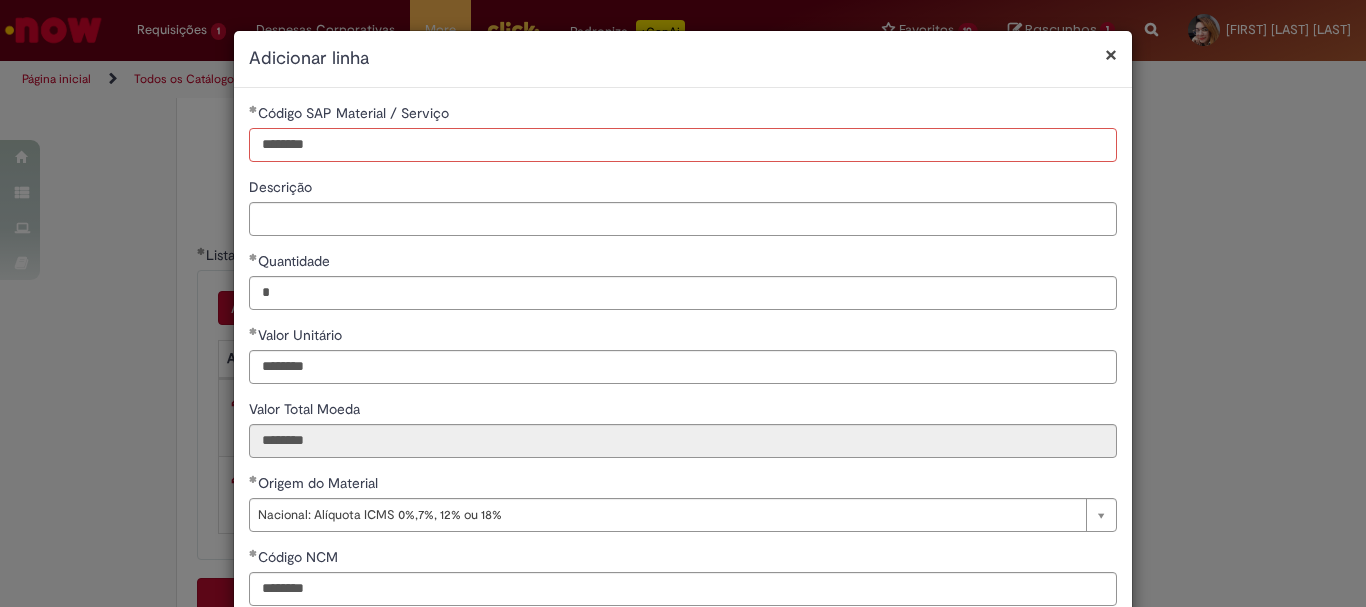 type on "********" 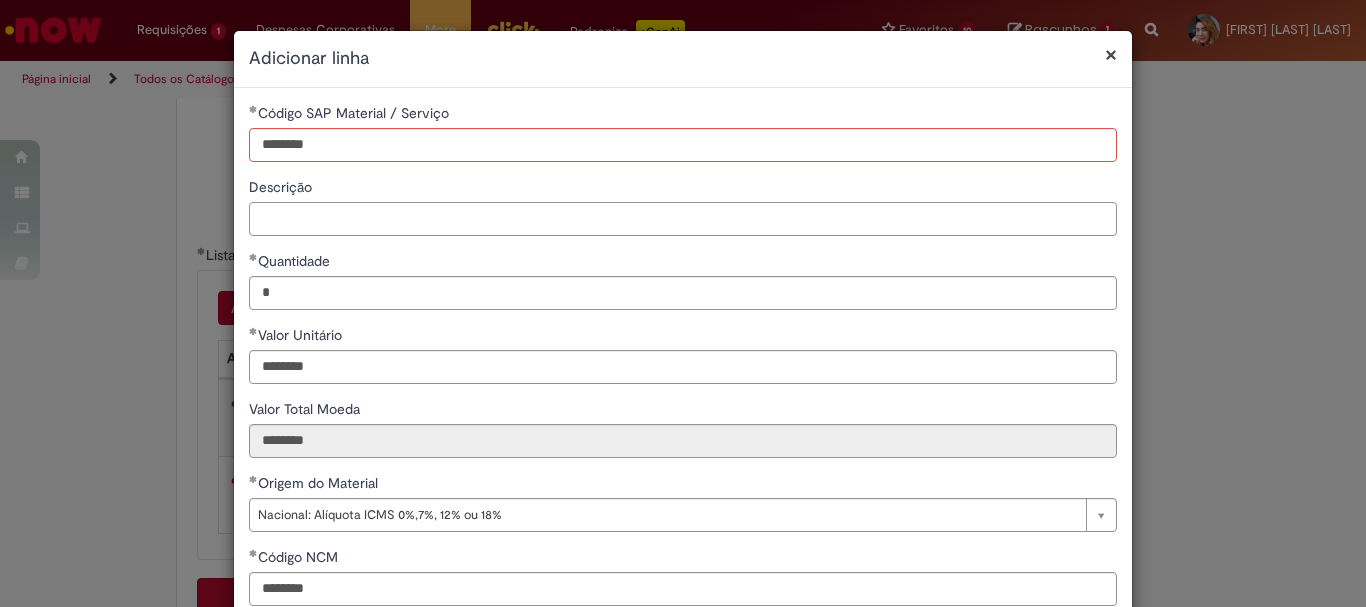 click on "Descrição" at bounding box center (683, 219) 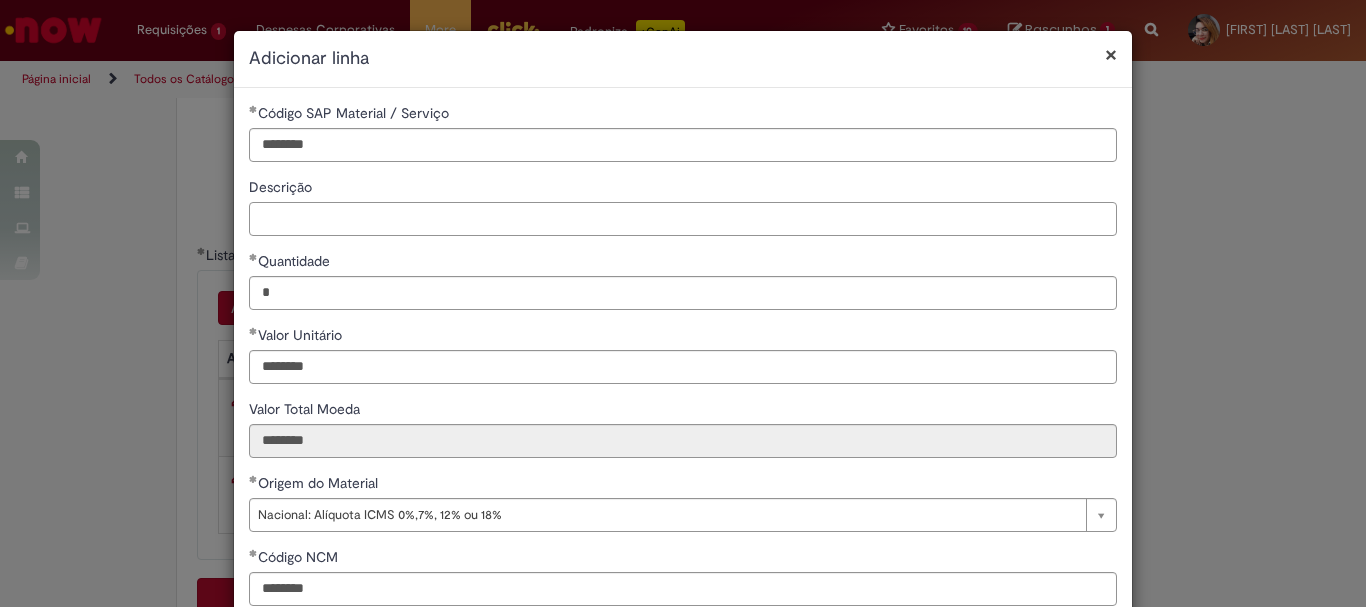 paste on "**********" 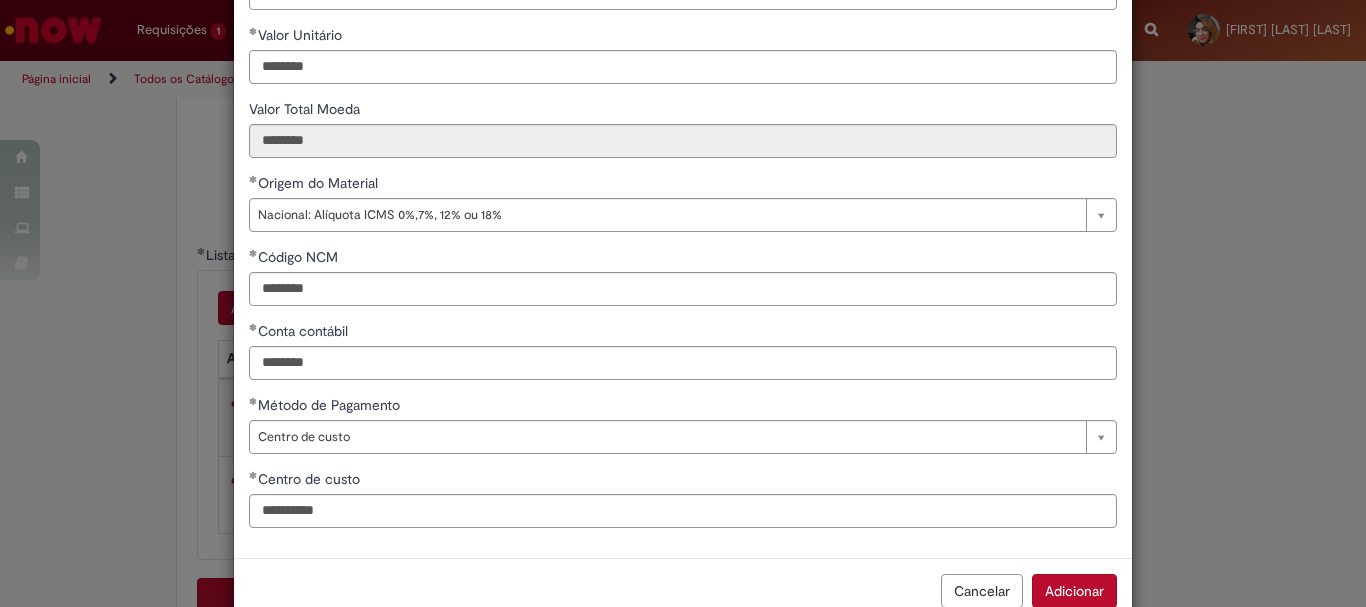 scroll, scrollTop: 347, scrollLeft: 0, axis: vertical 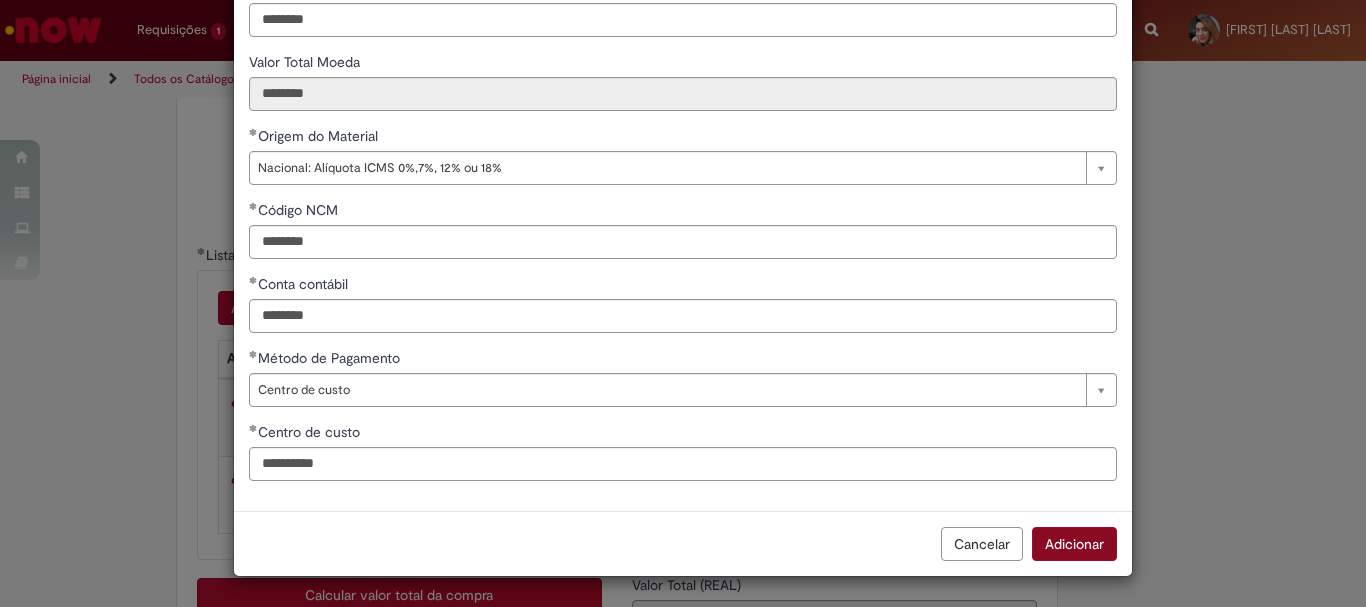type on "**********" 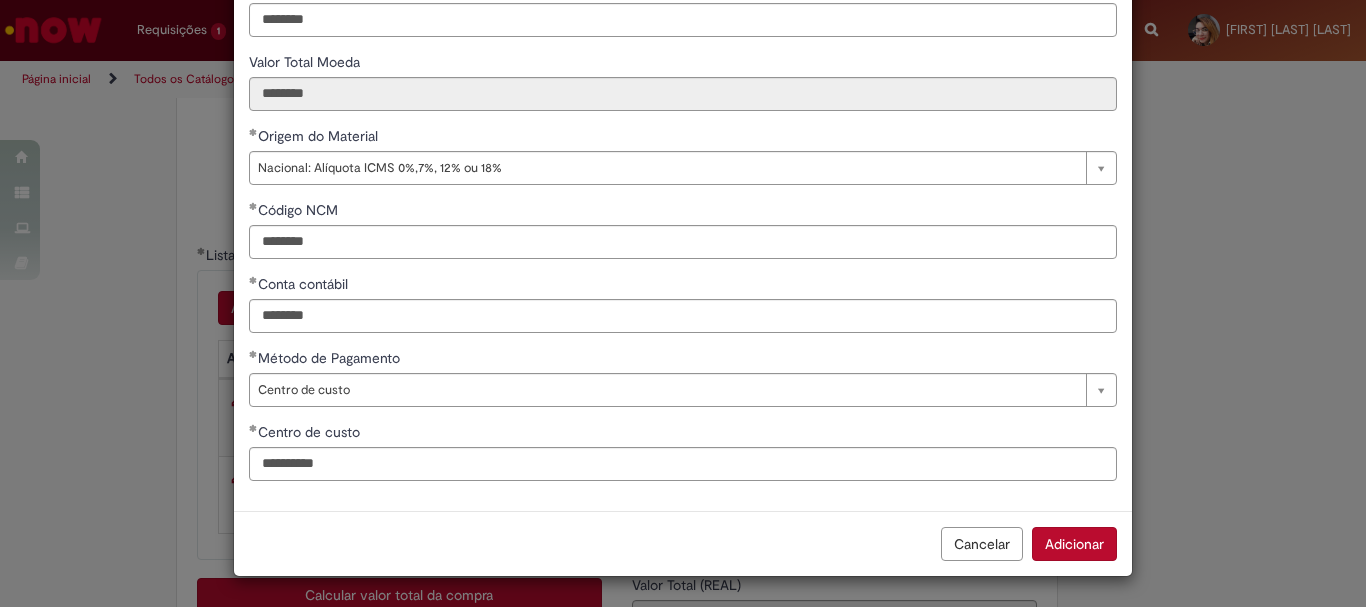click on "Adicionar" at bounding box center [1074, 544] 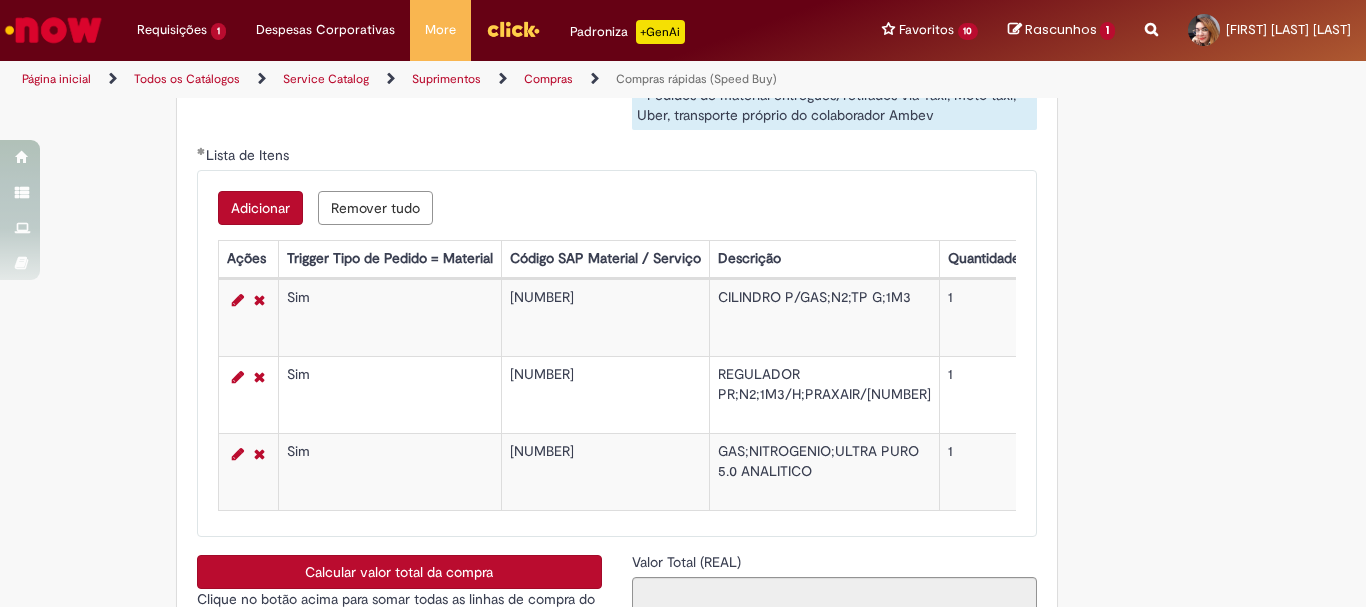 scroll, scrollTop: 3500, scrollLeft: 0, axis: vertical 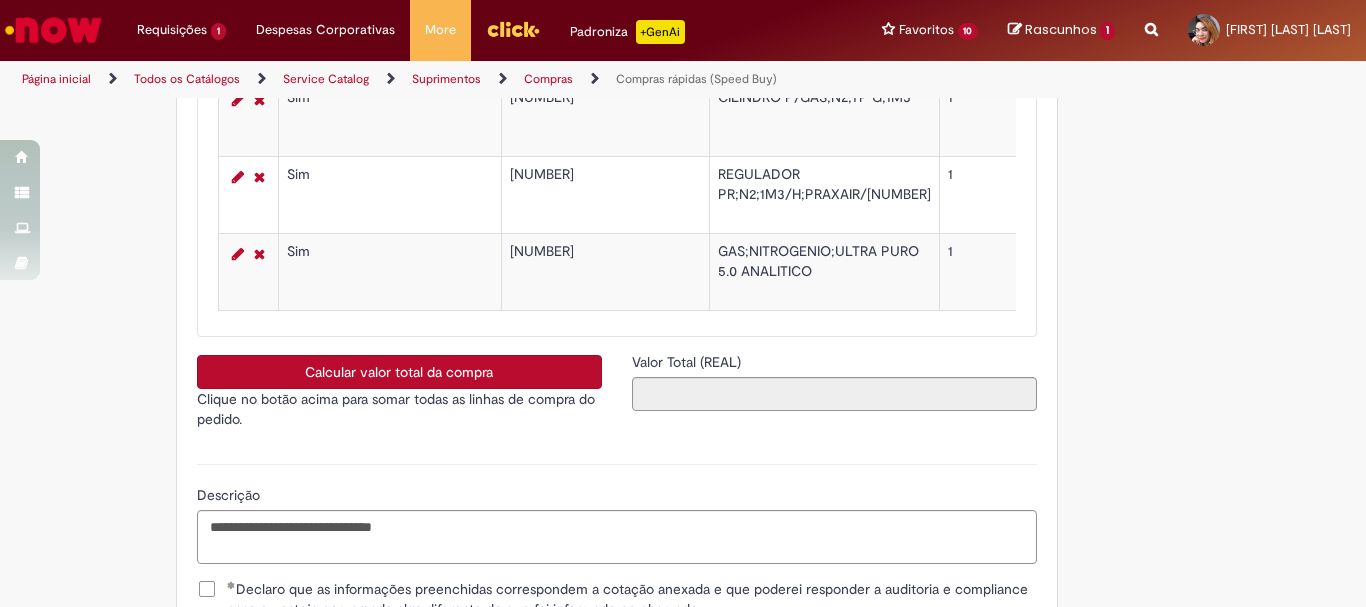 click on "Calcular valor total da compra" at bounding box center [399, 372] 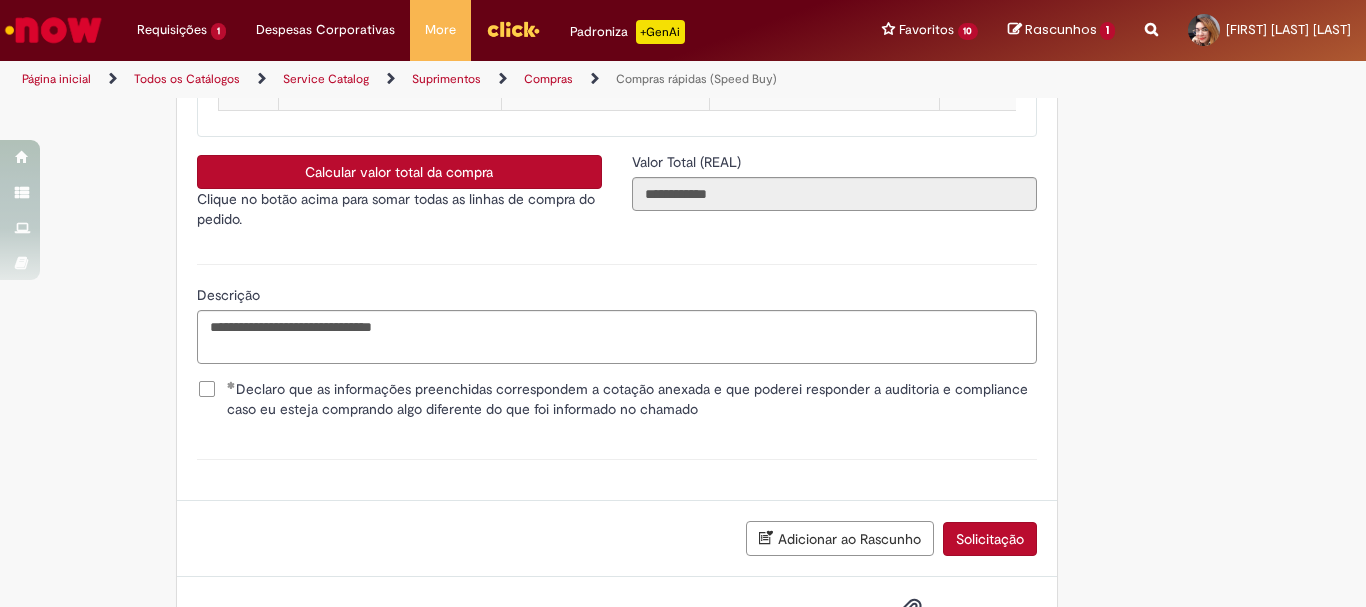 scroll, scrollTop: 3795, scrollLeft: 0, axis: vertical 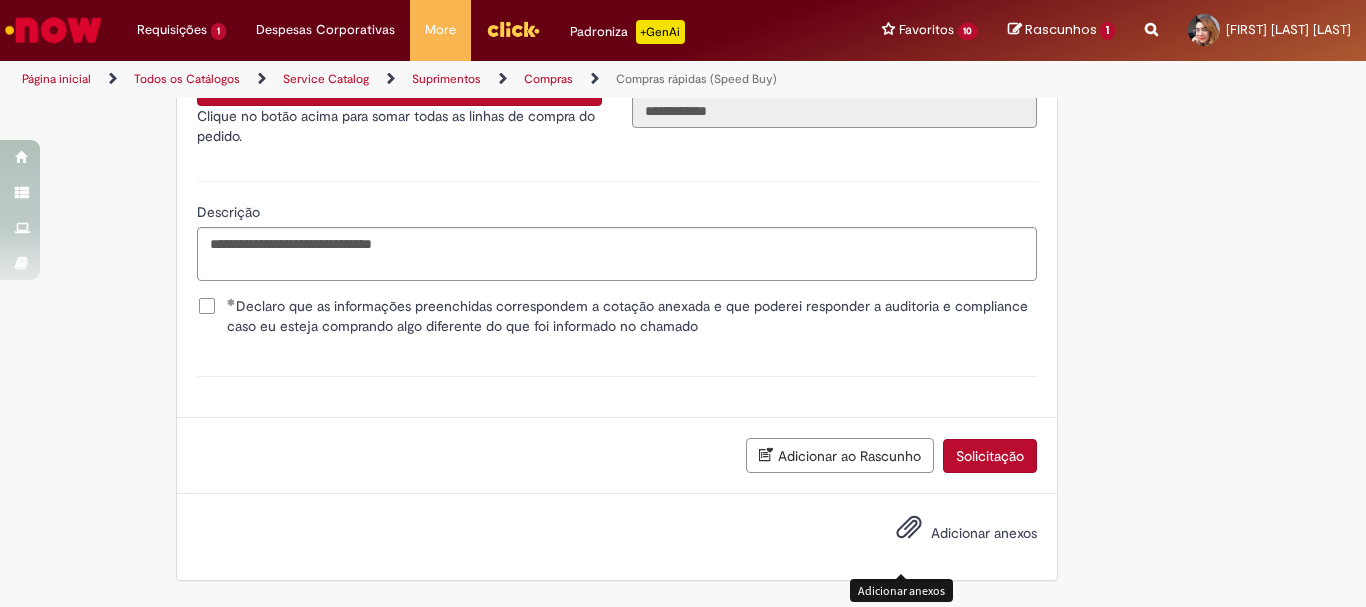 click at bounding box center (909, 528) 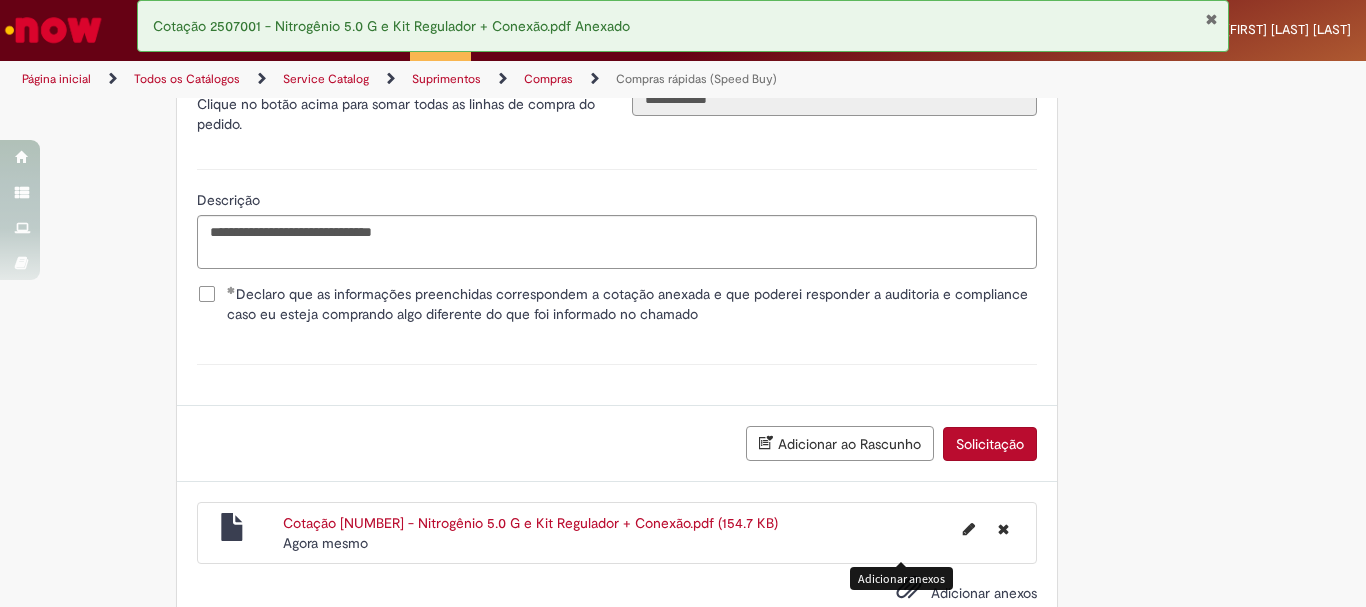 click on "Cotação [NUMBER] - Nitrogênio 5.0 G e Kit Regulador + Conexão.pdf (154.7 KB)" at bounding box center [530, 523] 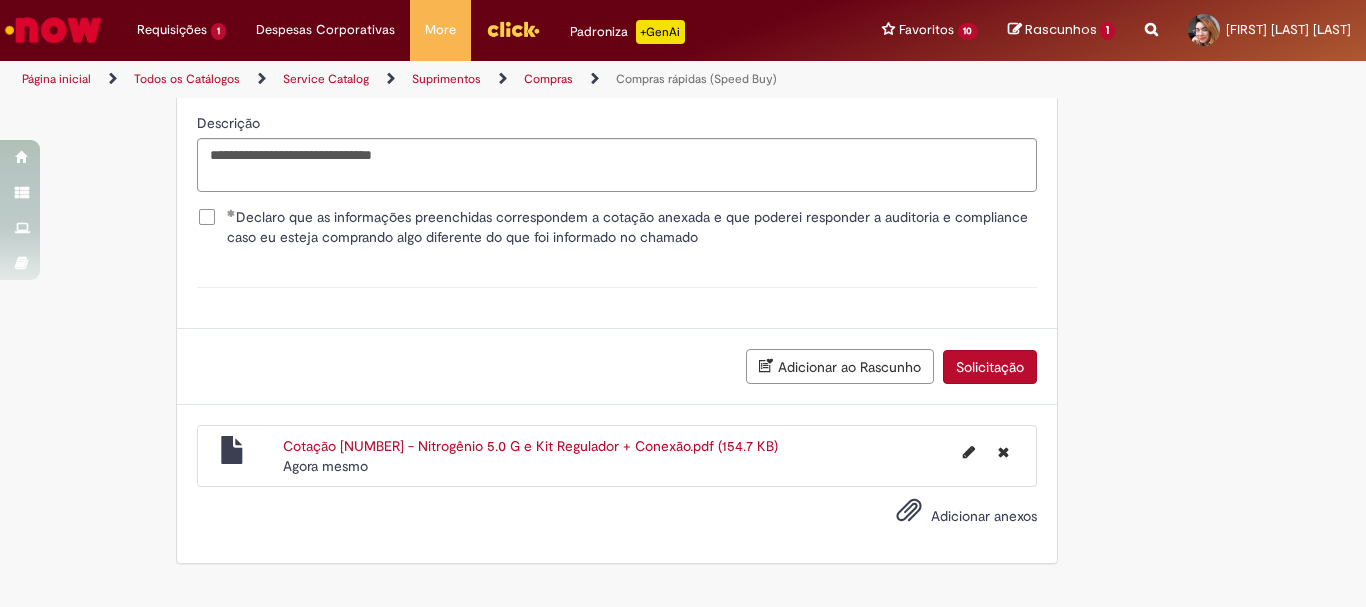 scroll, scrollTop: 3867, scrollLeft: 0, axis: vertical 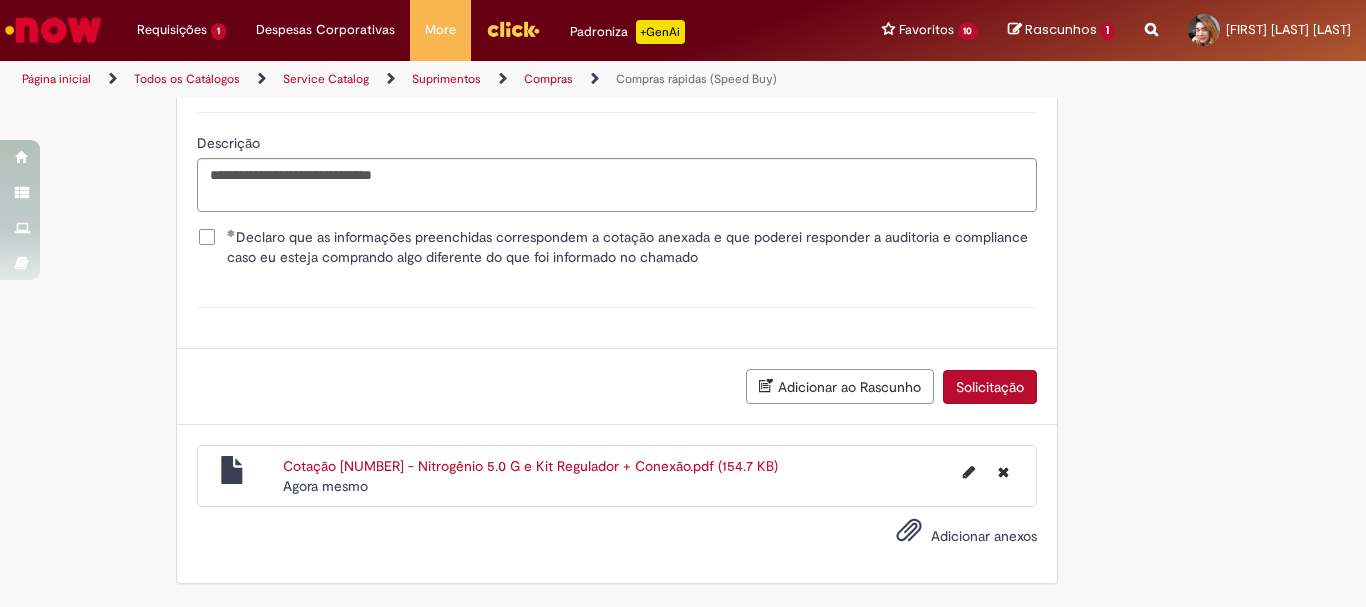 click on "Solicitação" at bounding box center [990, 387] 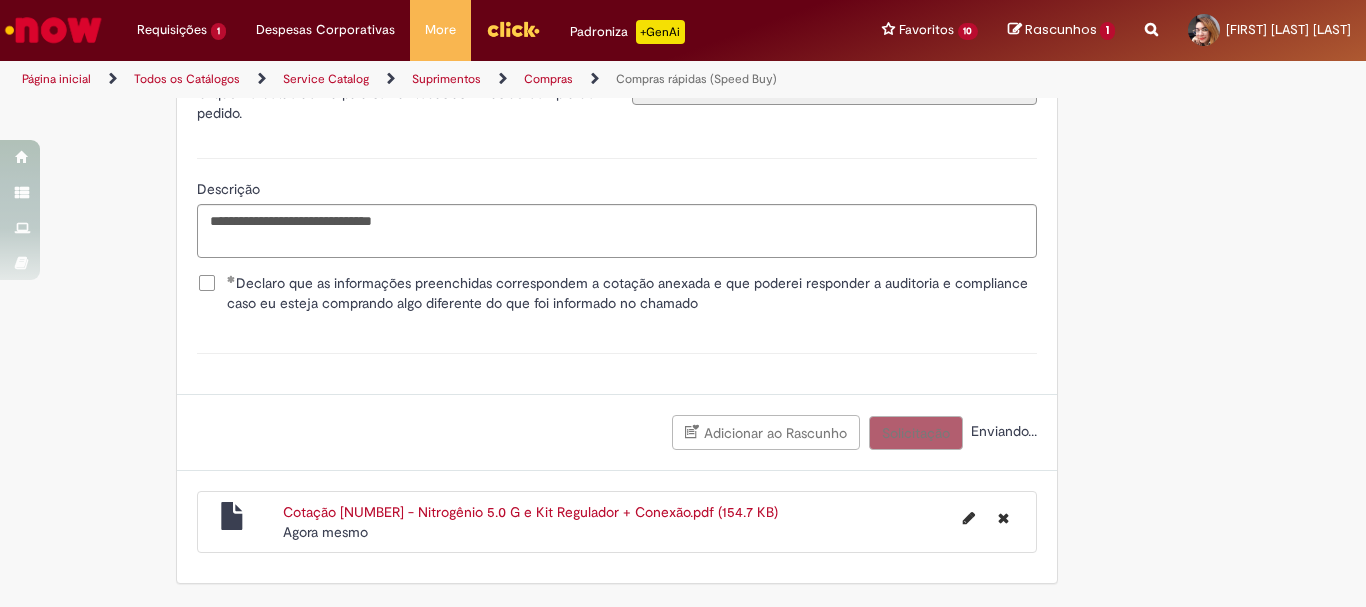 scroll, scrollTop: 3821, scrollLeft: 0, axis: vertical 